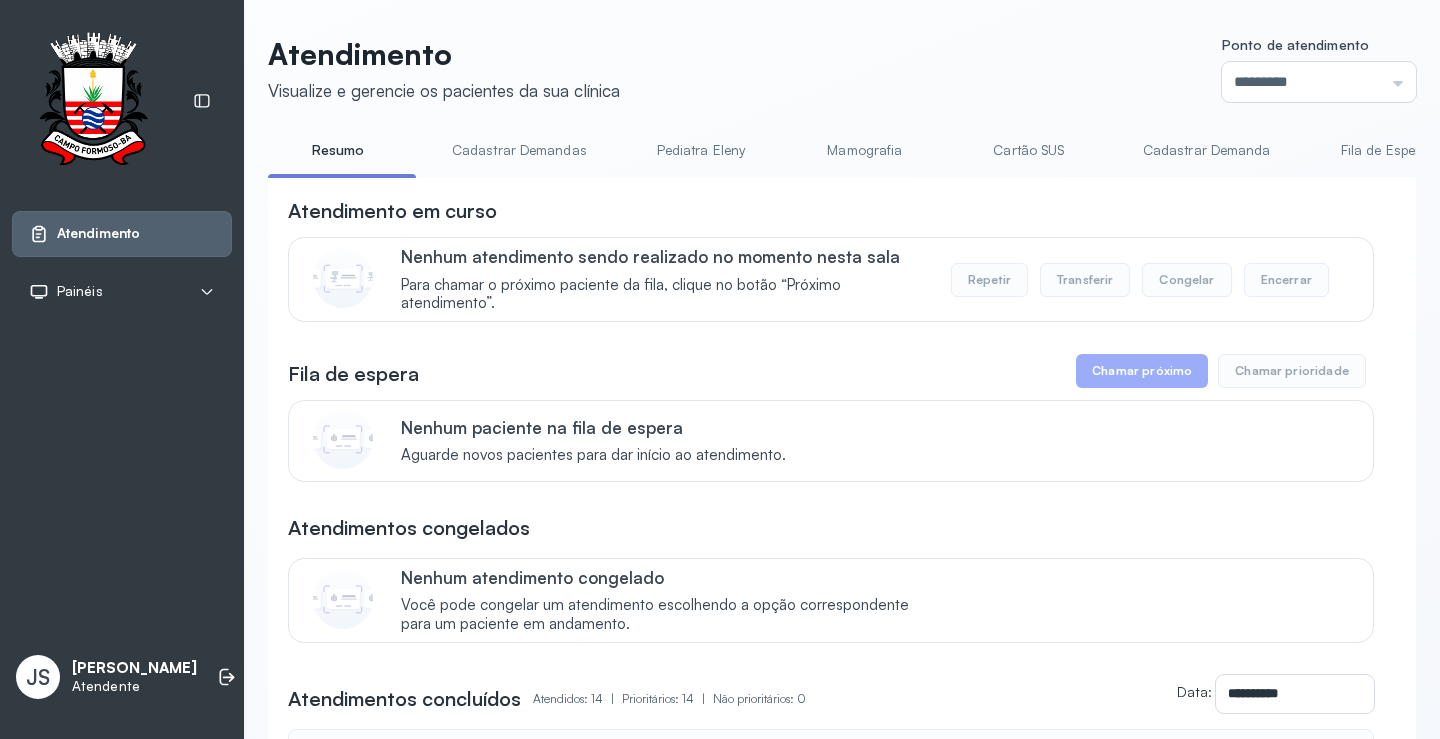 scroll, scrollTop: 0, scrollLeft: 0, axis: both 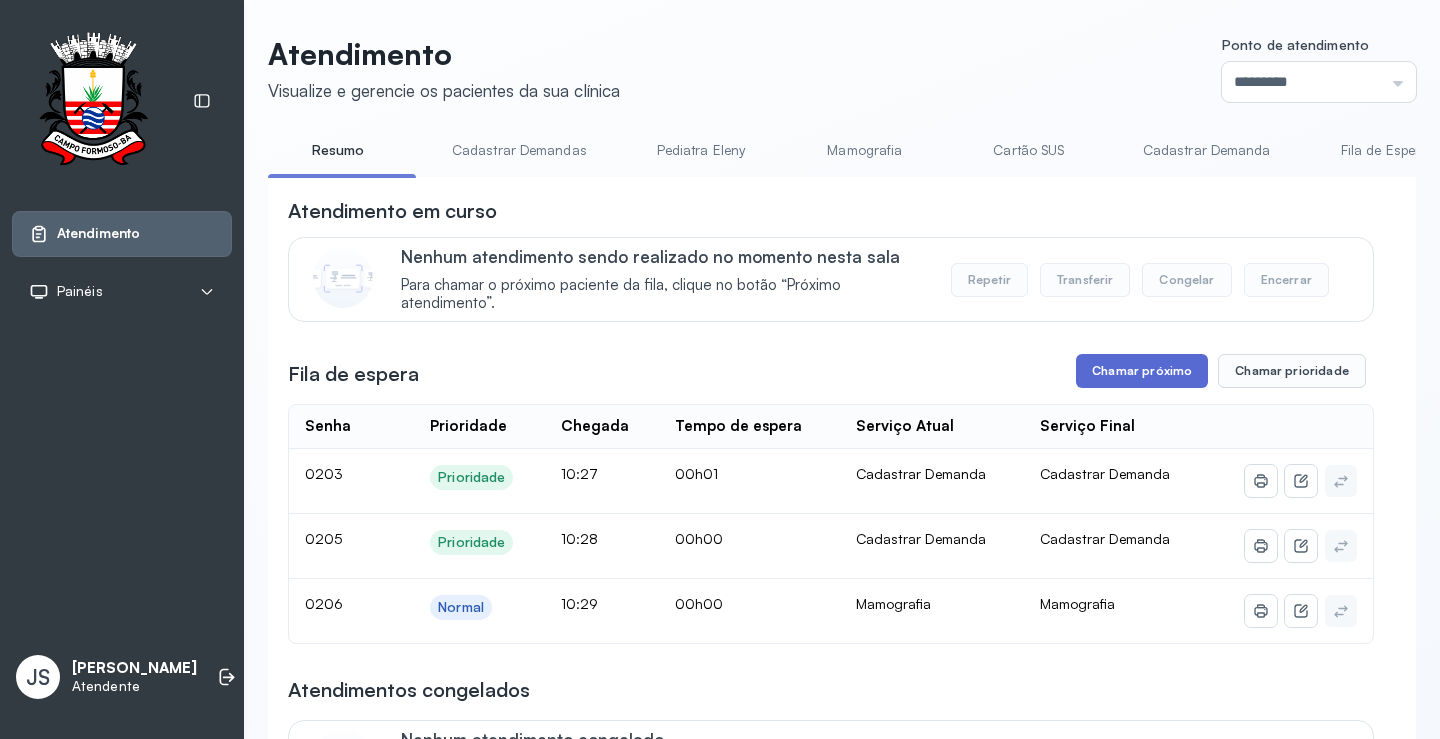 click on "Chamar próximo" at bounding box center [1142, 371] 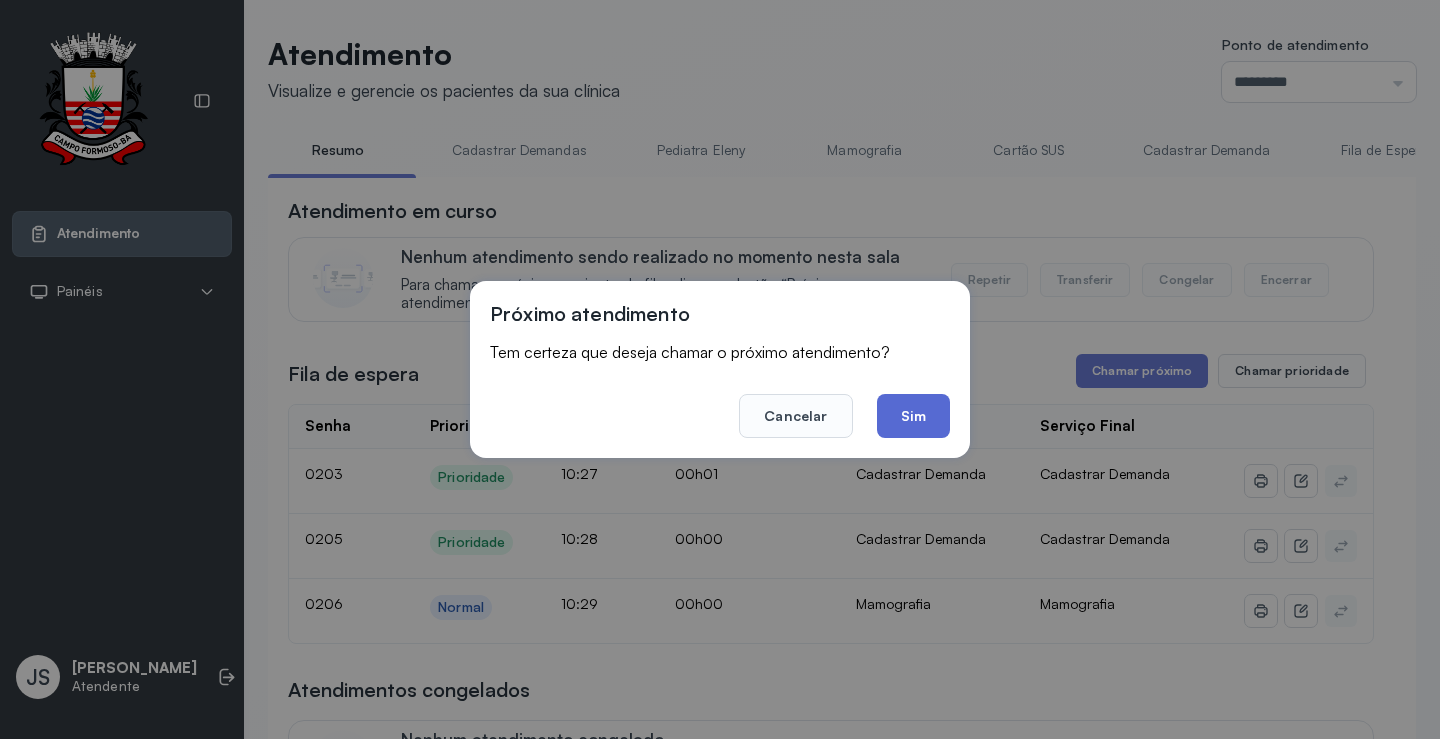 click on "Sim" 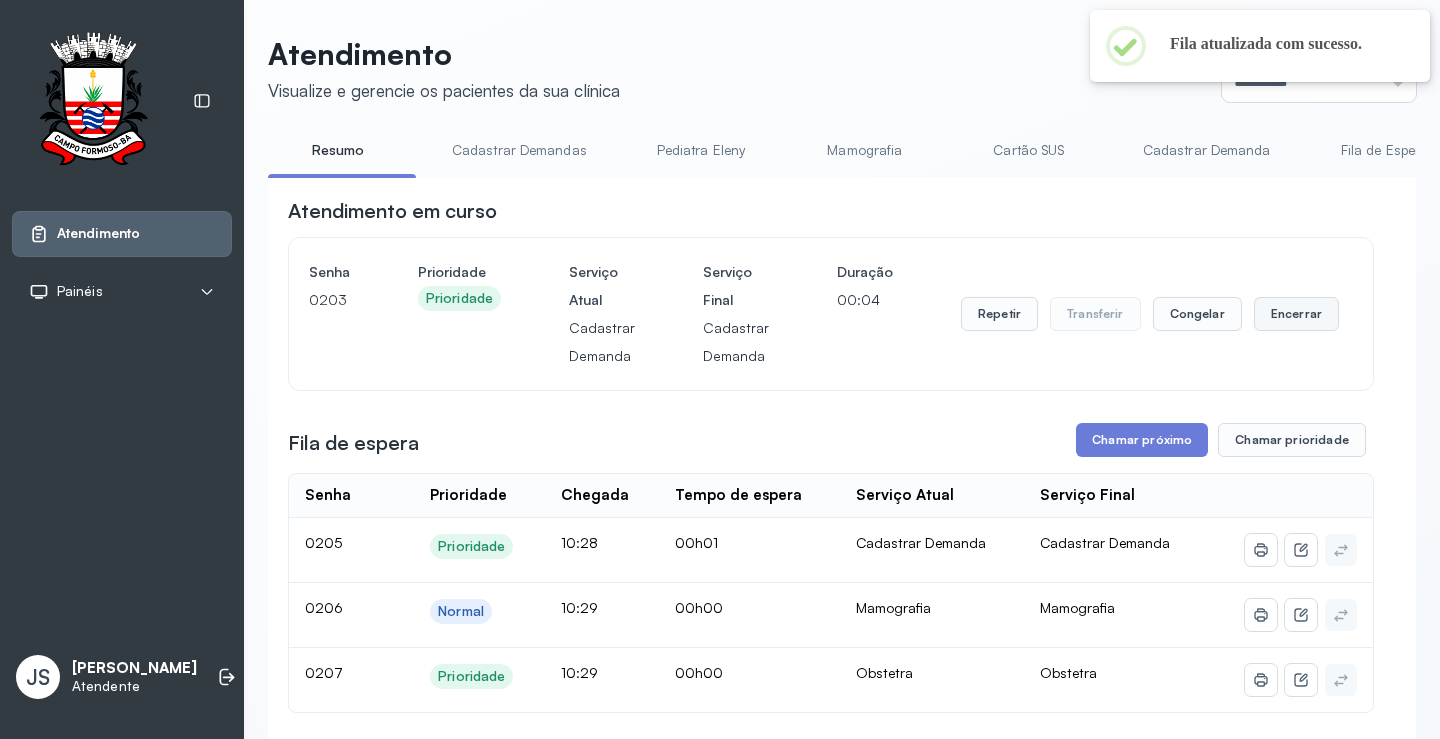 click on "Encerrar" at bounding box center [1296, 314] 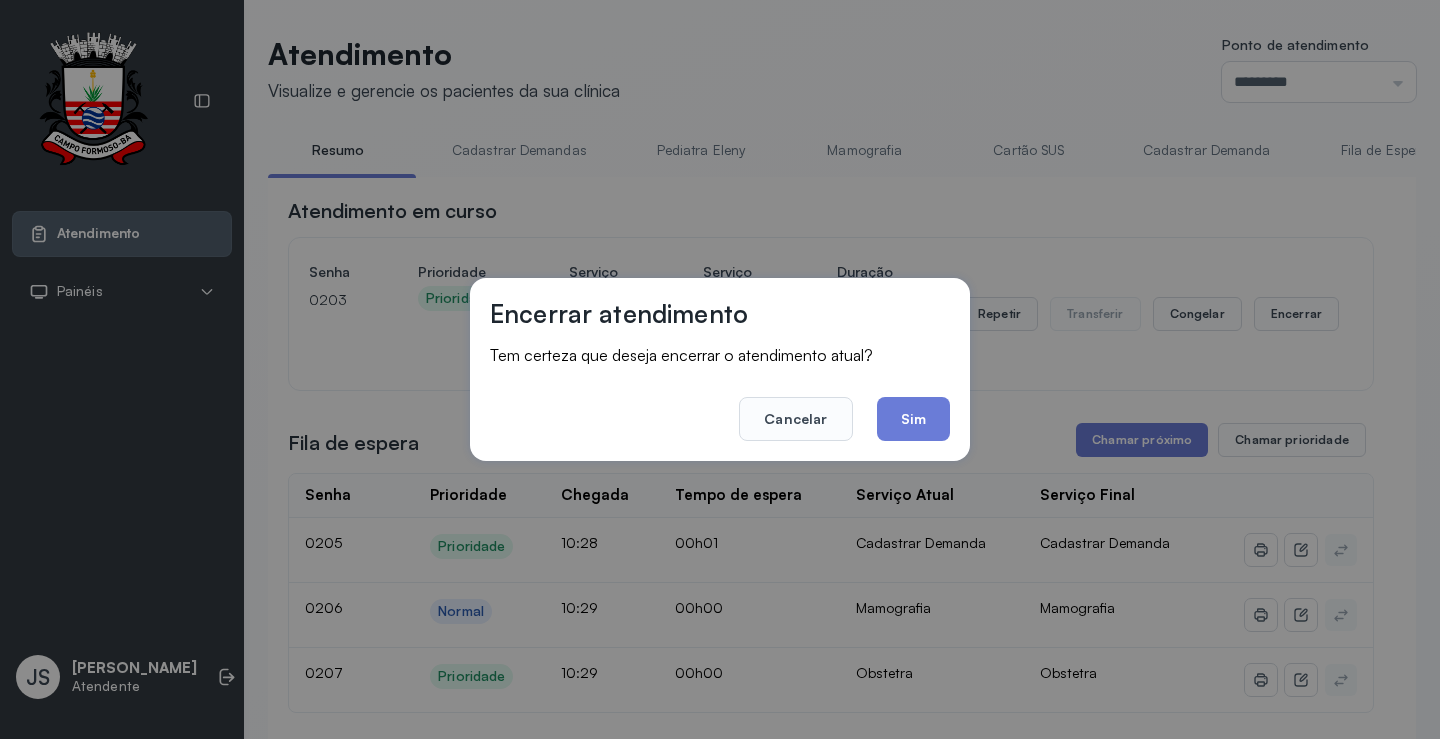 click on "Encerrar atendimento  Tem certeza que deseja encerrar o atendimento atual?  Cancelar Sim" at bounding box center [720, 369] 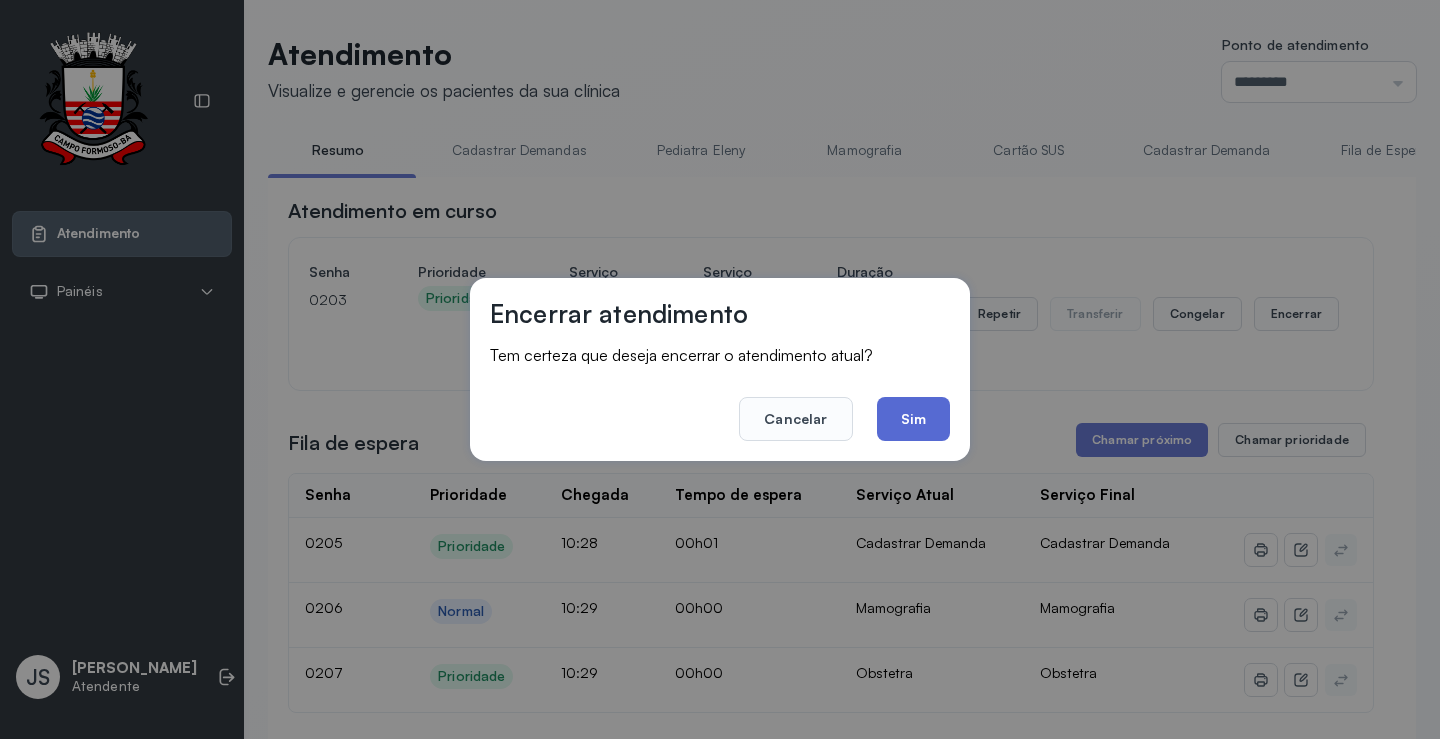click on "Sim" 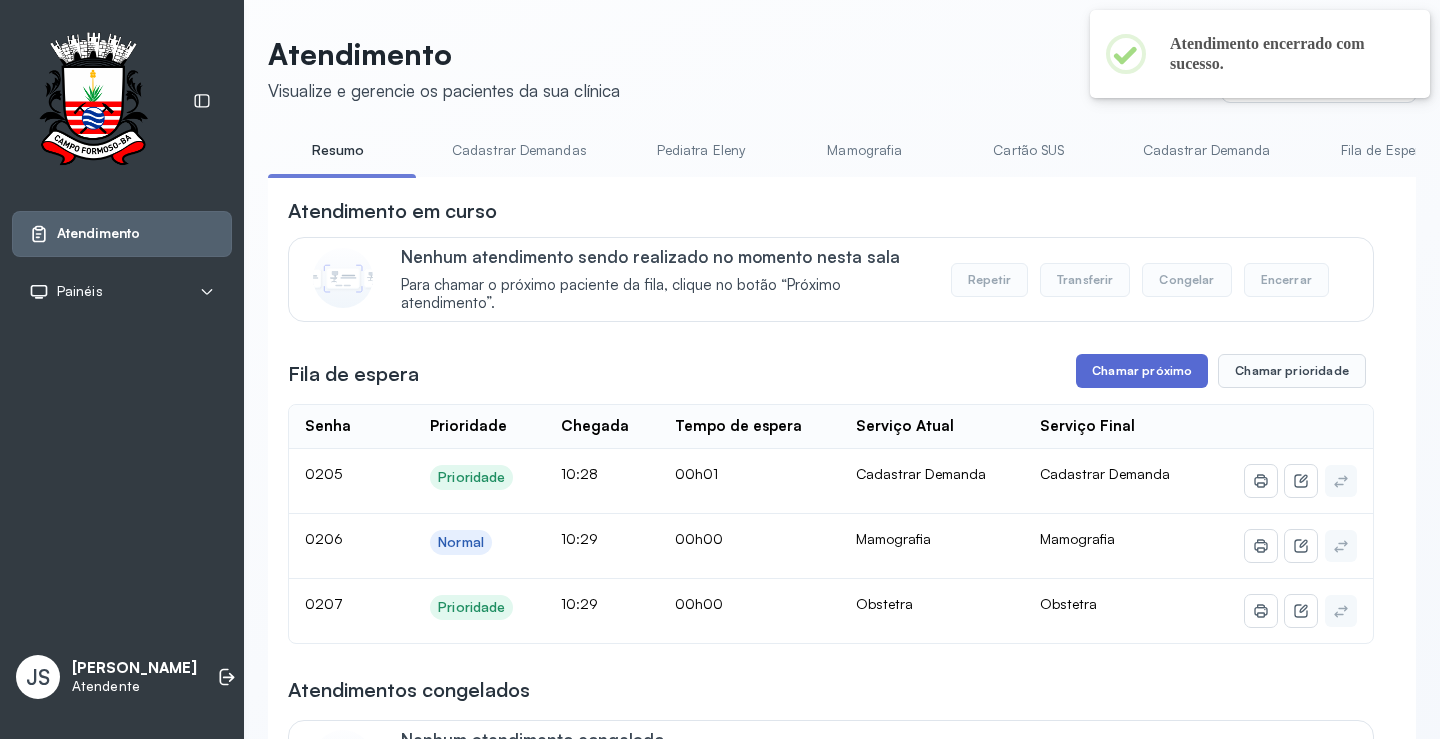 click on "Chamar próximo" at bounding box center [1142, 371] 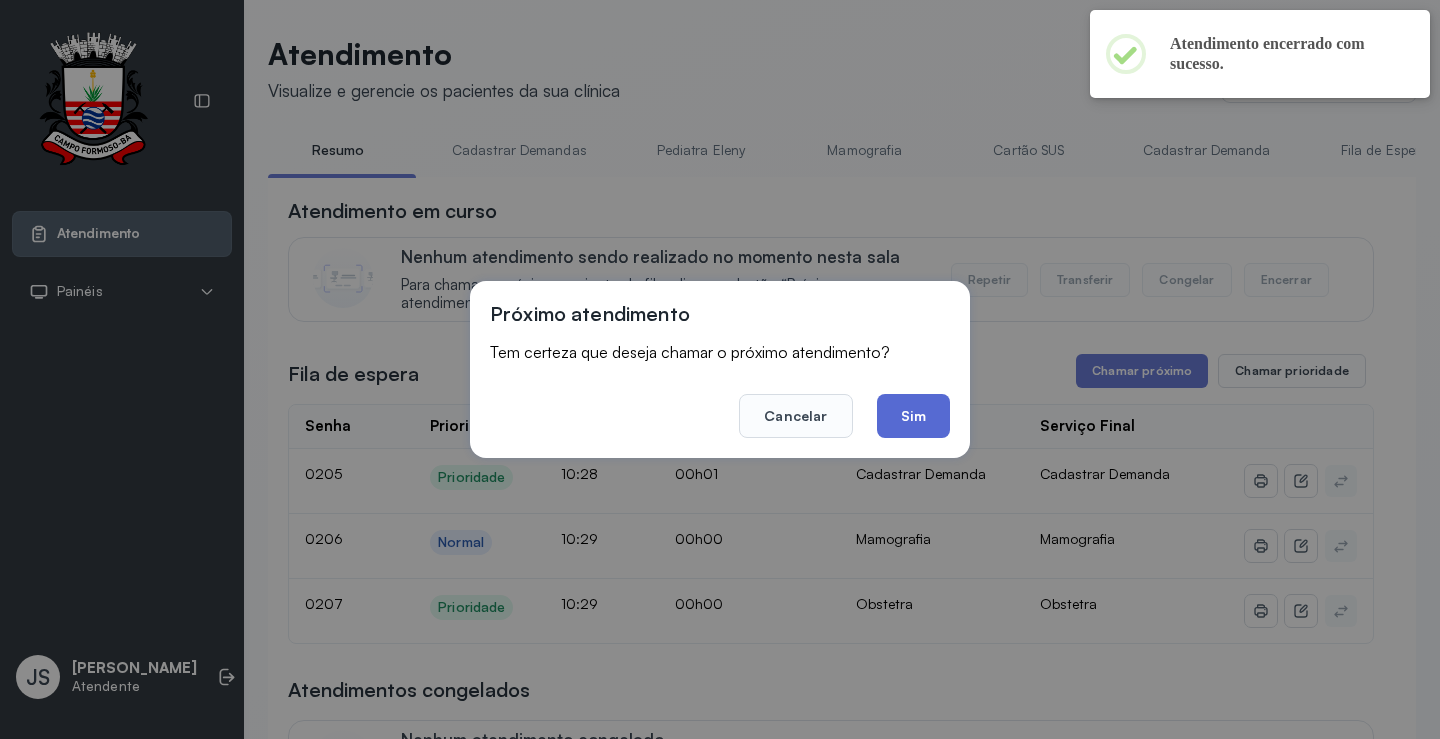 click on "Sim" 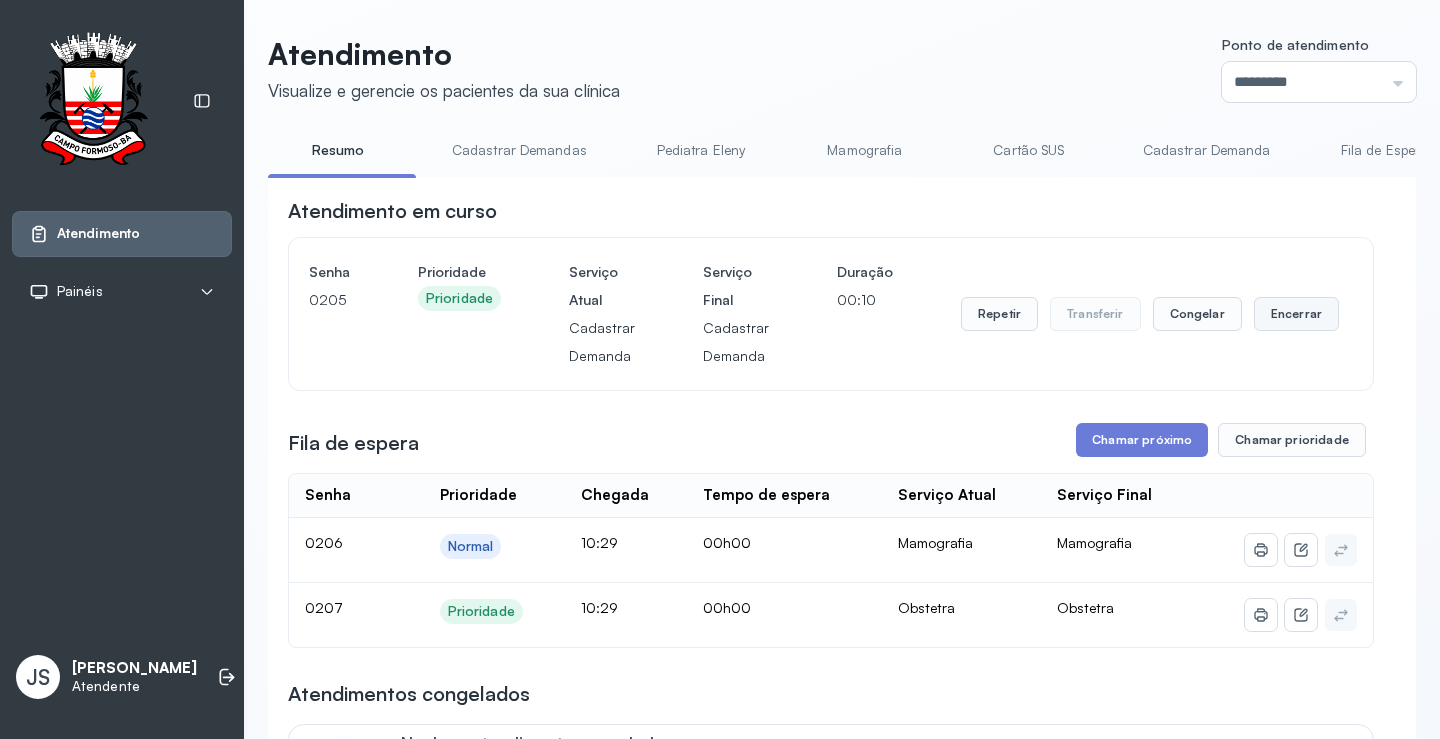 click on "Encerrar" at bounding box center [1296, 314] 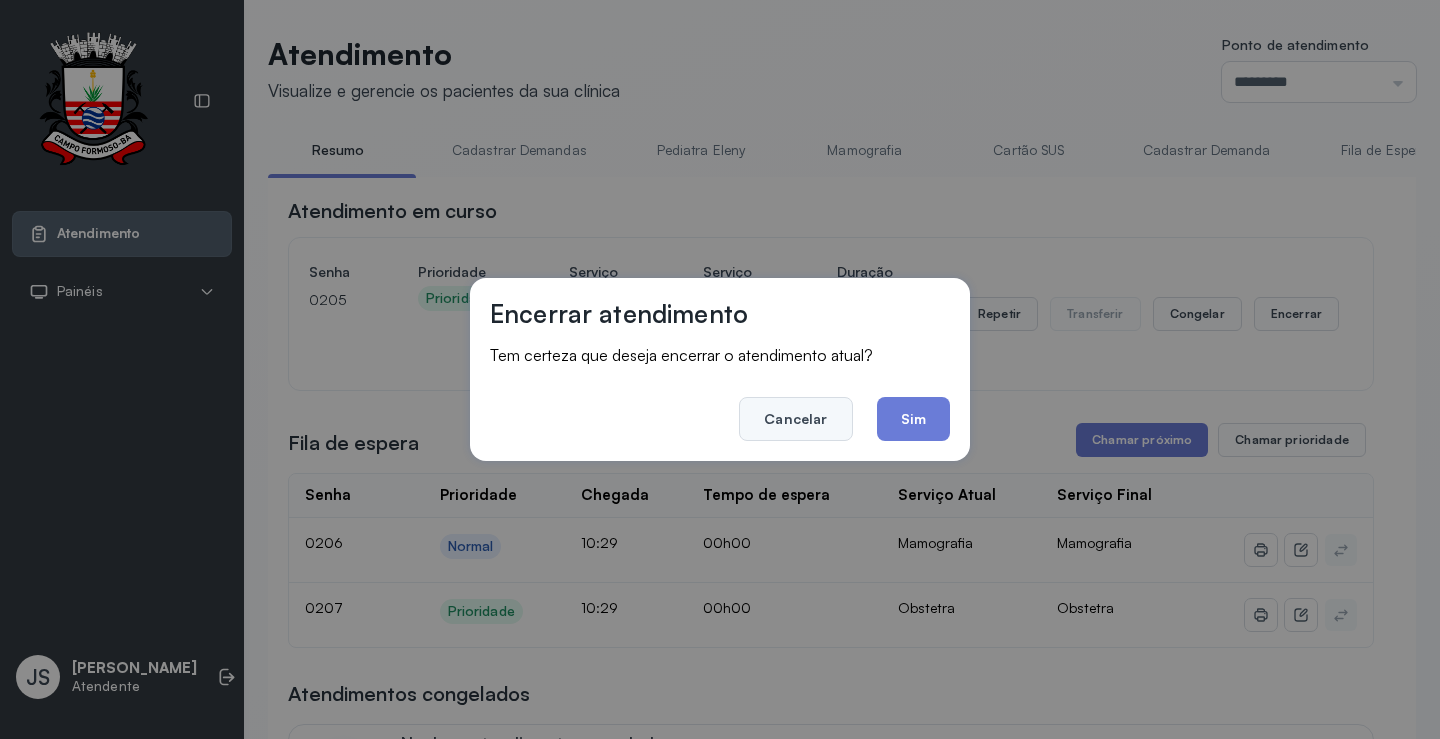 click on "Cancelar" 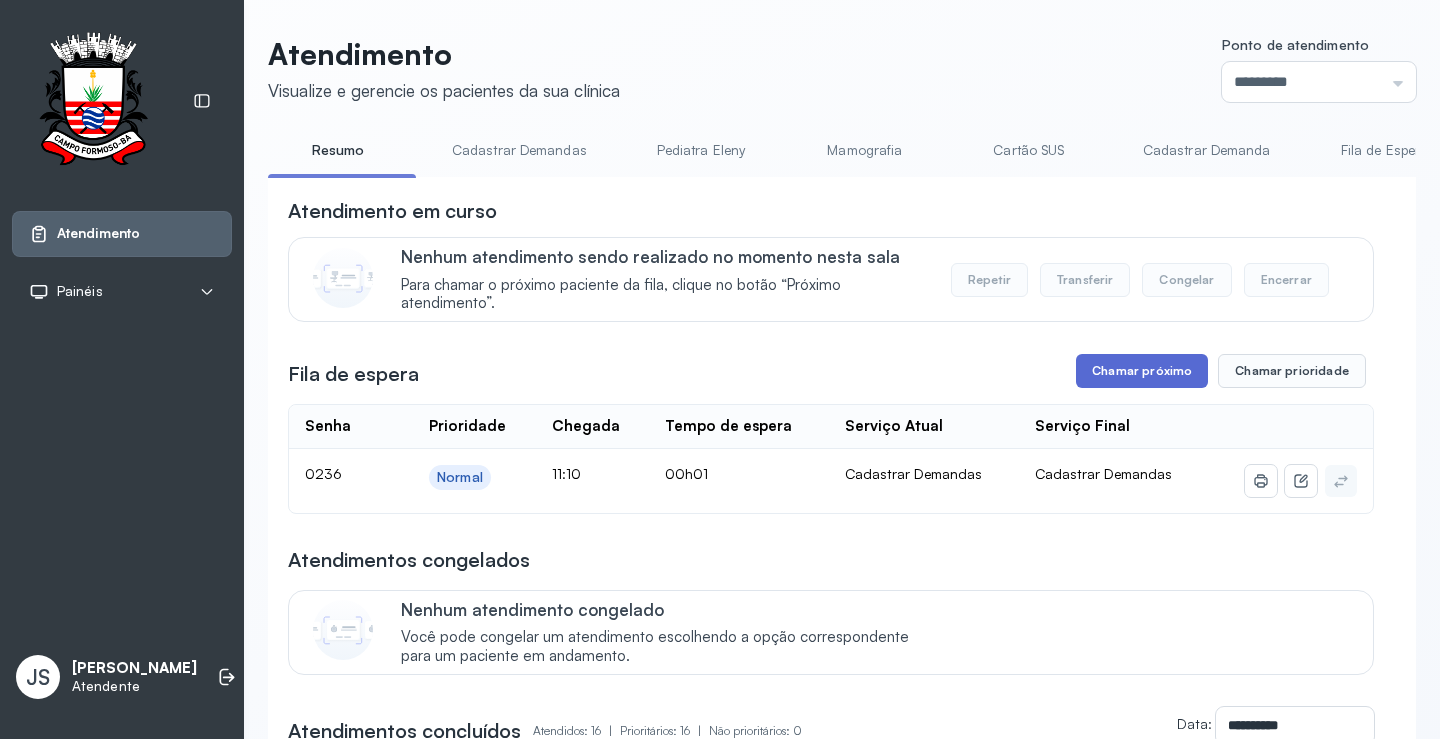 click on "Chamar próximo" at bounding box center [1142, 371] 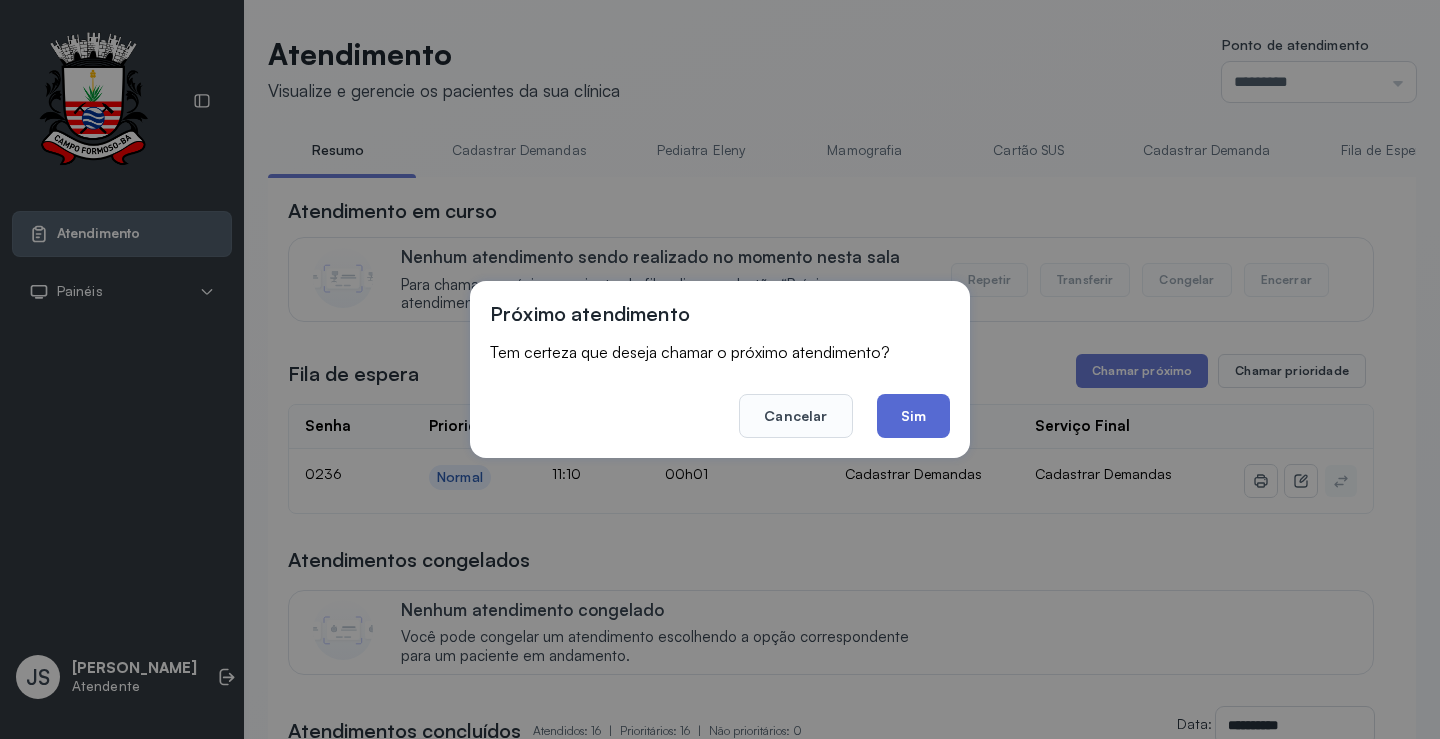 click on "Sim" 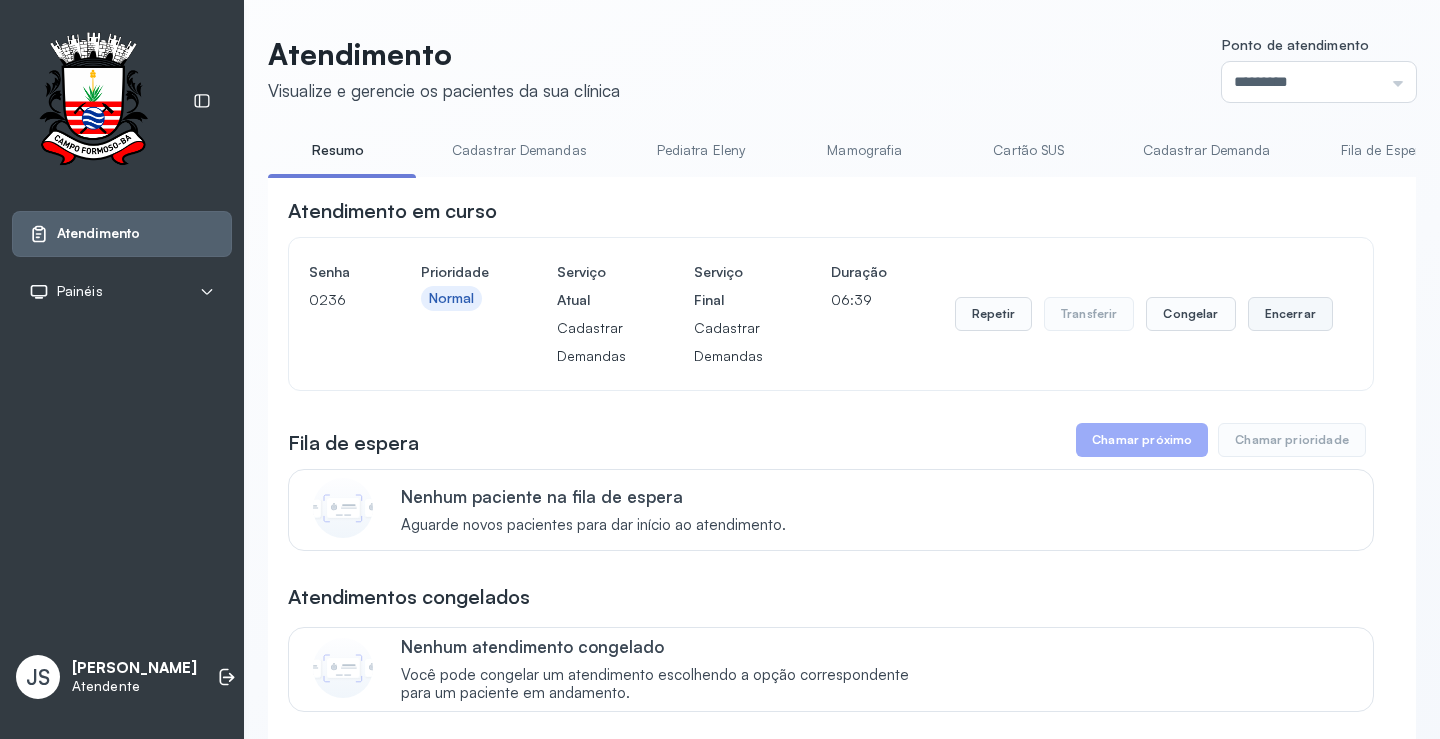 click on "Encerrar" at bounding box center (1290, 314) 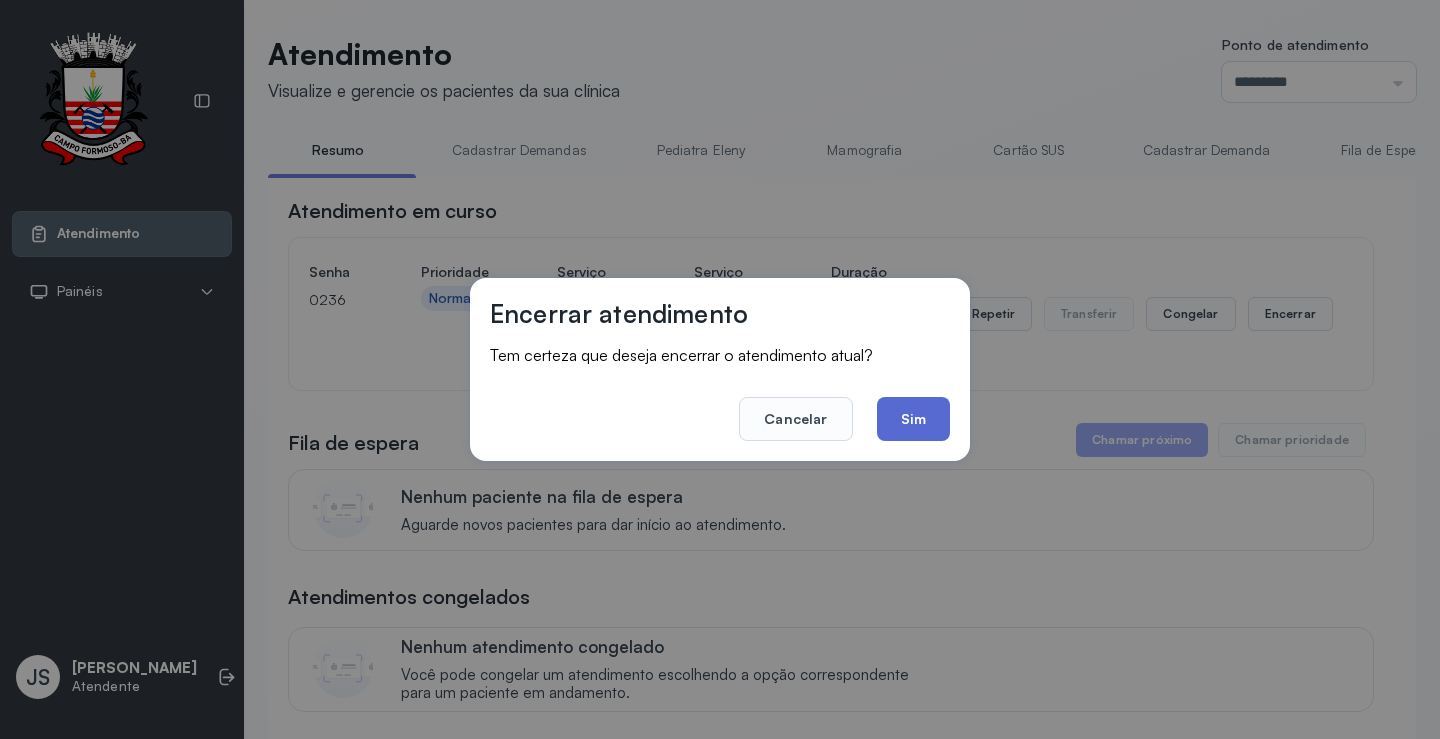 click on "Sim" 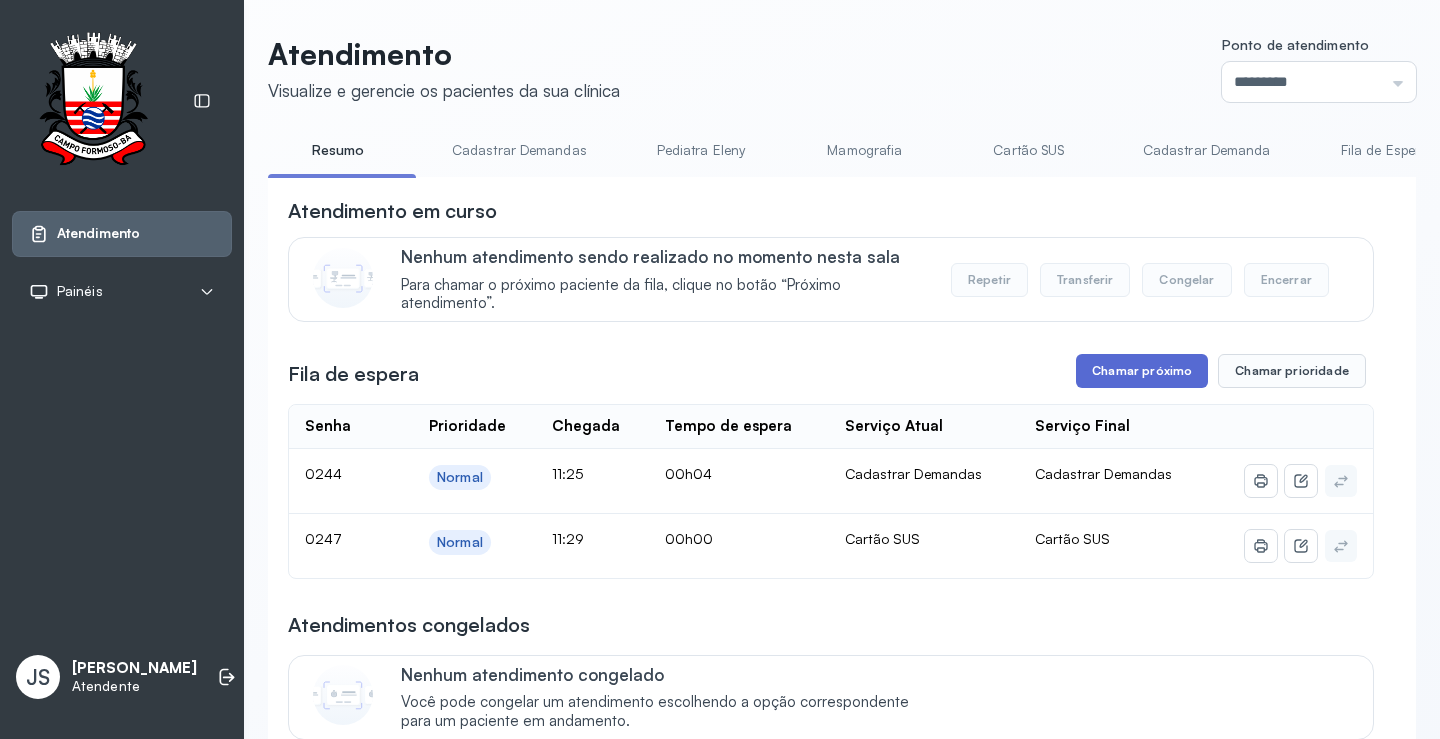 click on "Chamar próximo" at bounding box center (1142, 371) 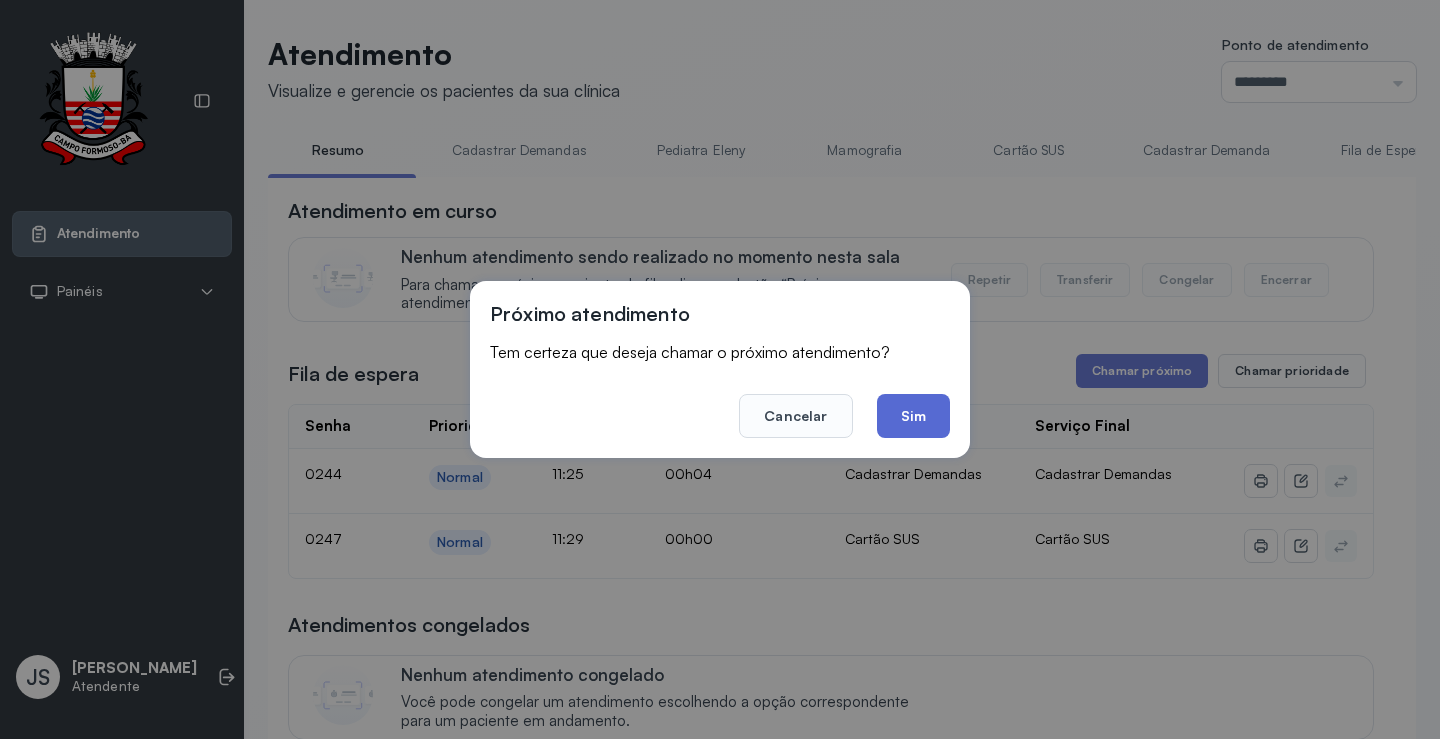click on "Sim" 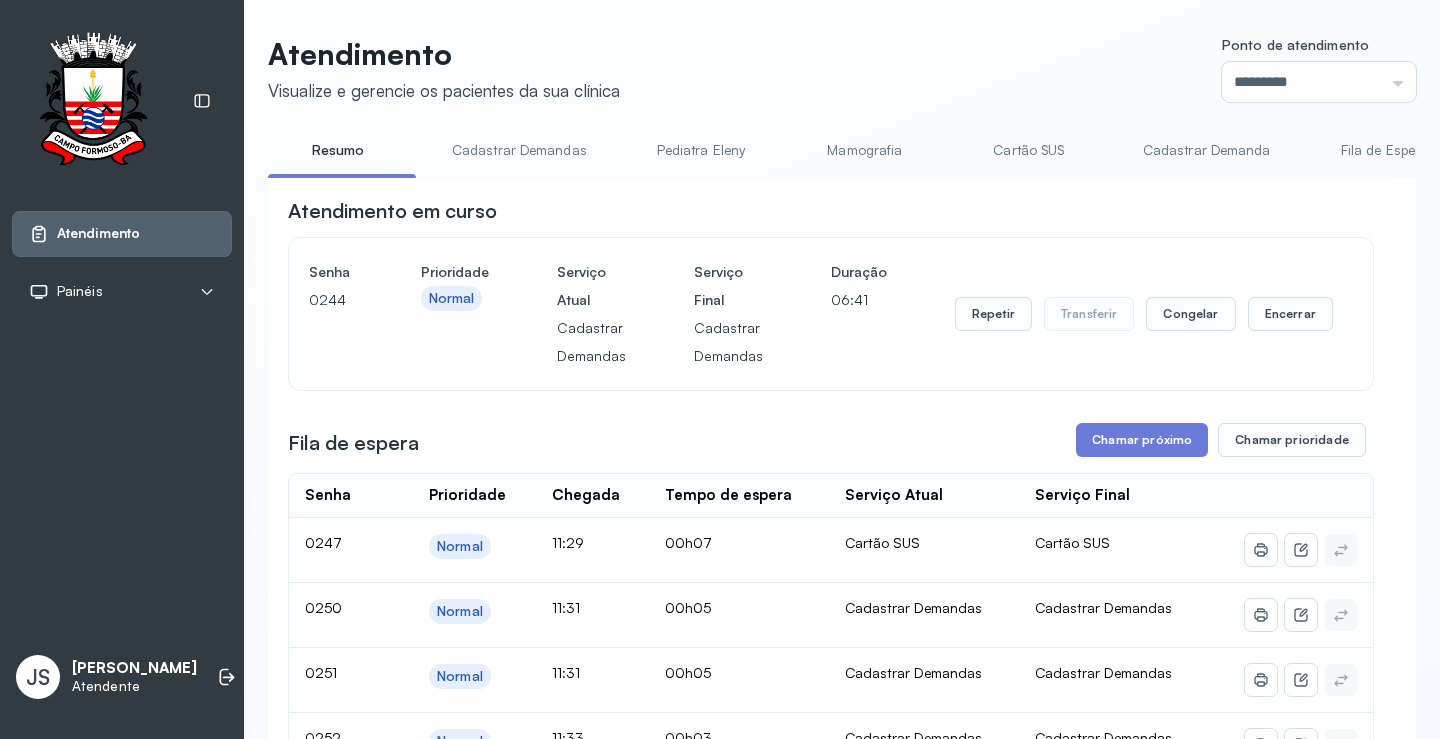click on "Cadastrar Demanda" at bounding box center [1207, 150] 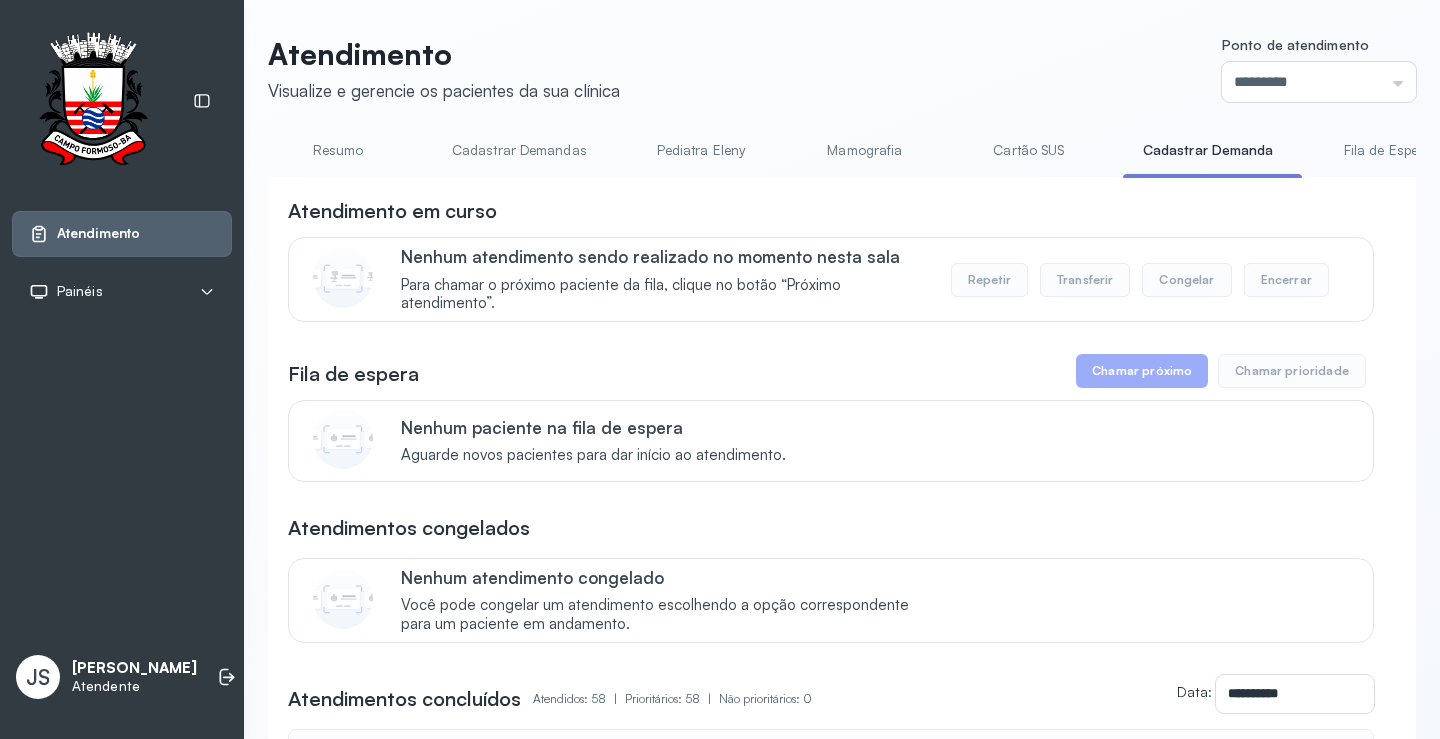 click on "Resumo" at bounding box center (338, 150) 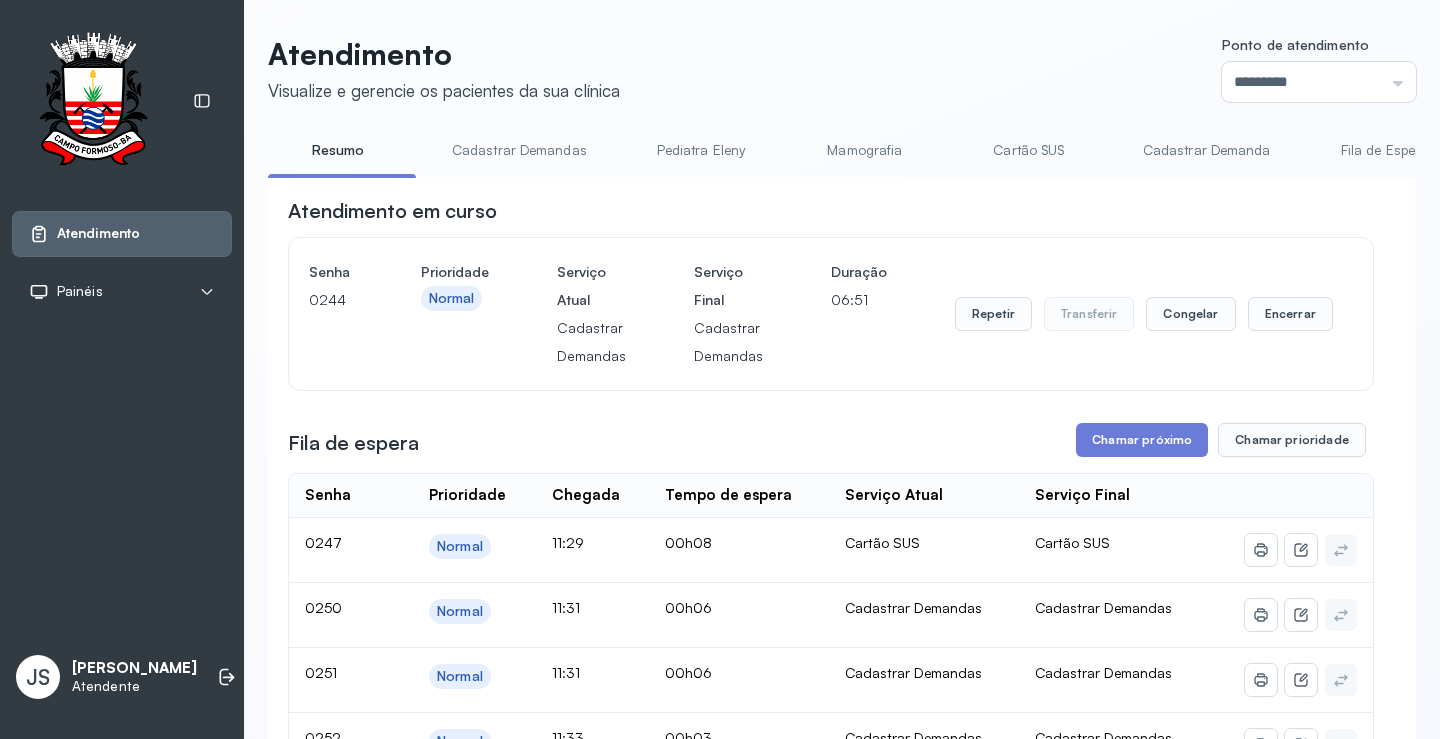 click on "Cadastrar Demandas" at bounding box center [519, 150] 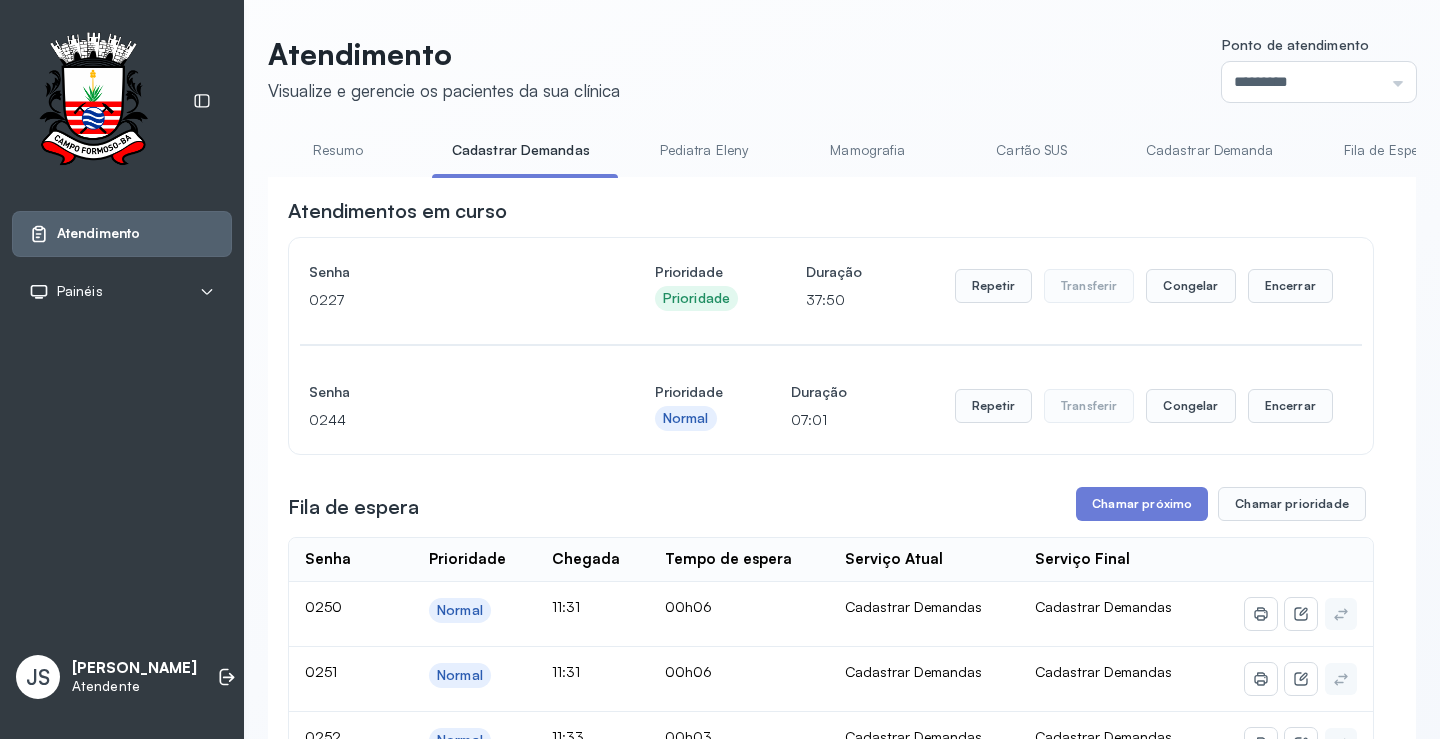click on "**********" at bounding box center (831, 1124) 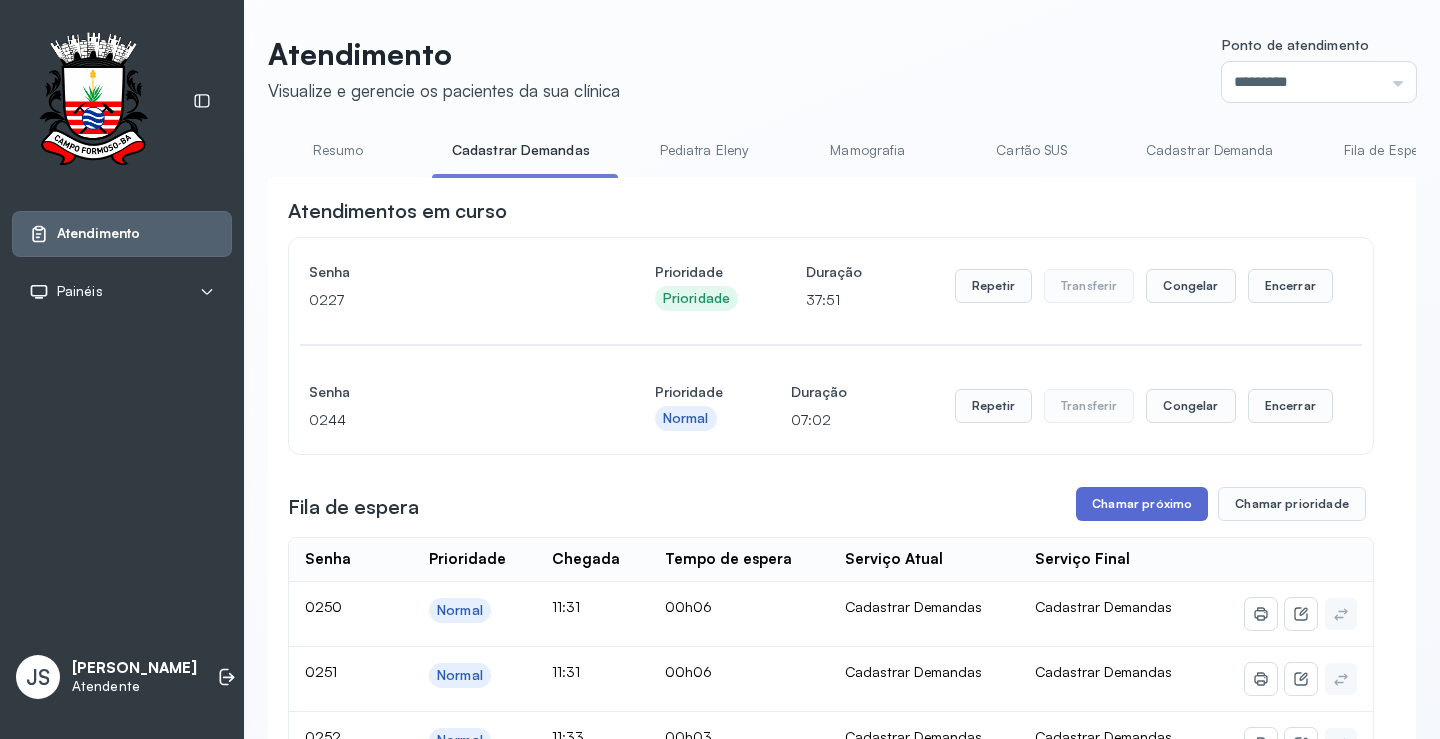 click on "Chamar próximo" at bounding box center (1142, 504) 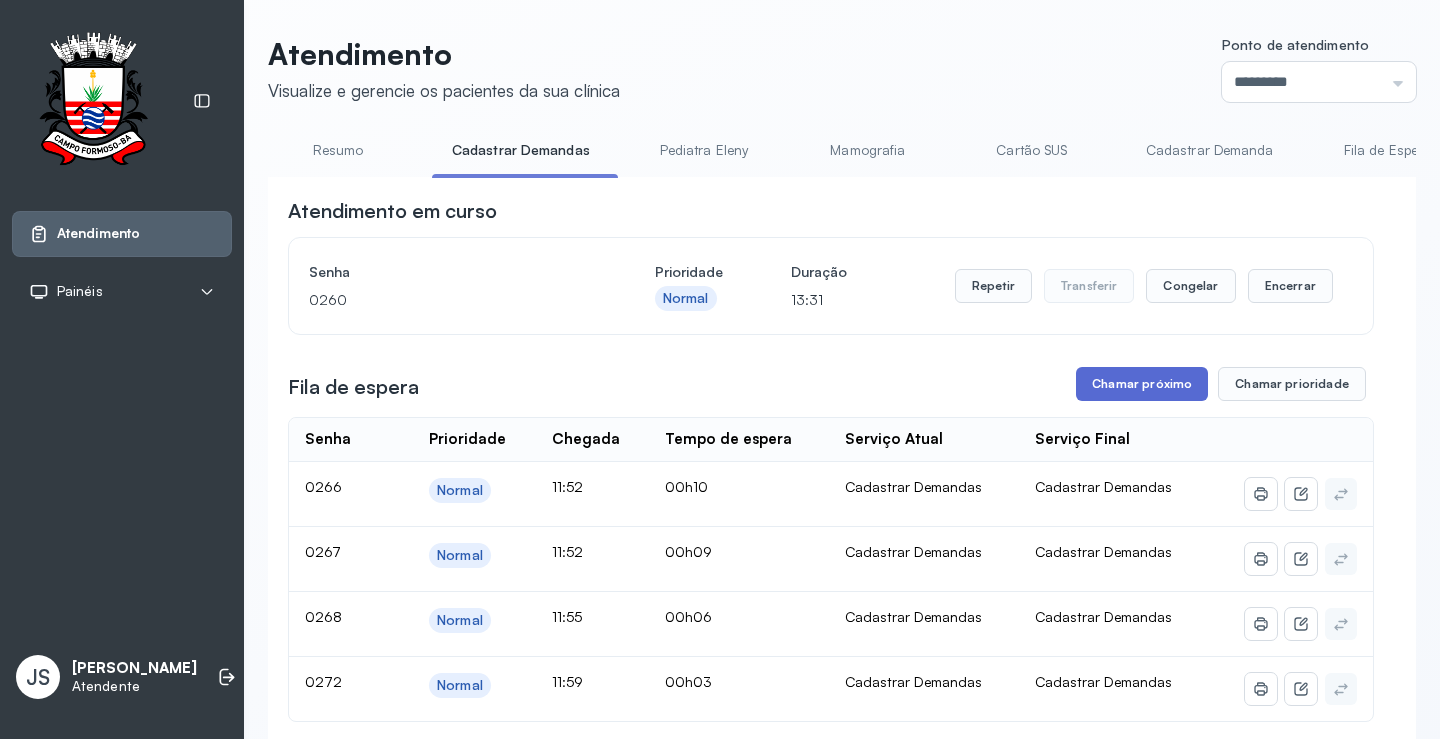 click on "Chamar próximo" at bounding box center [1142, 384] 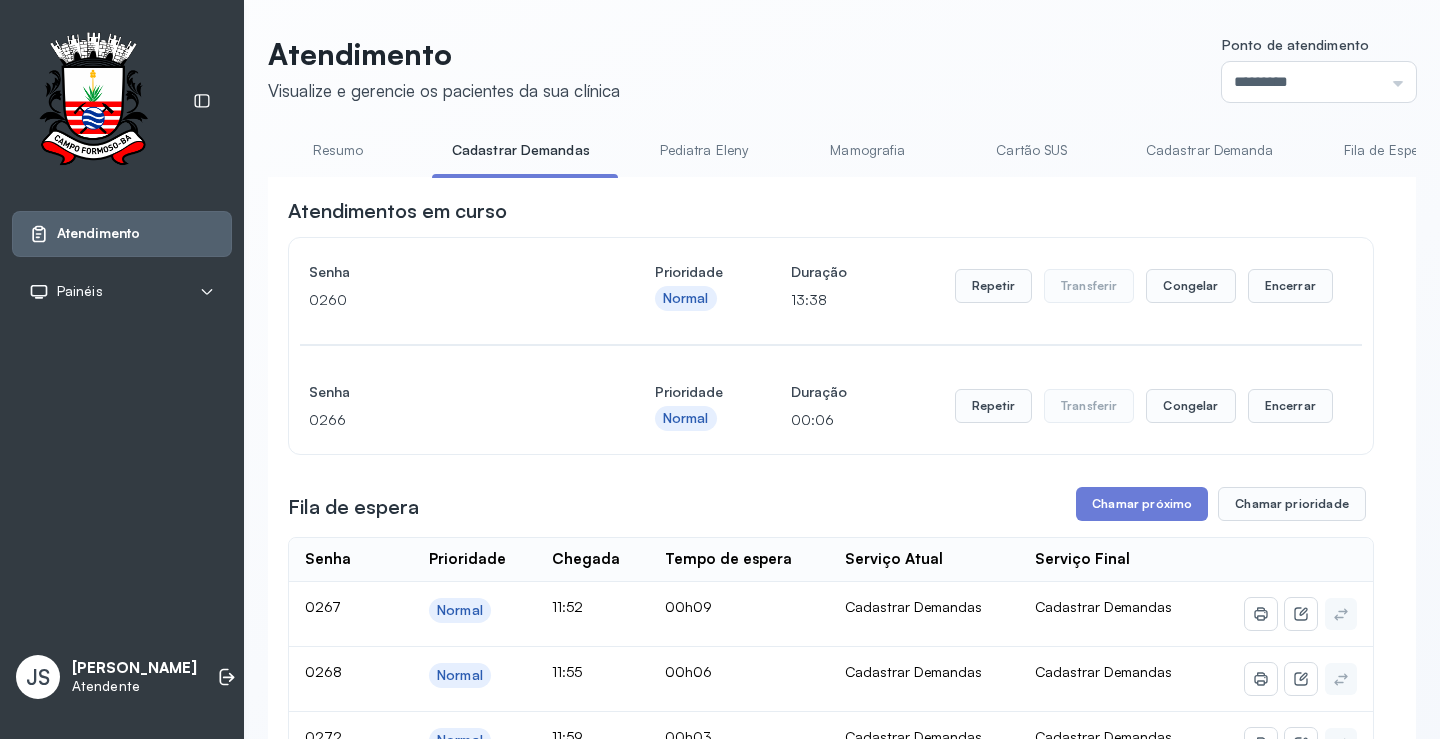 click on "Resumo" at bounding box center [338, 150] 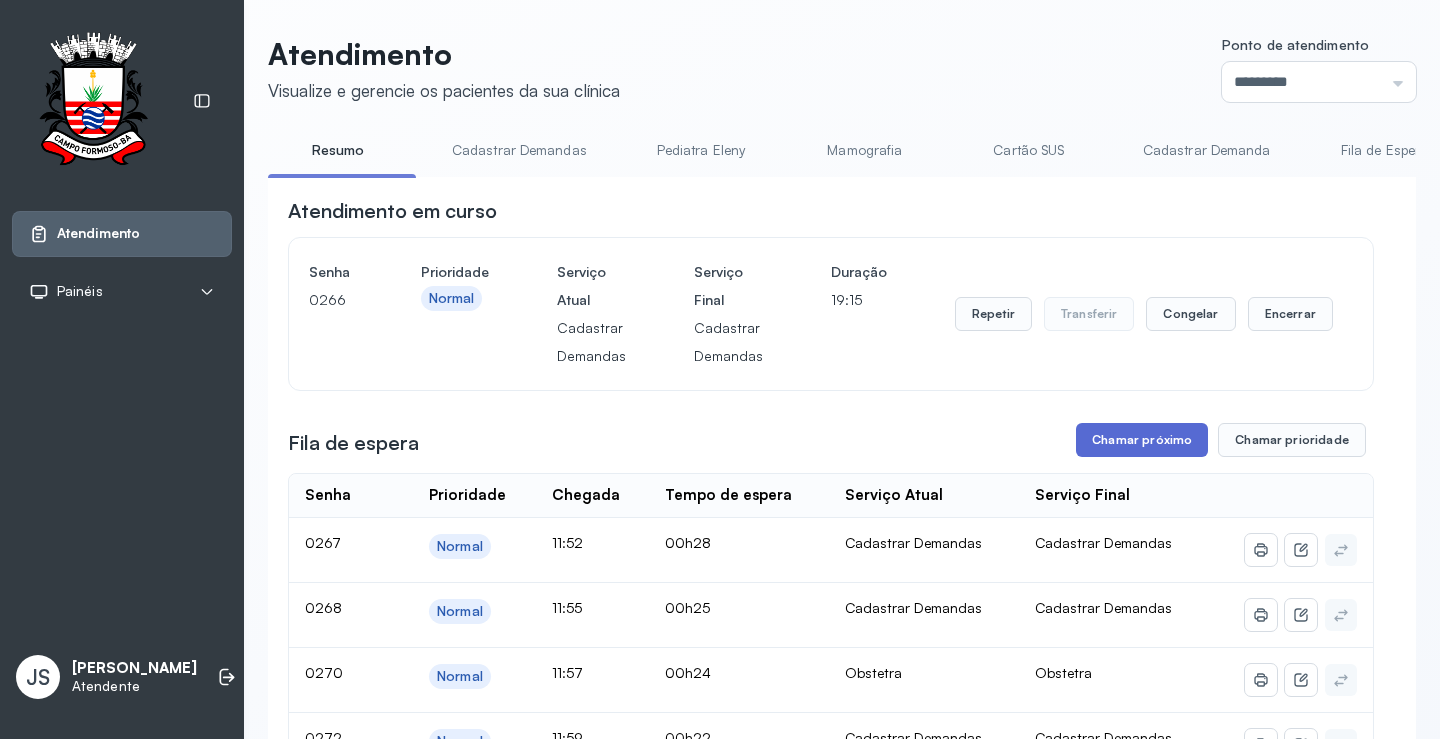 click on "Chamar próximo" at bounding box center [1142, 440] 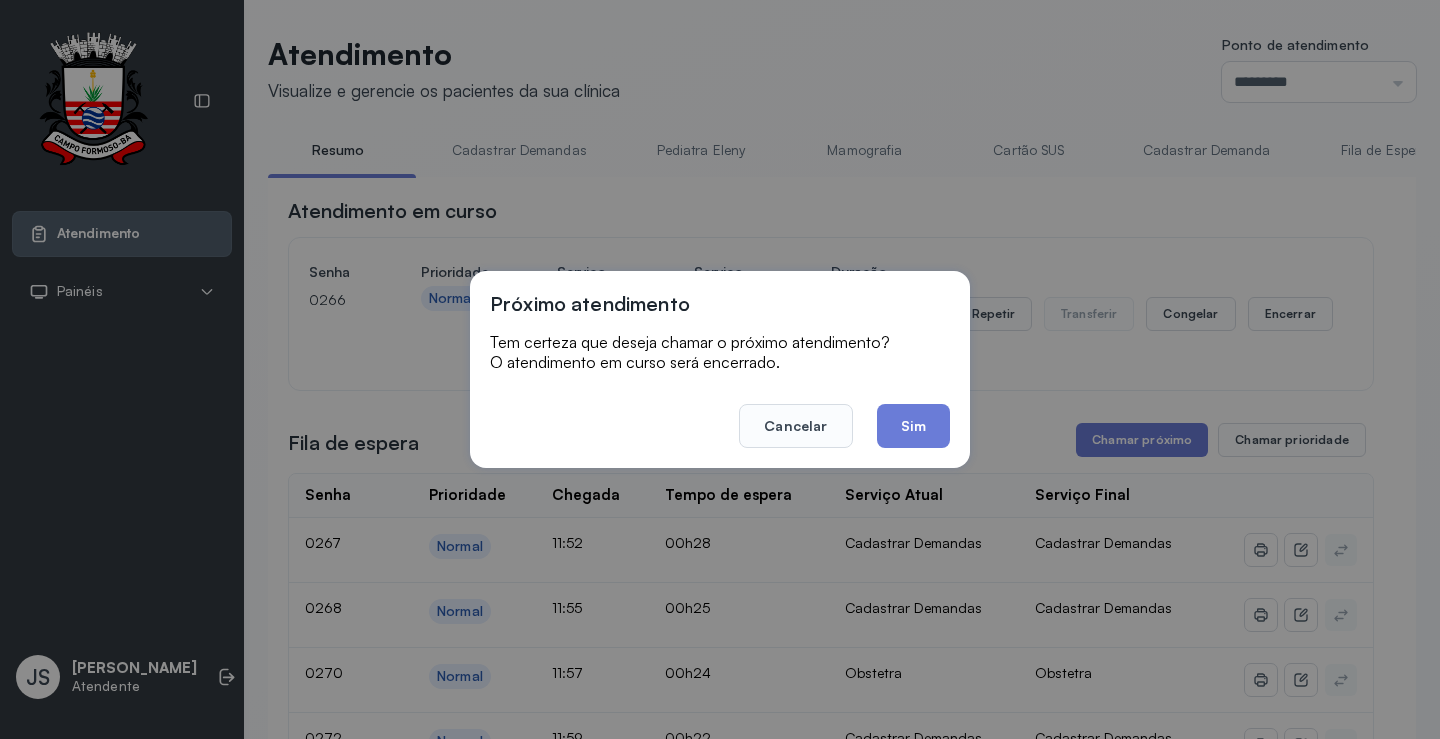 click on "Cancelar Sim" at bounding box center (720, 412) 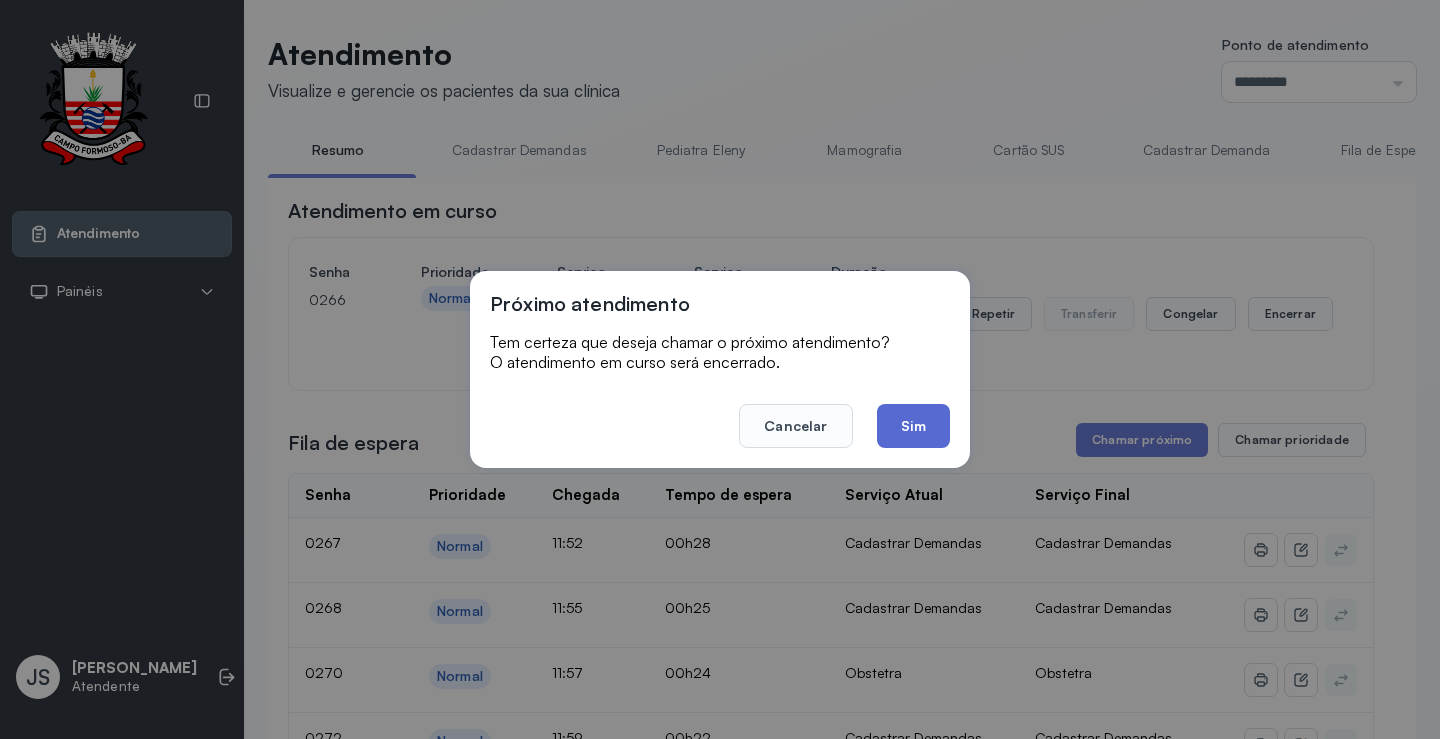click on "Sim" 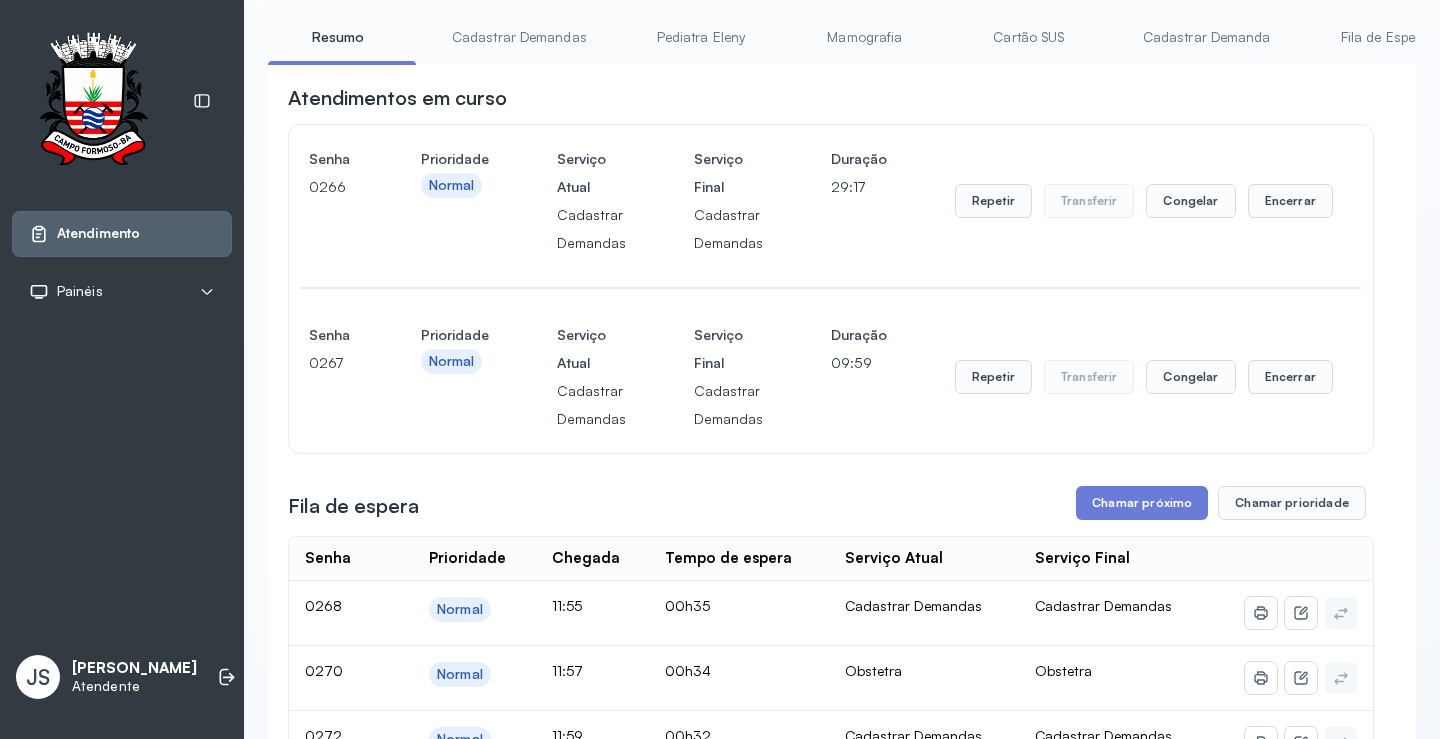 scroll, scrollTop: 300, scrollLeft: 0, axis: vertical 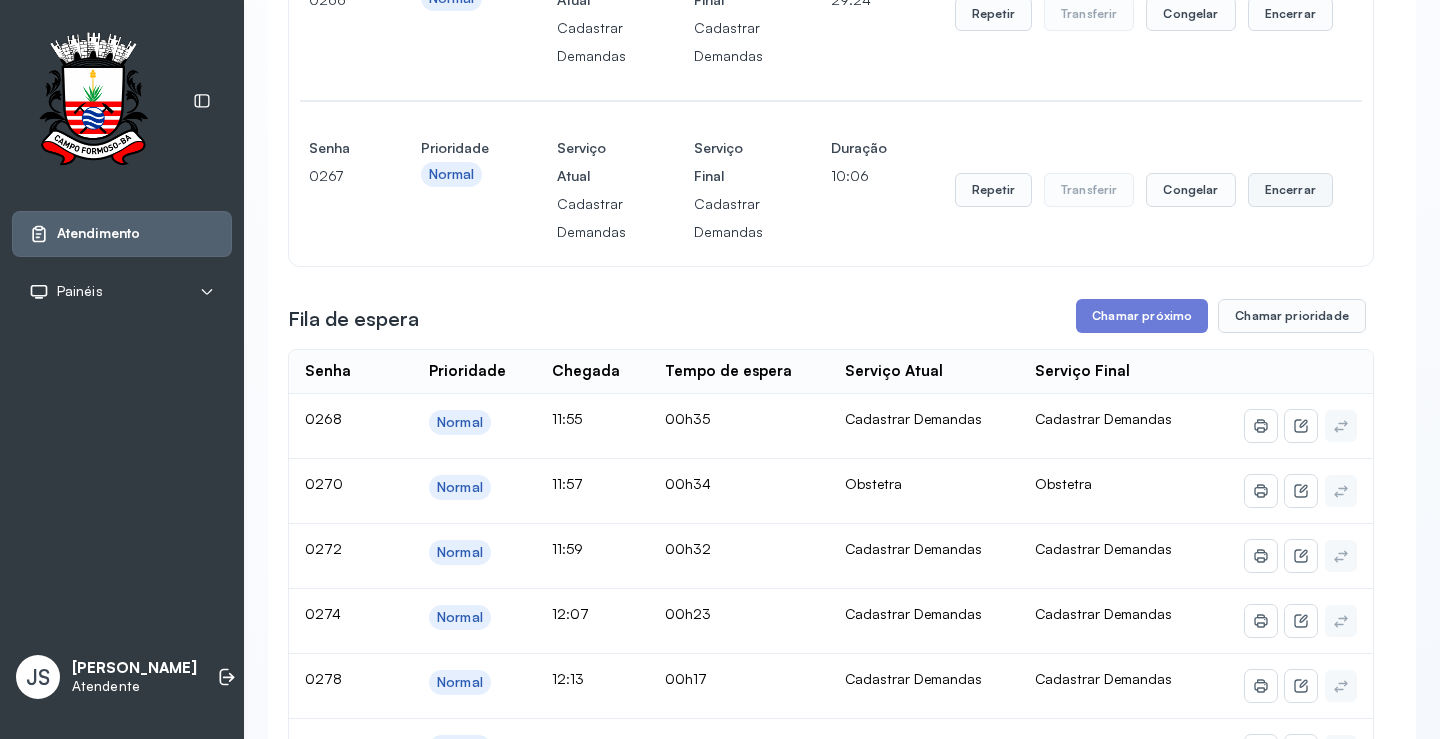 click on "Encerrar" at bounding box center (1290, 14) 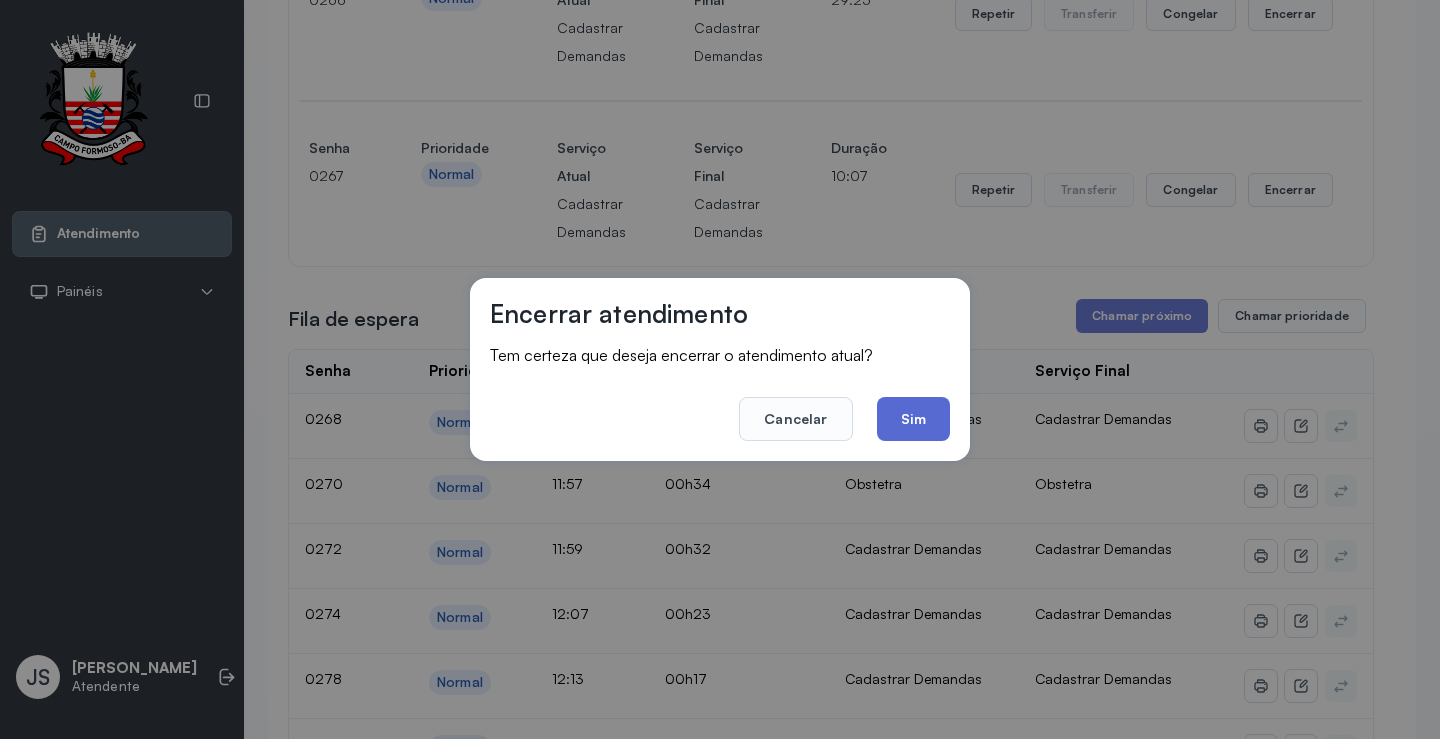 click on "Sim" 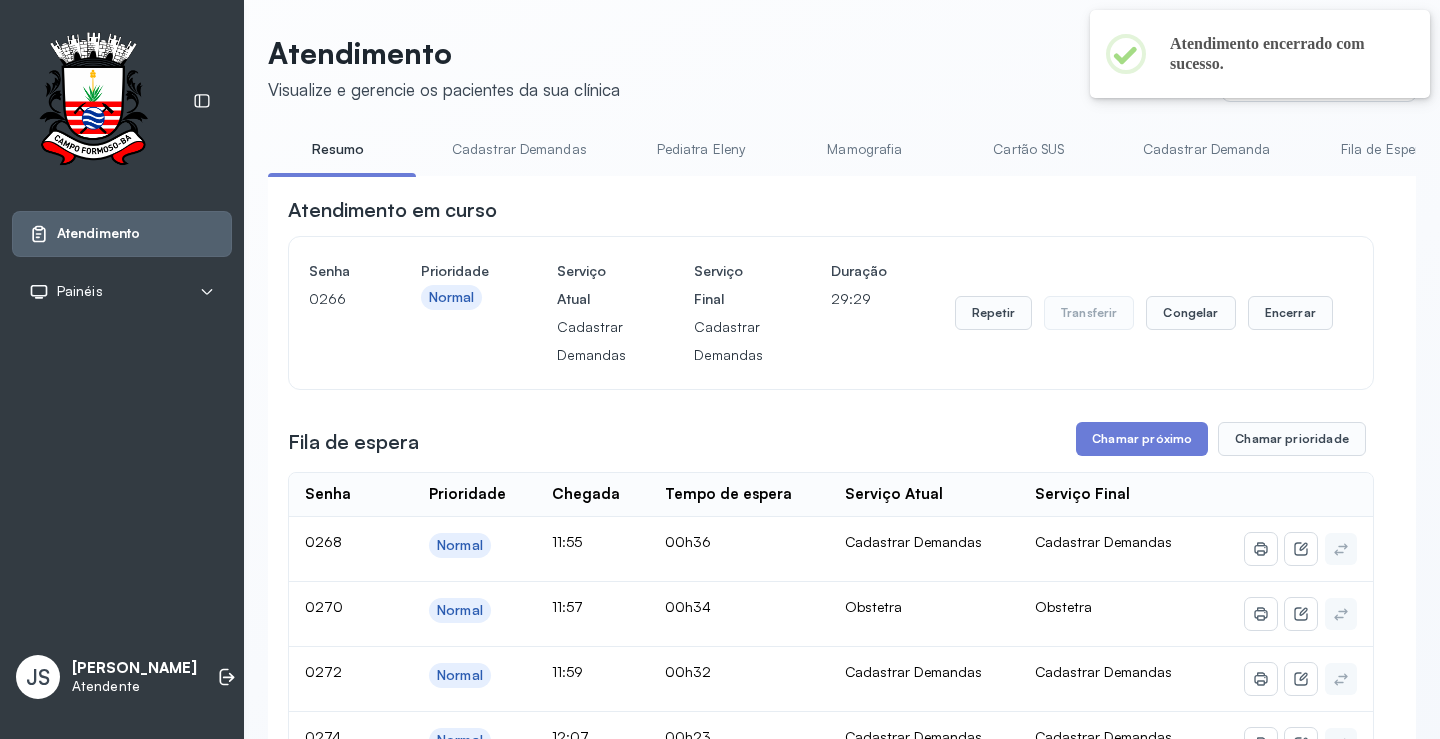 scroll, scrollTop: 300, scrollLeft: 0, axis: vertical 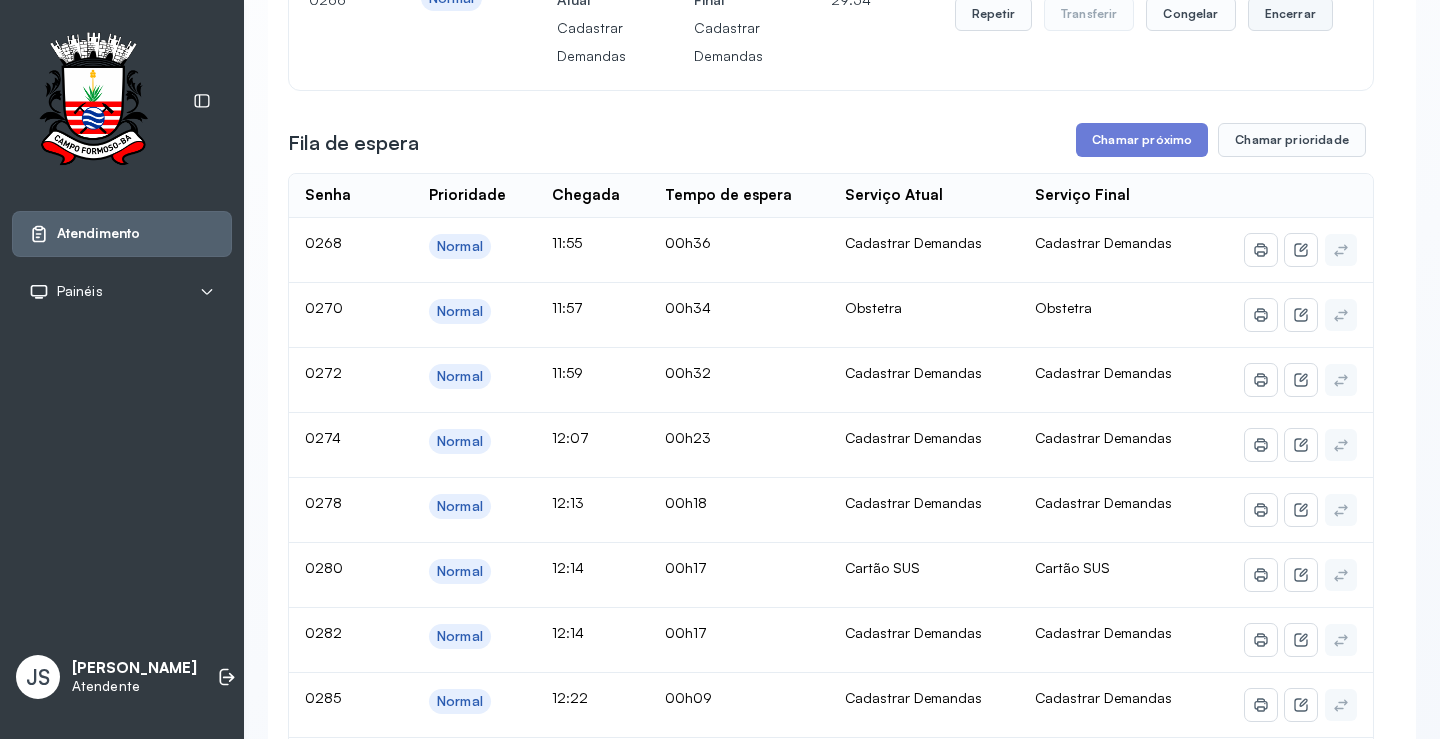 click on "Encerrar" at bounding box center (1290, 14) 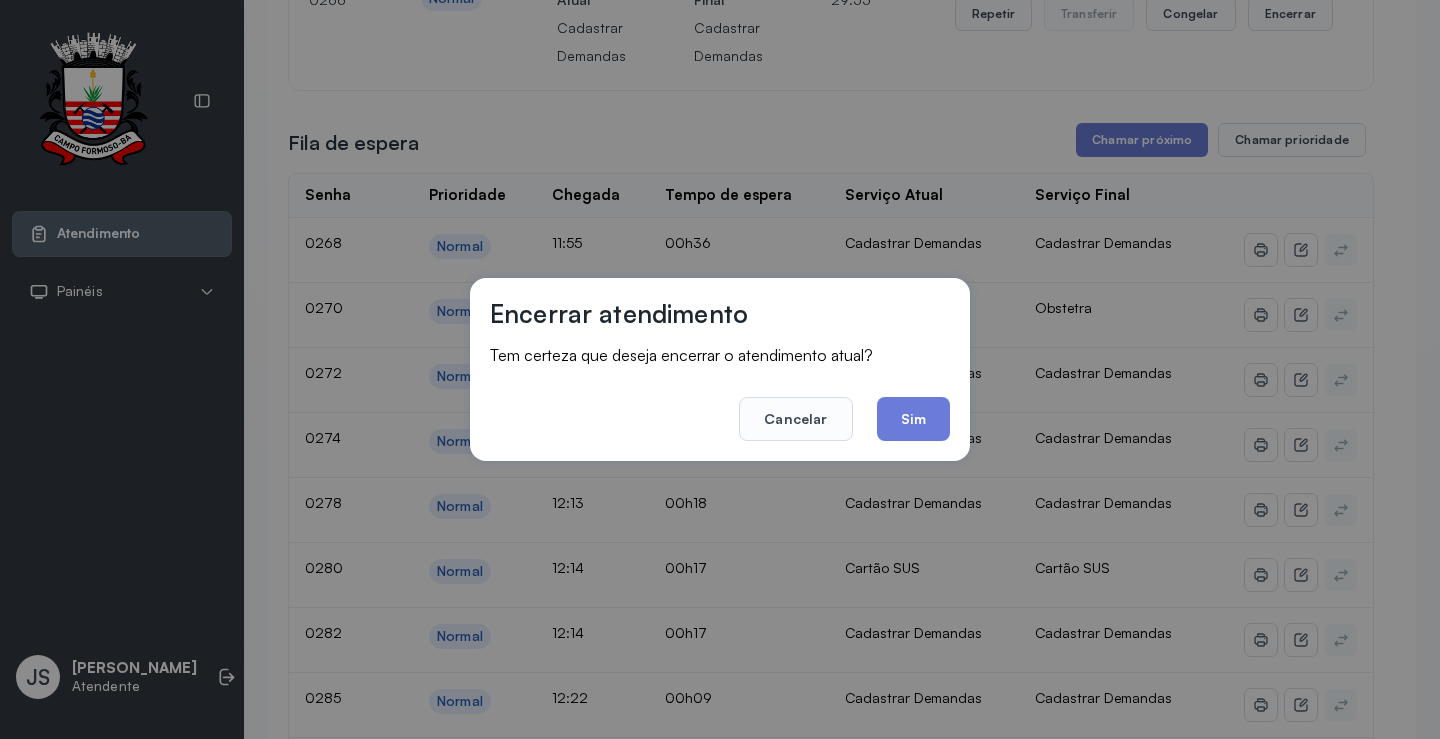 drag, startPoint x: 929, startPoint y: 407, endPoint x: 918, endPoint y: 376, distance: 32.89377 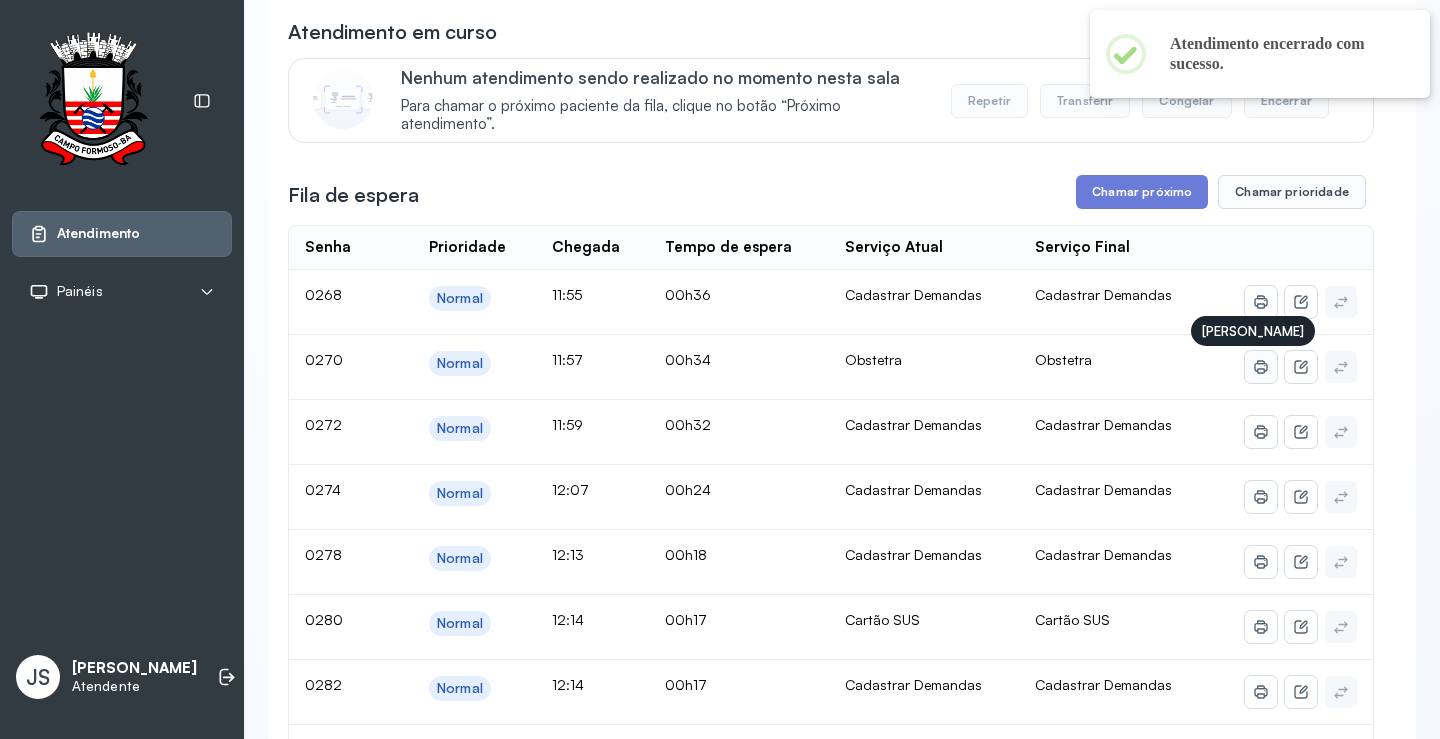 scroll, scrollTop: 0, scrollLeft: 0, axis: both 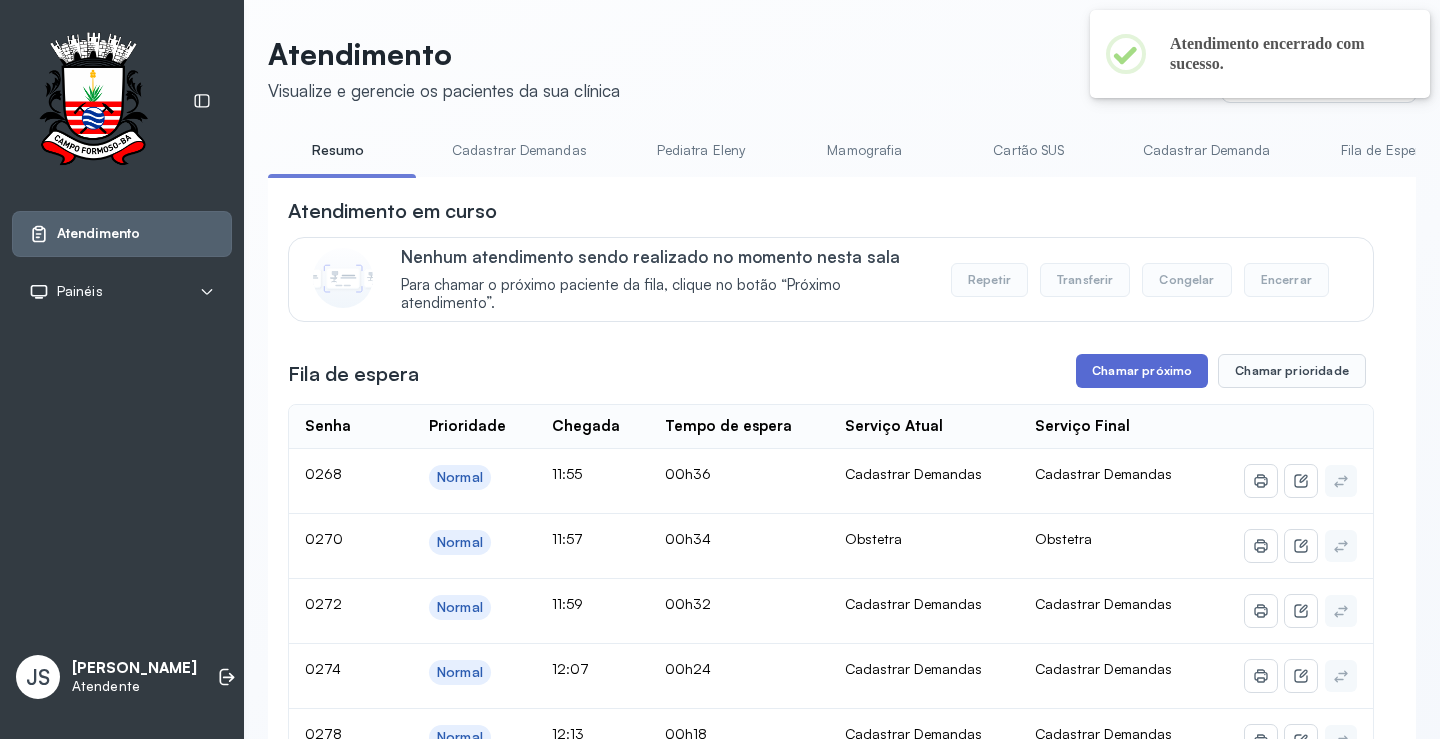 click on "Chamar próximo" at bounding box center (1142, 371) 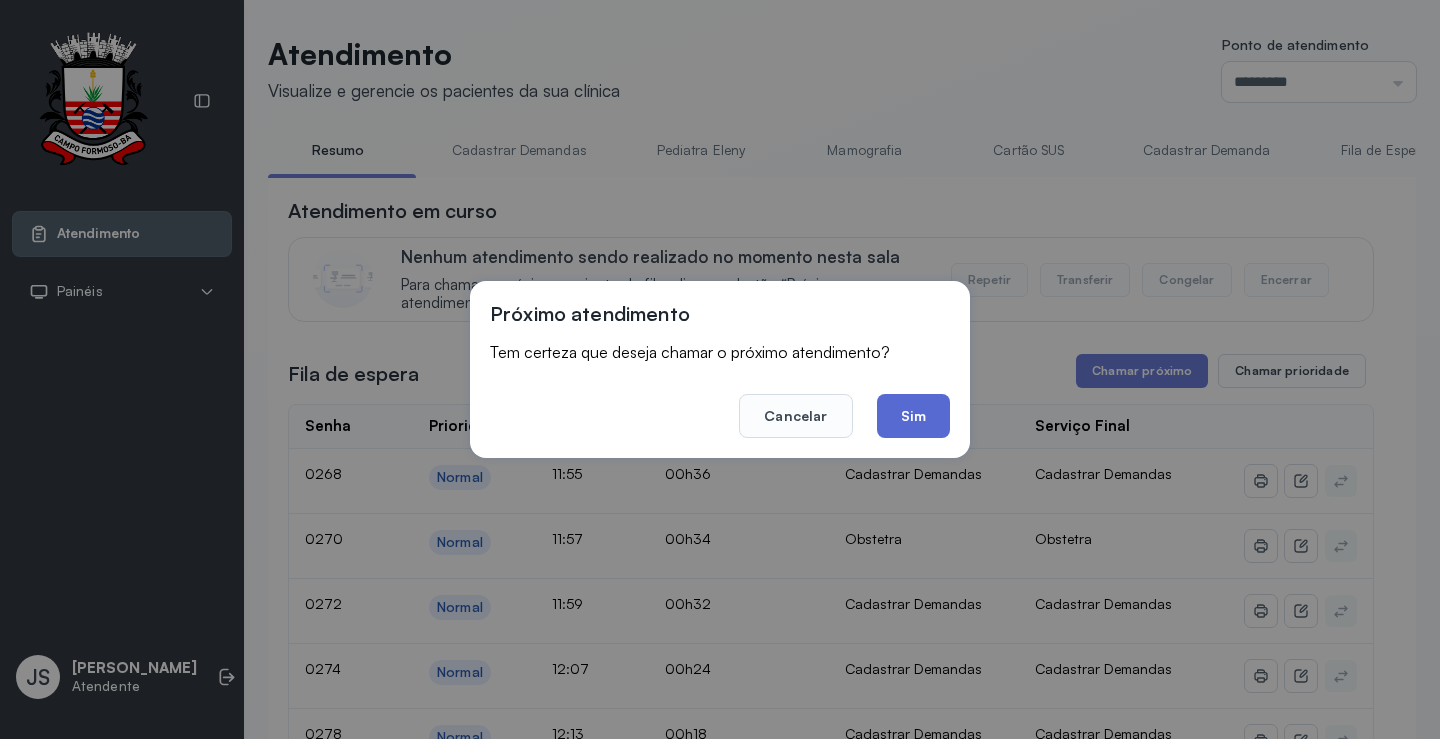 click on "Sim" 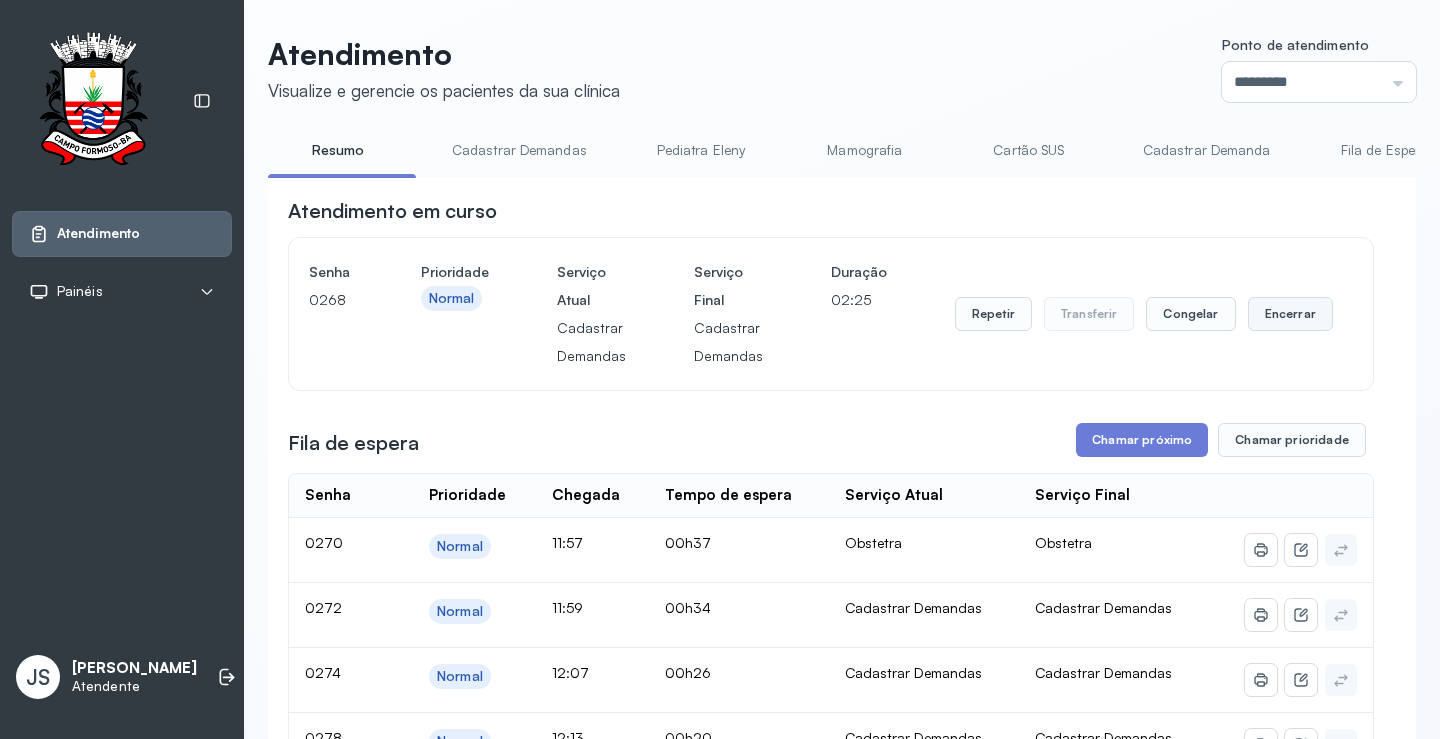click on "Encerrar" at bounding box center (1290, 314) 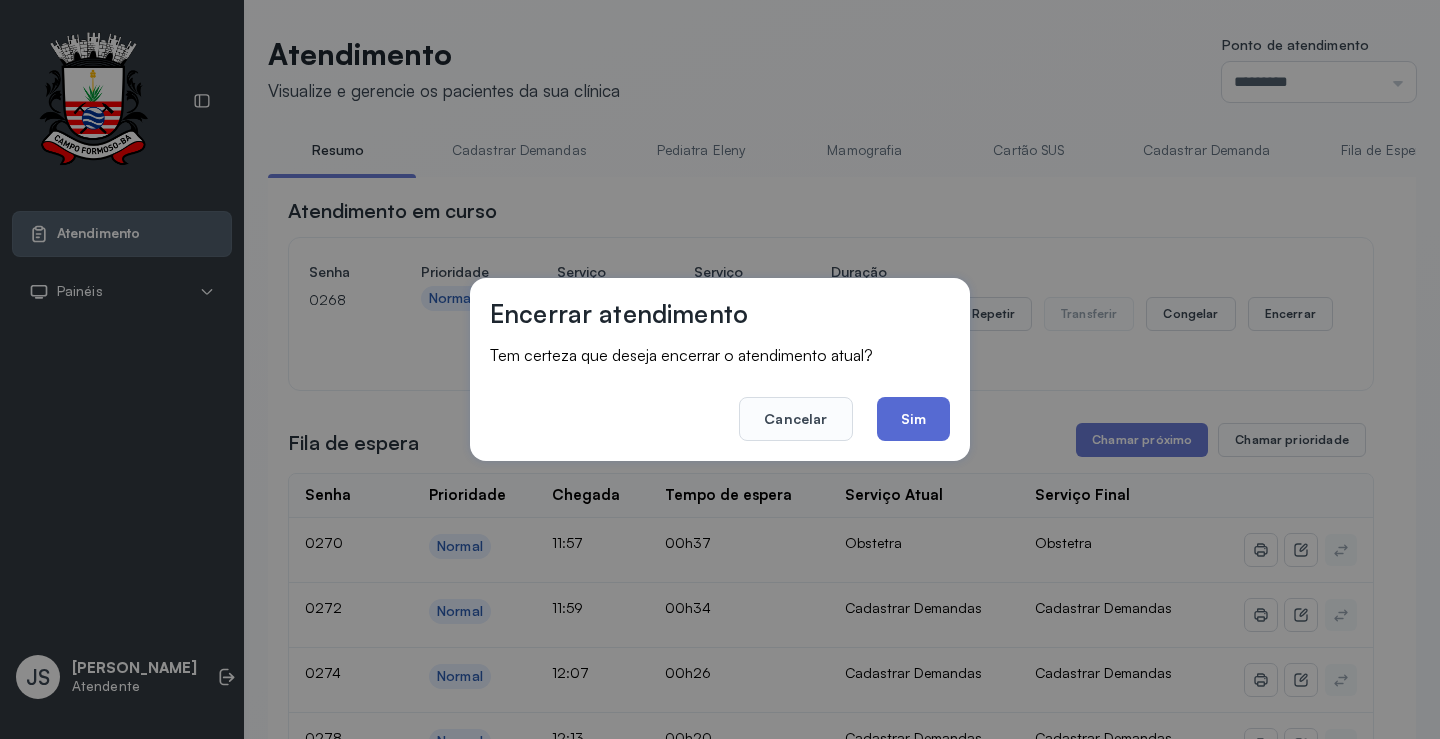 click on "Sim" 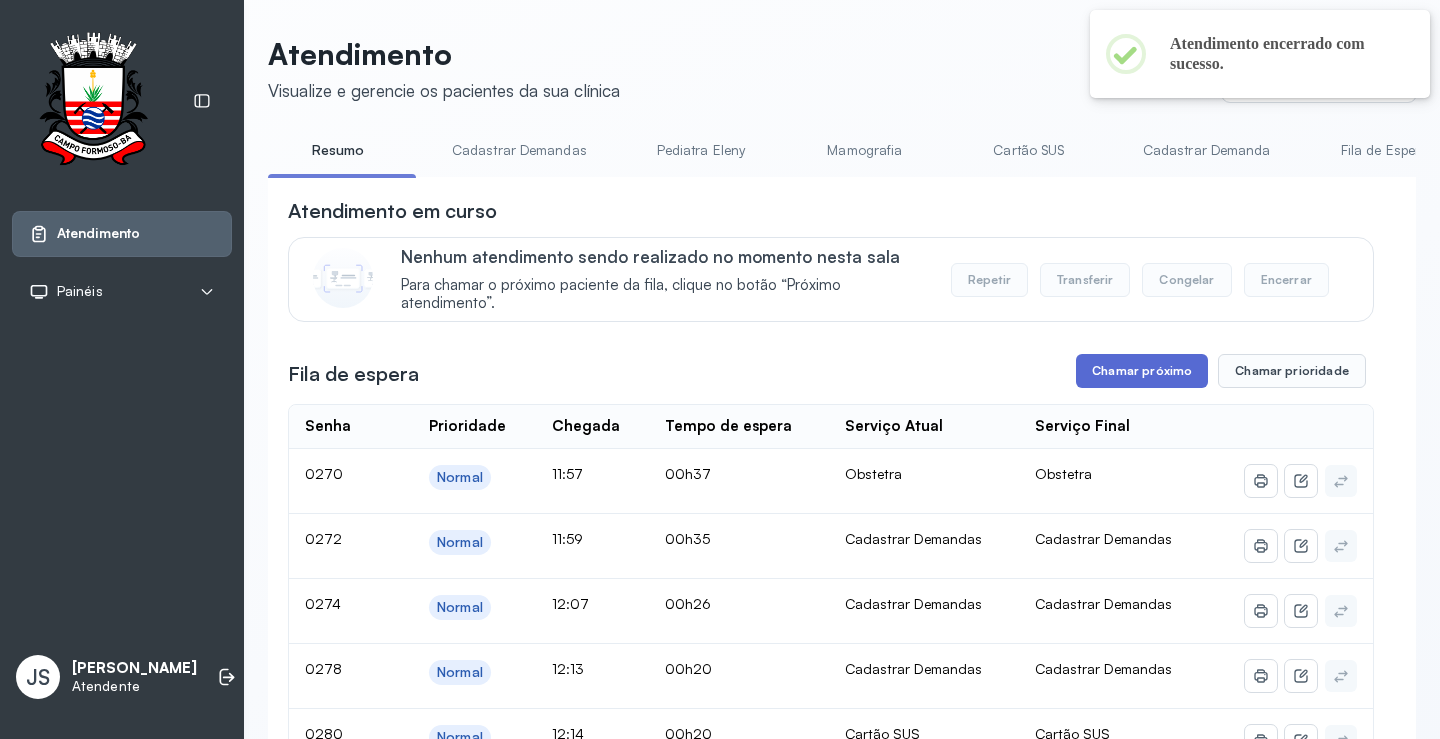 click on "Chamar próximo" at bounding box center (1142, 371) 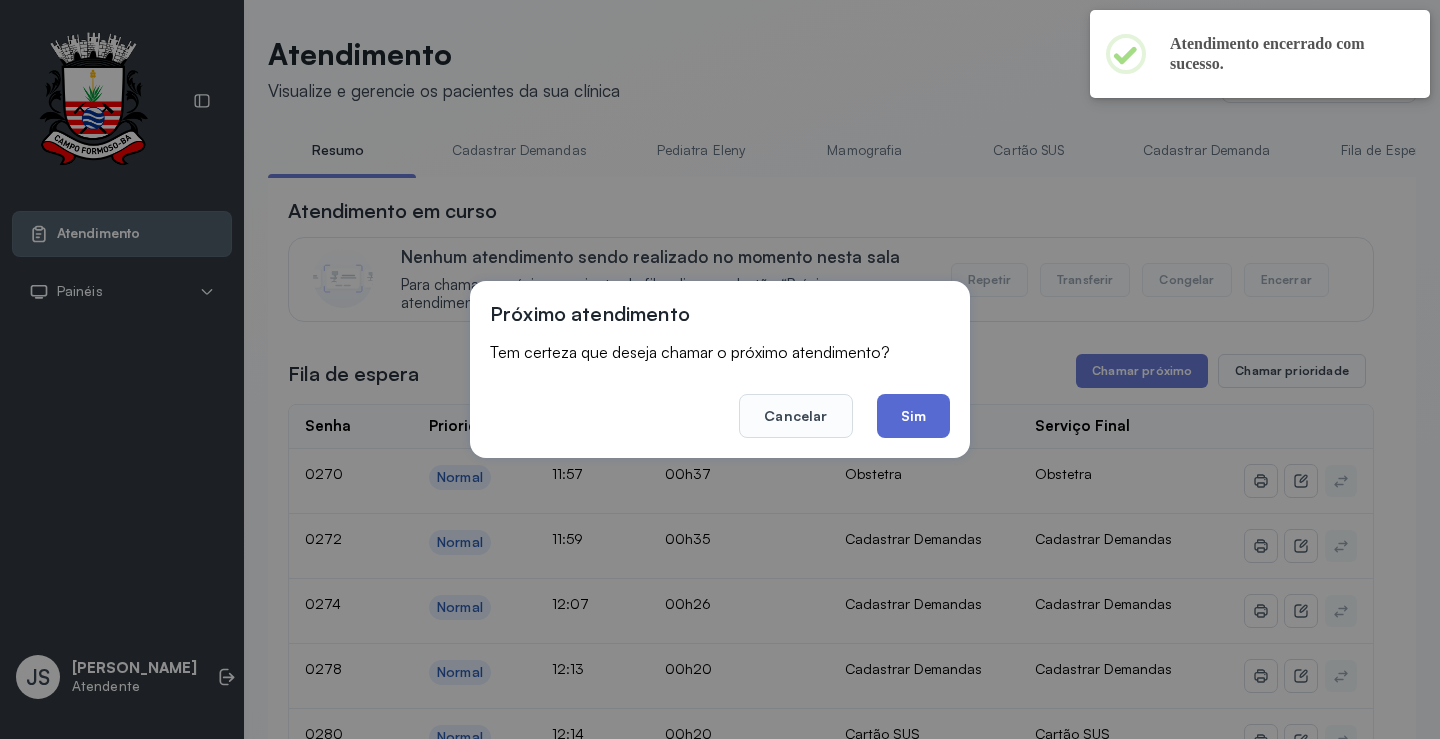 click on "Sim" 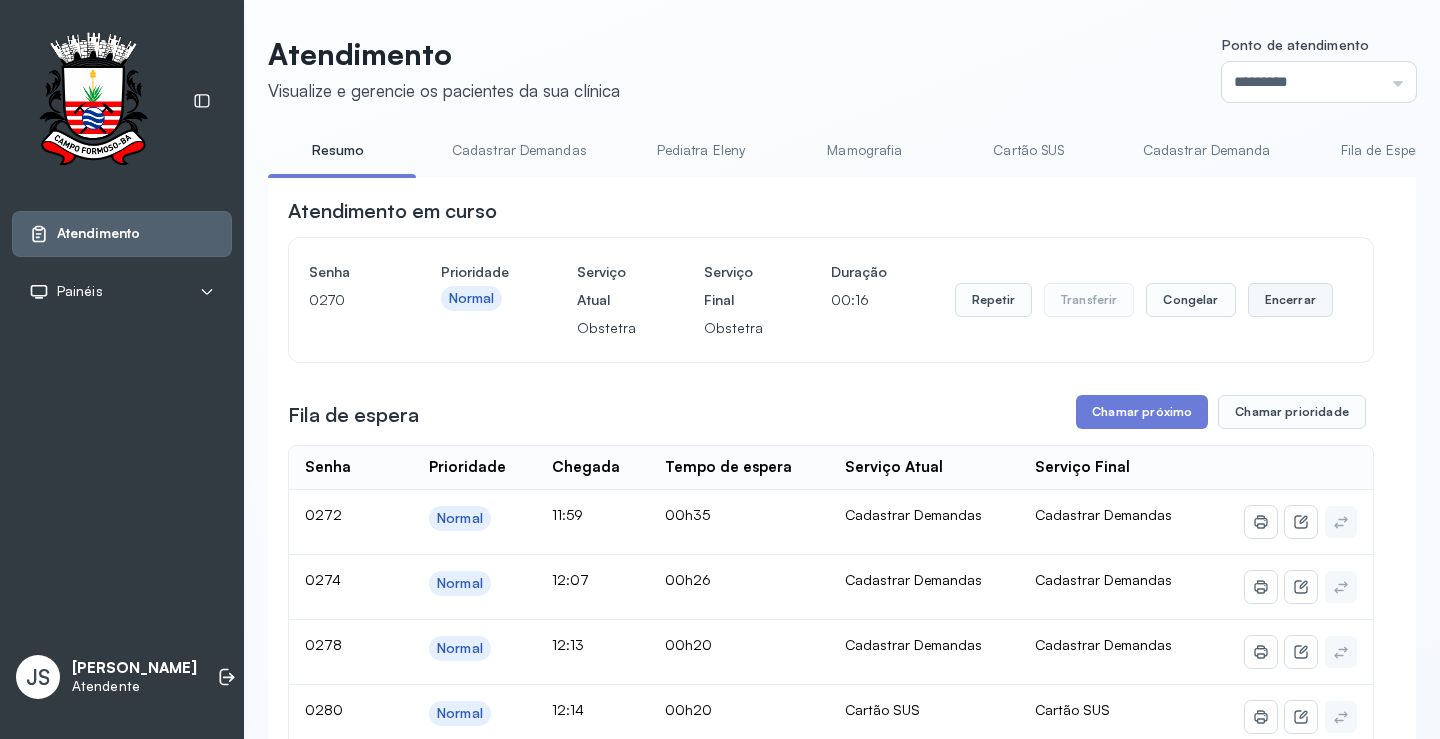 click on "Encerrar" at bounding box center [1290, 300] 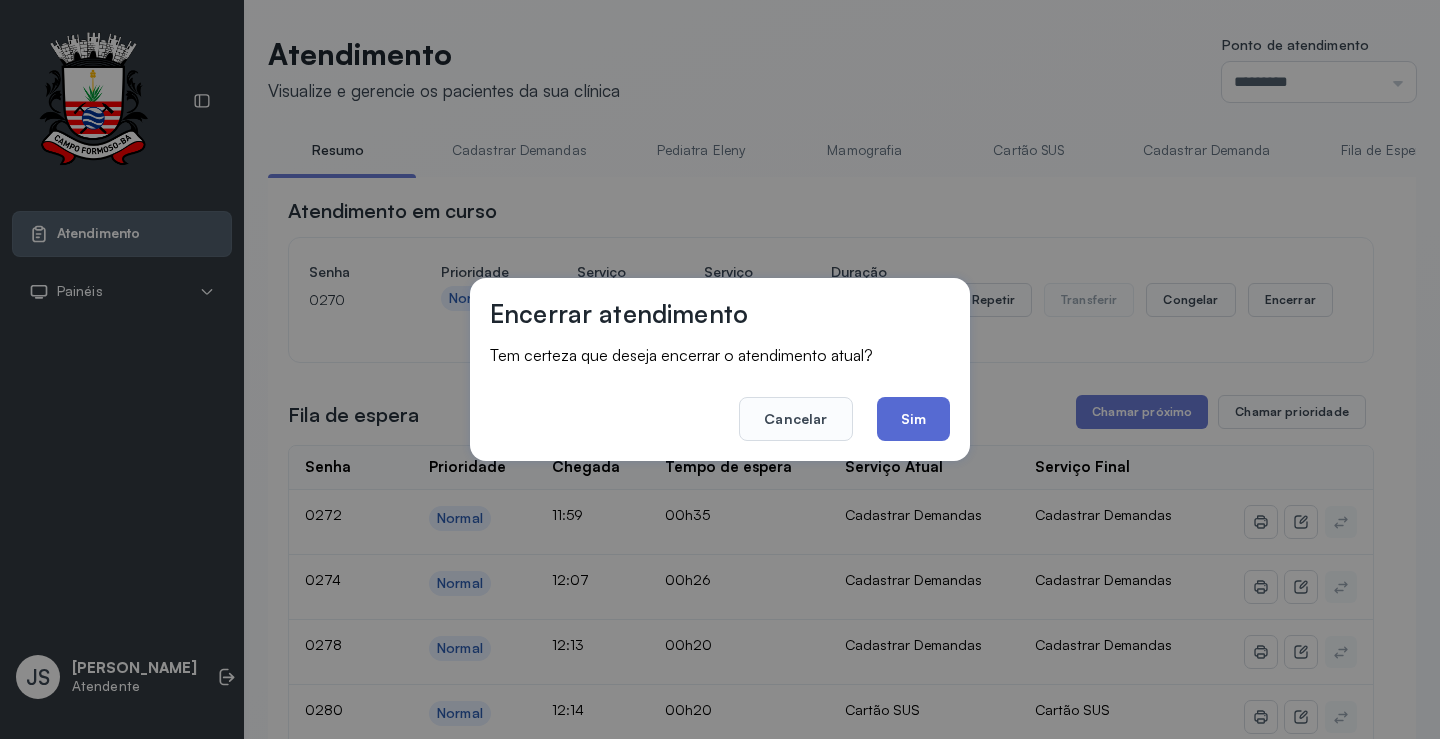 click on "Sim" 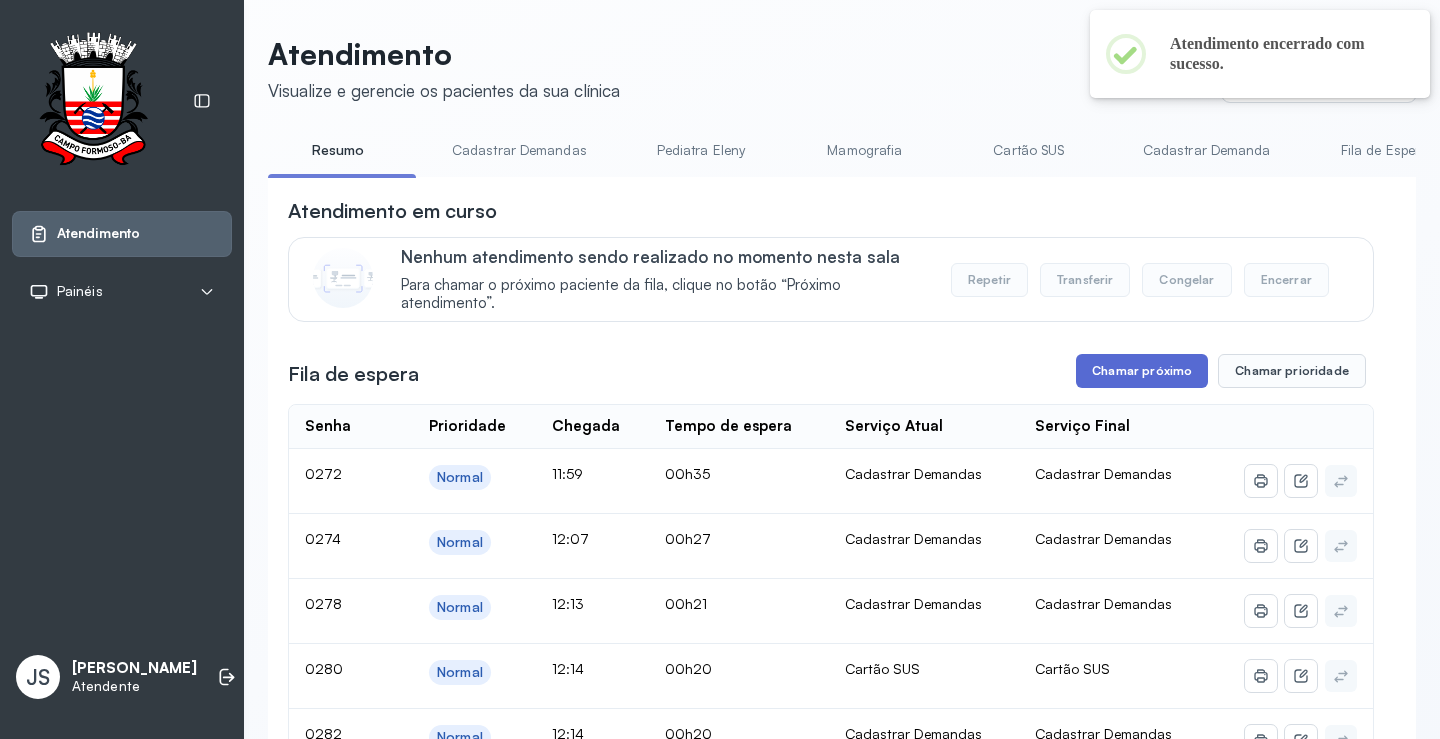 click on "Chamar próximo" at bounding box center (1142, 371) 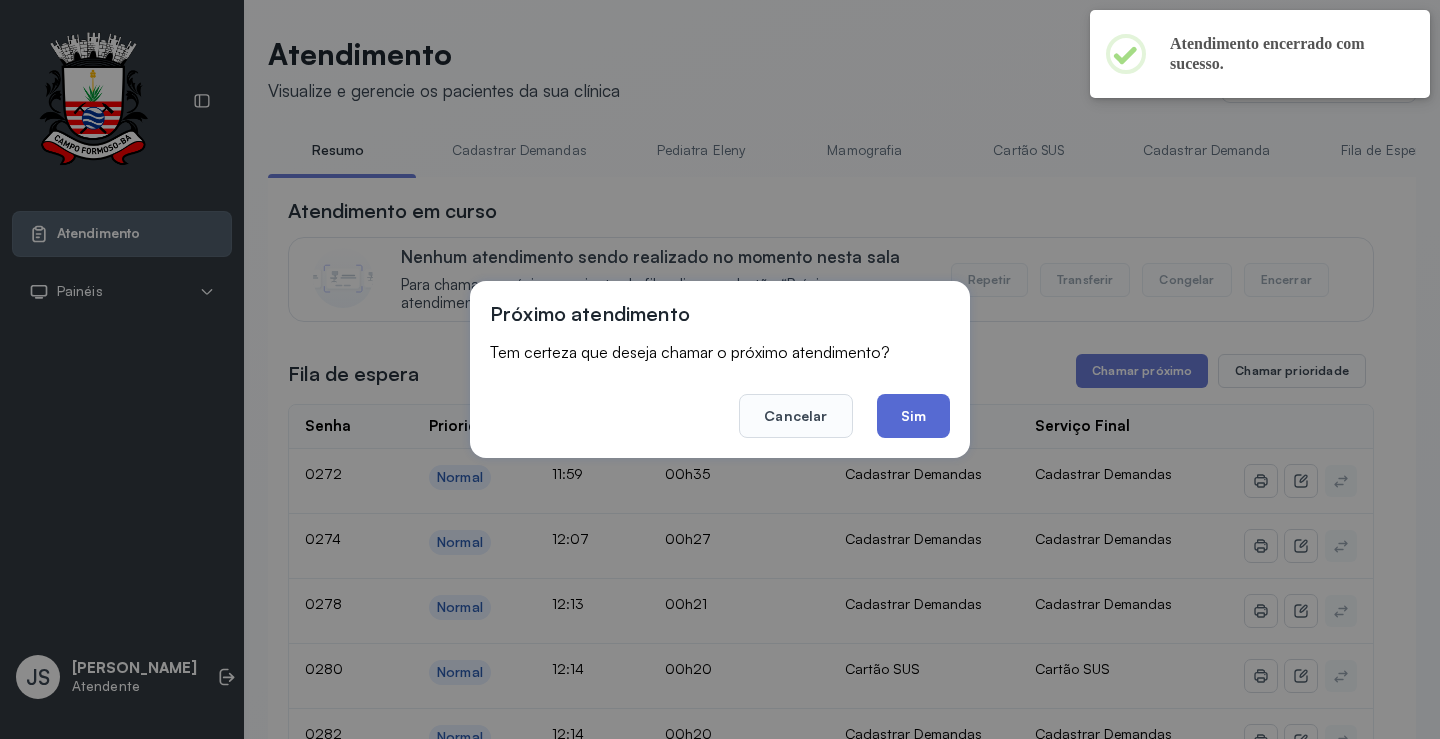 click on "Sim" 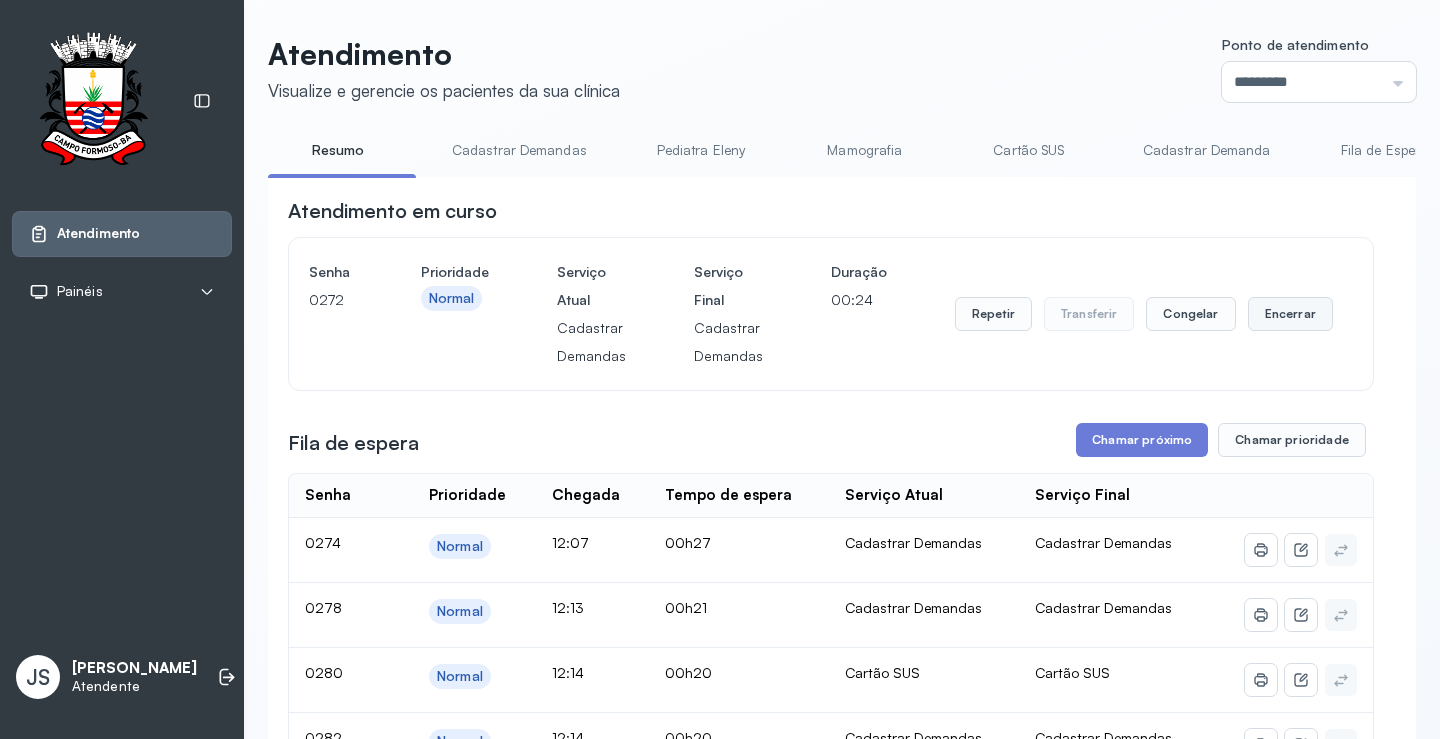 click on "Encerrar" at bounding box center [1290, 314] 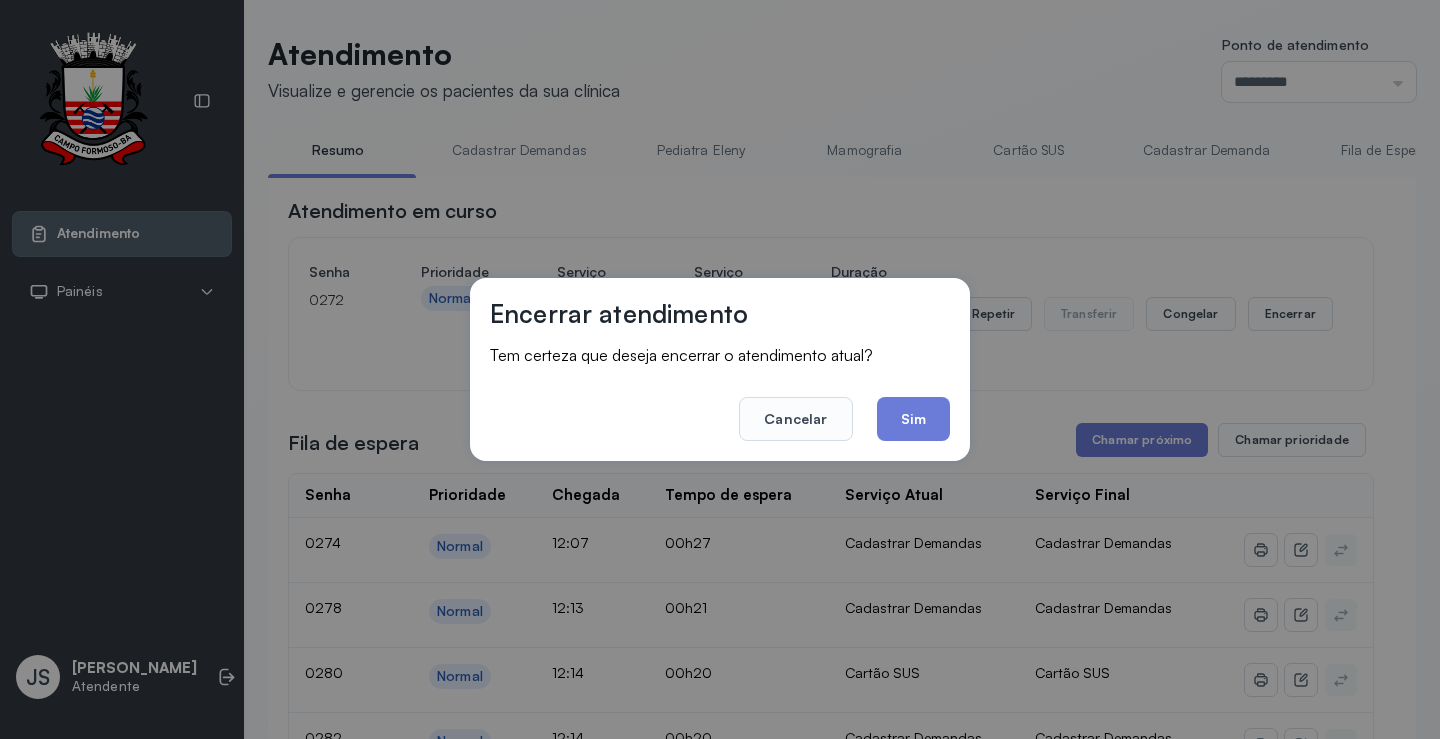 click on "Cancelar Sim" at bounding box center [720, 405] 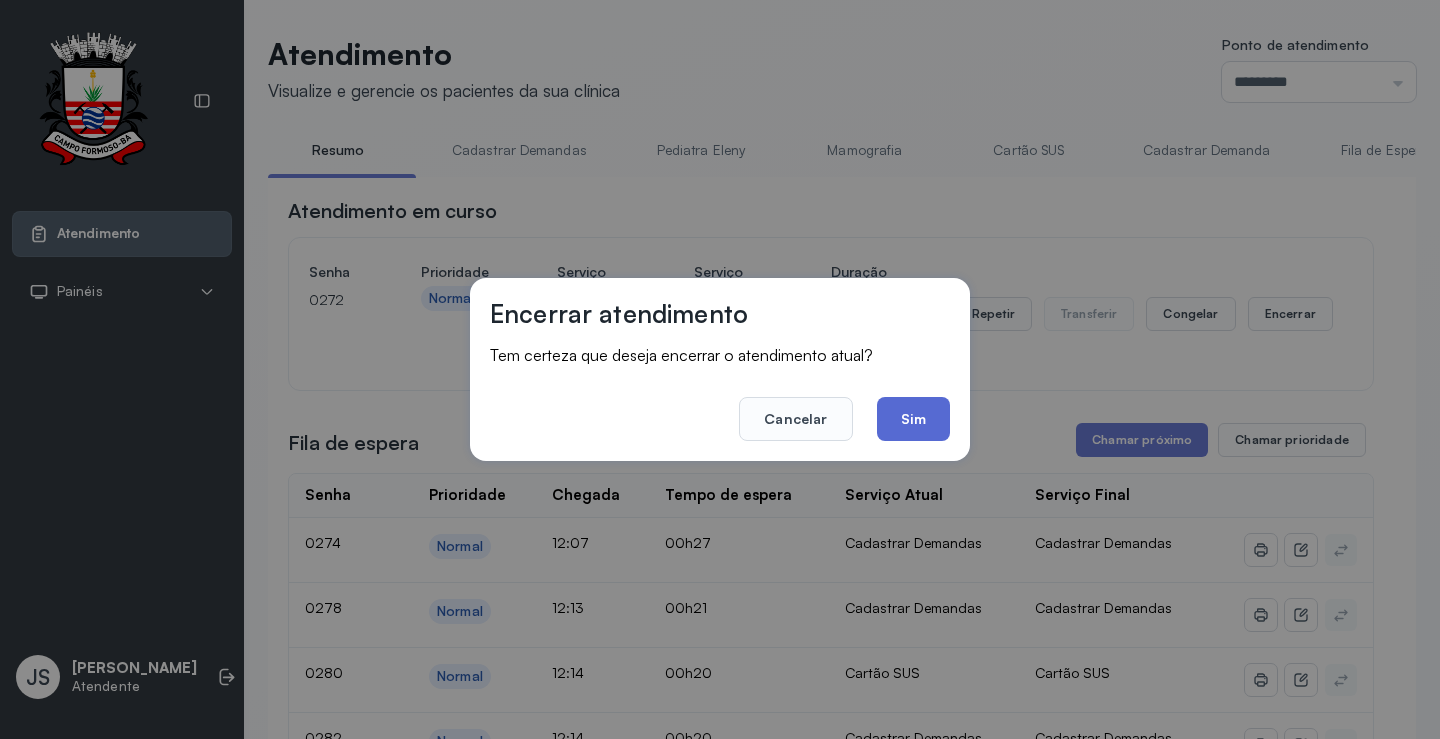 click on "Sim" 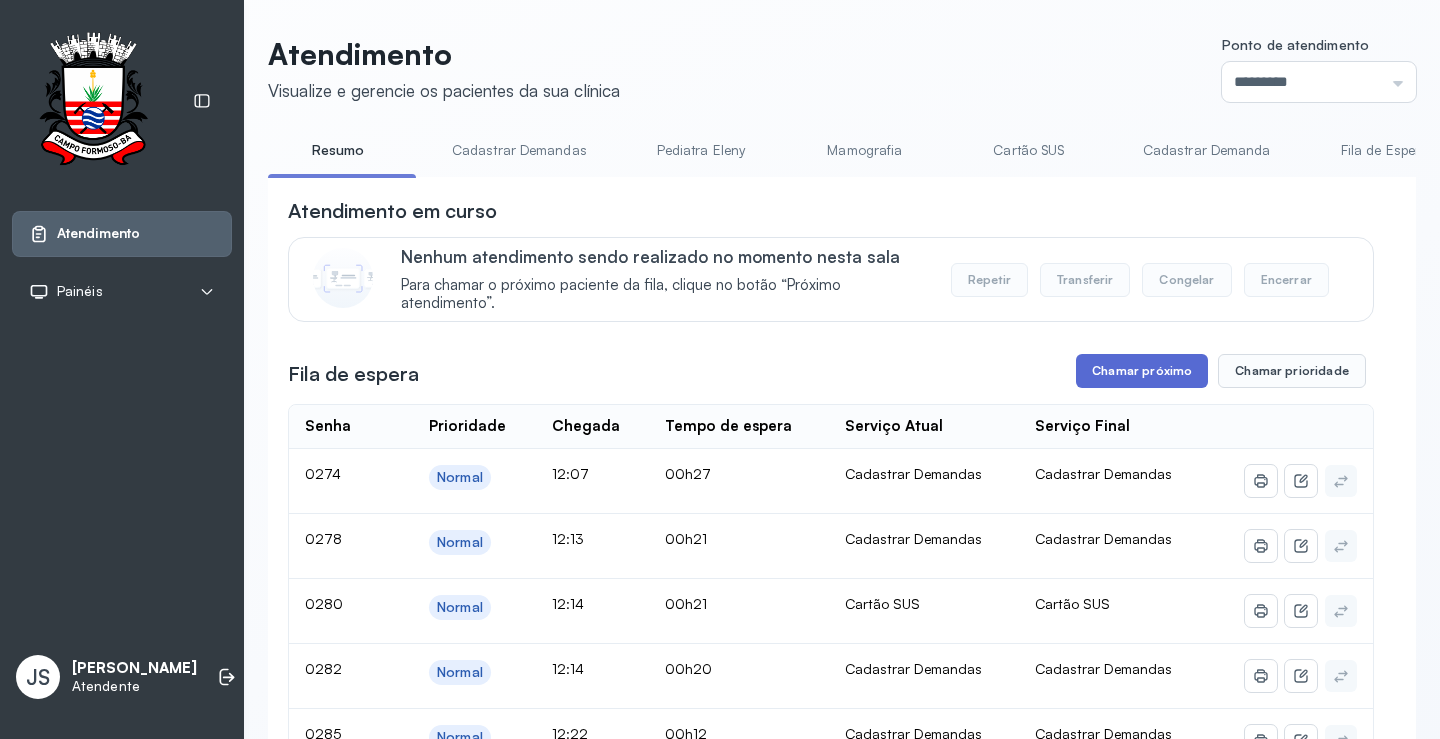 click on "Chamar próximo" at bounding box center (1142, 371) 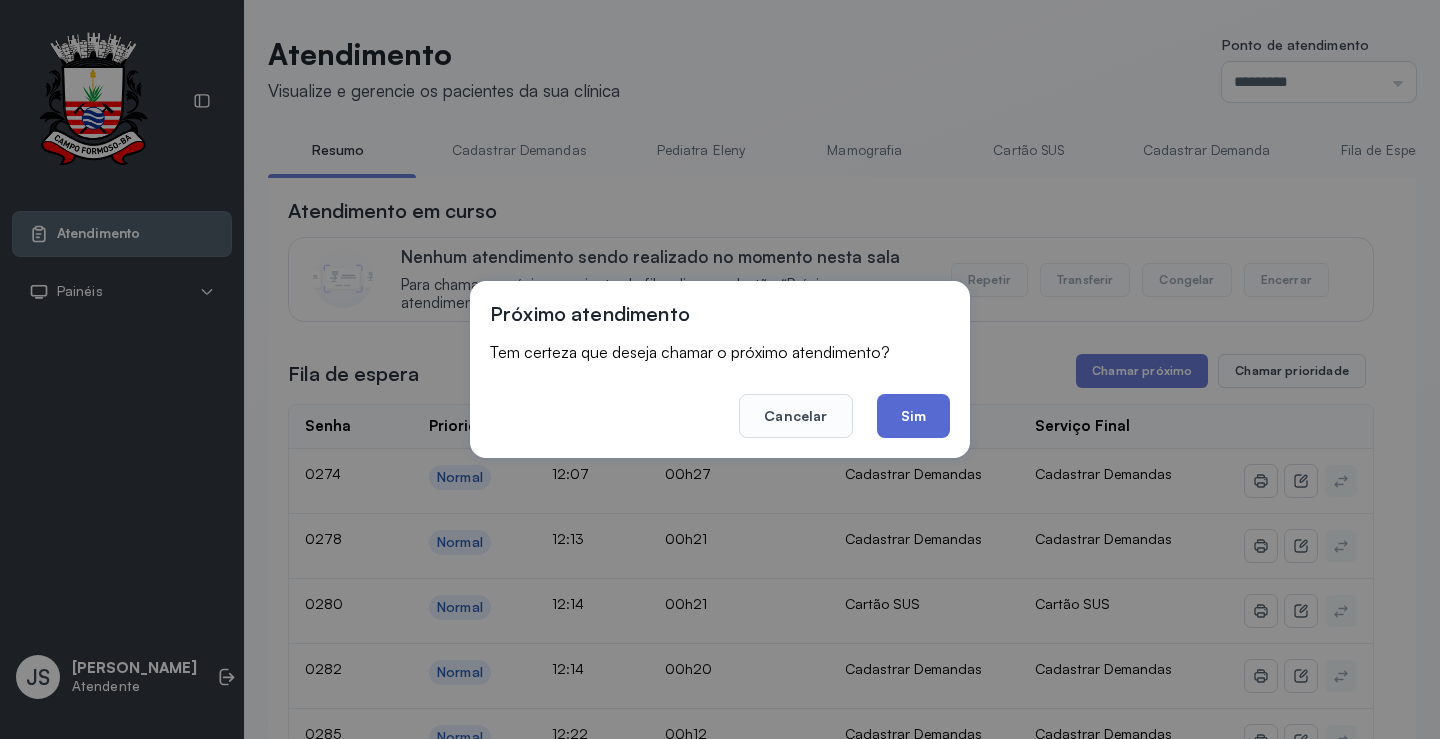 click on "Sim" 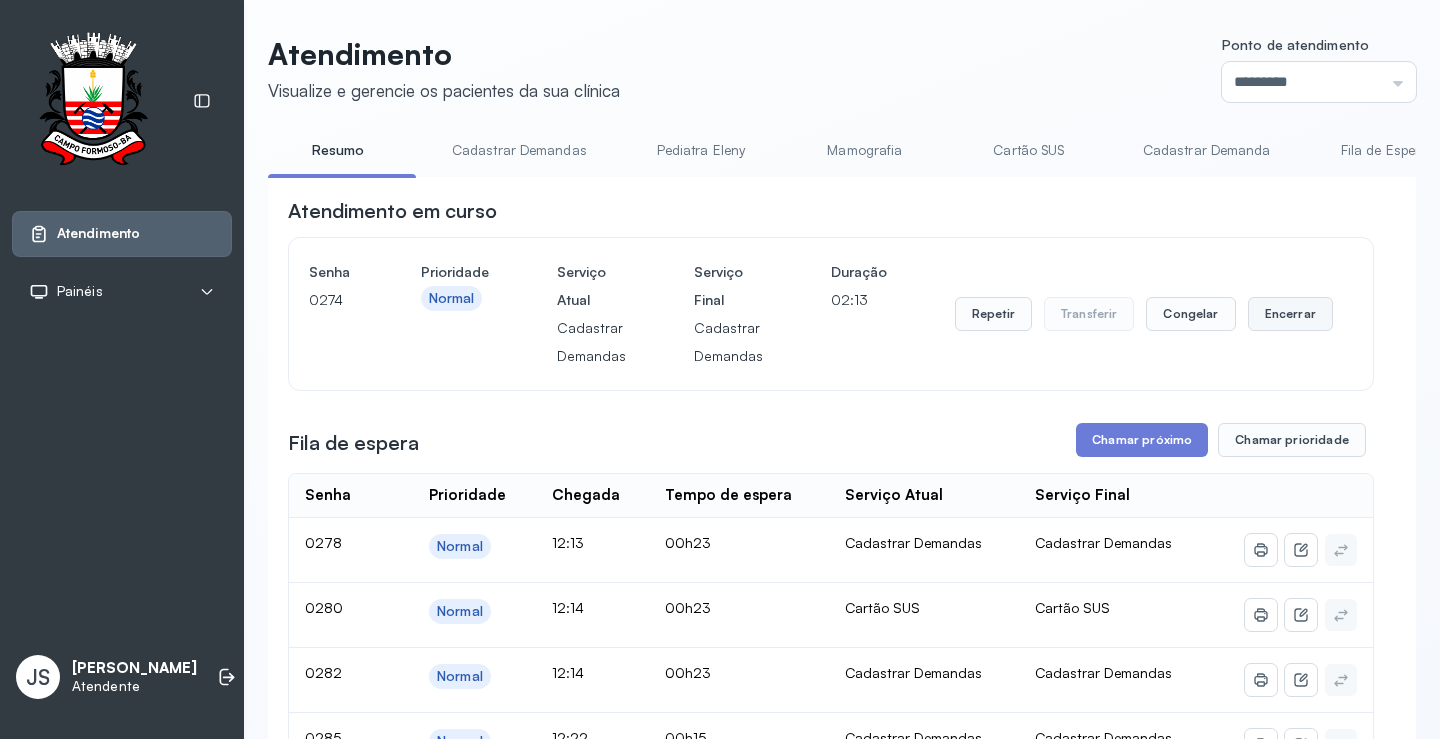 click on "Encerrar" at bounding box center [1290, 314] 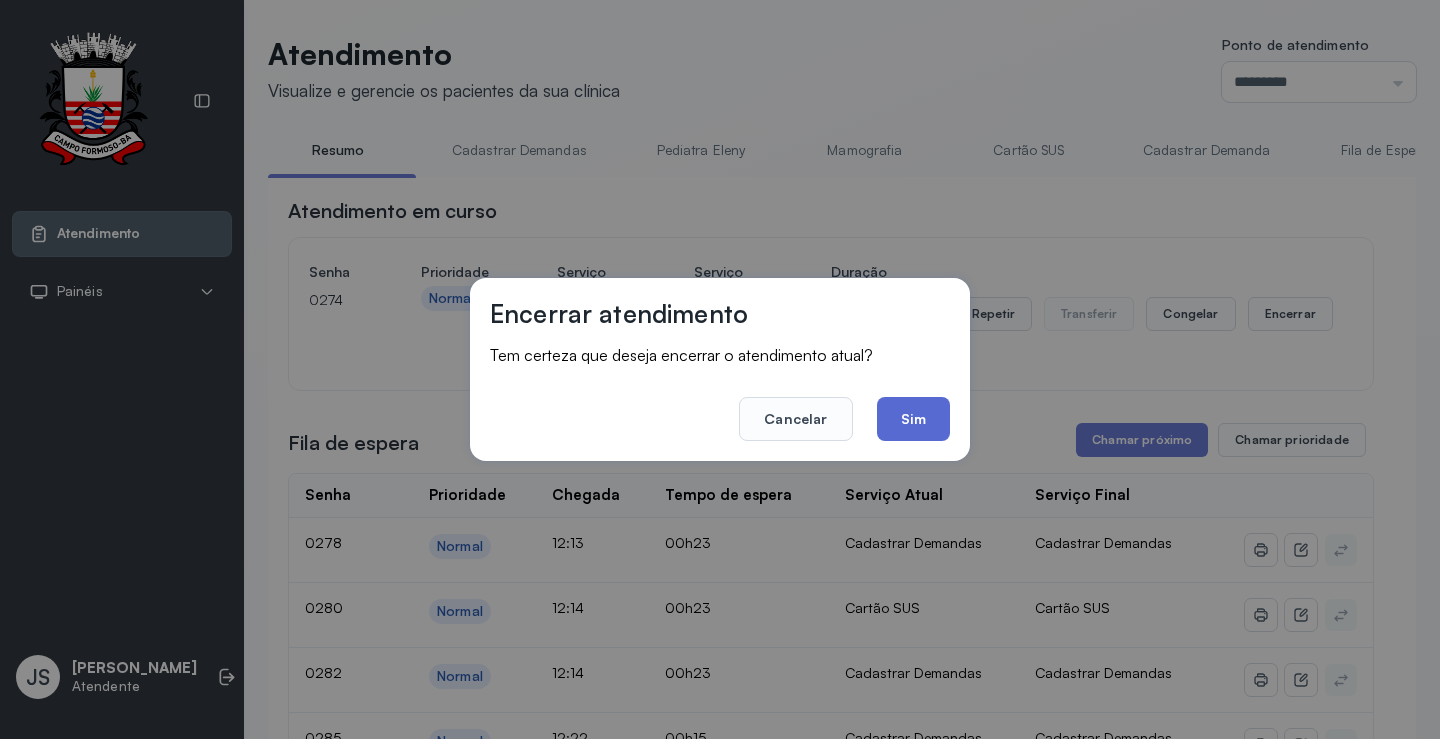 click on "Sim" 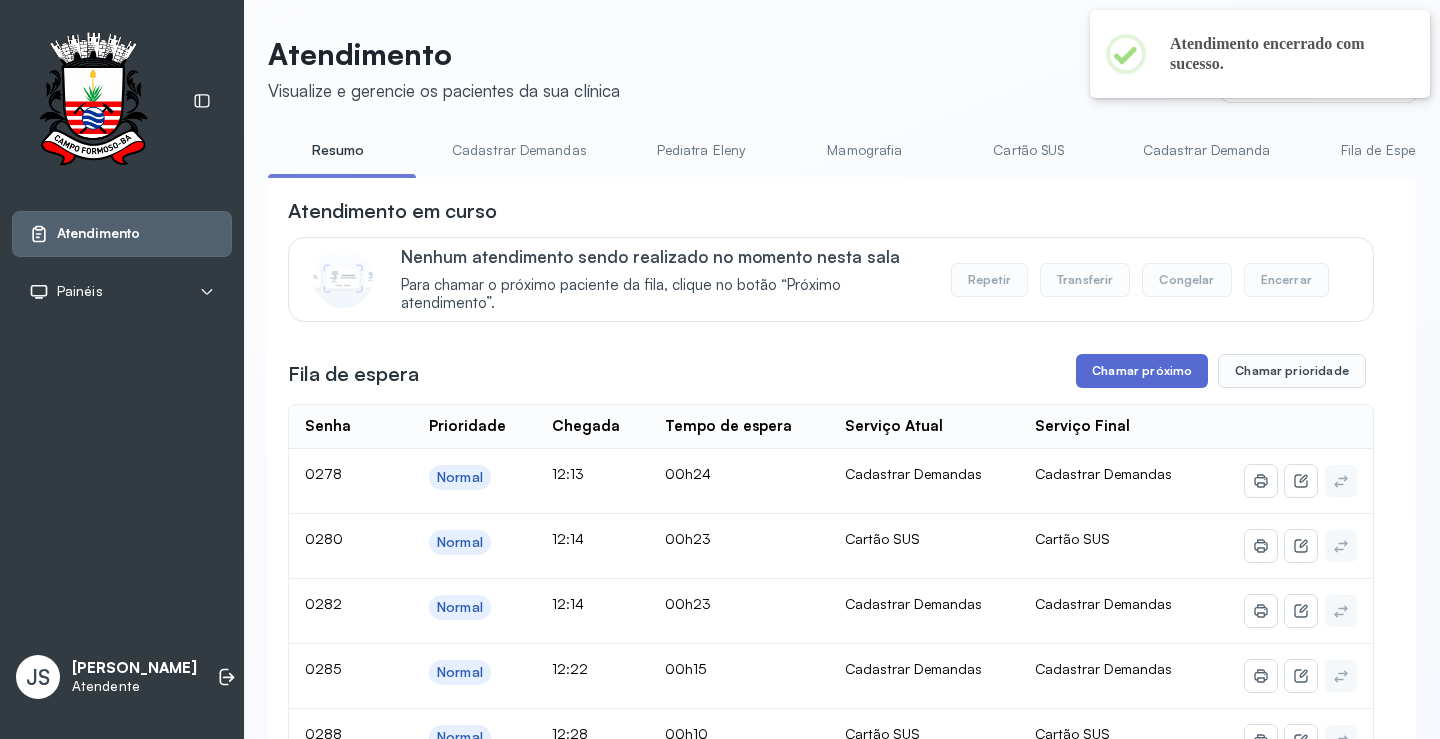 click on "Chamar próximo" at bounding box center [1142, 371] 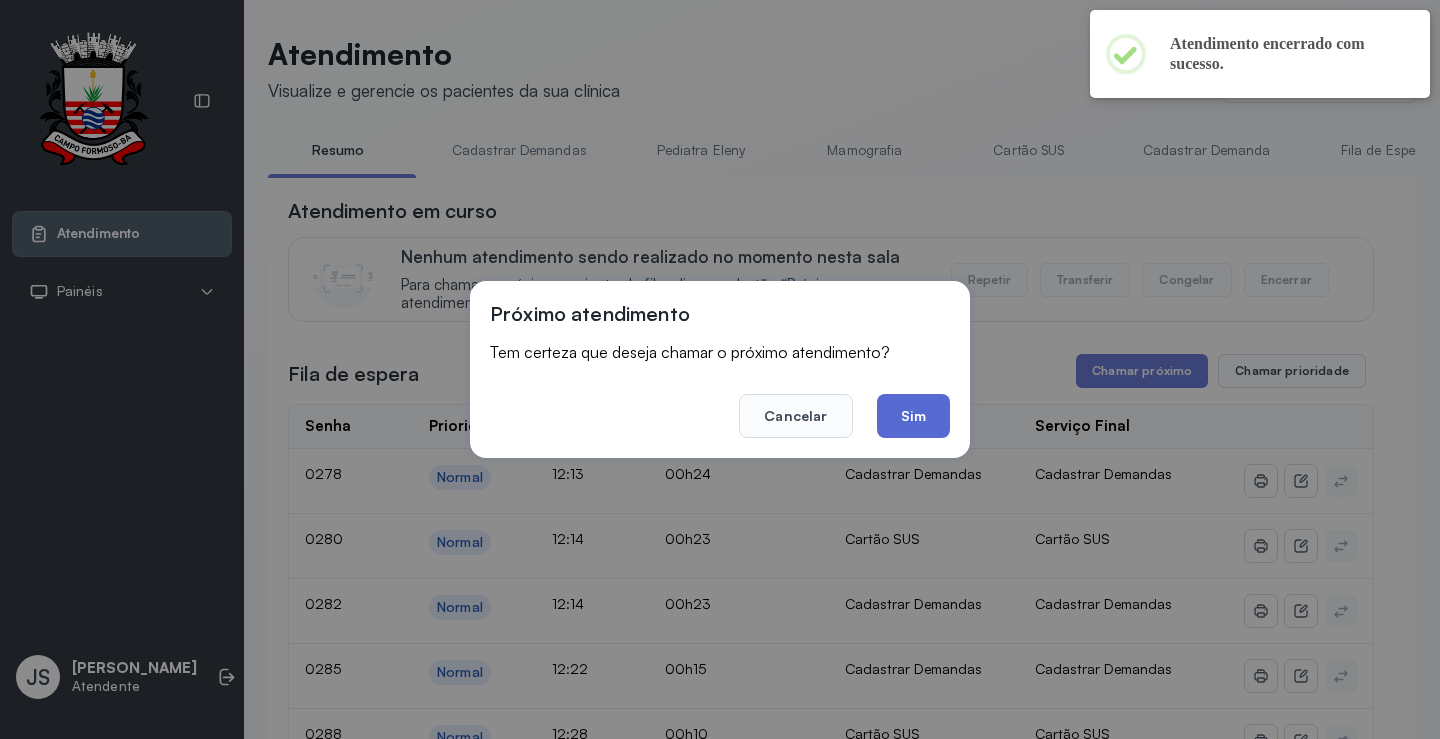click on "Sim" 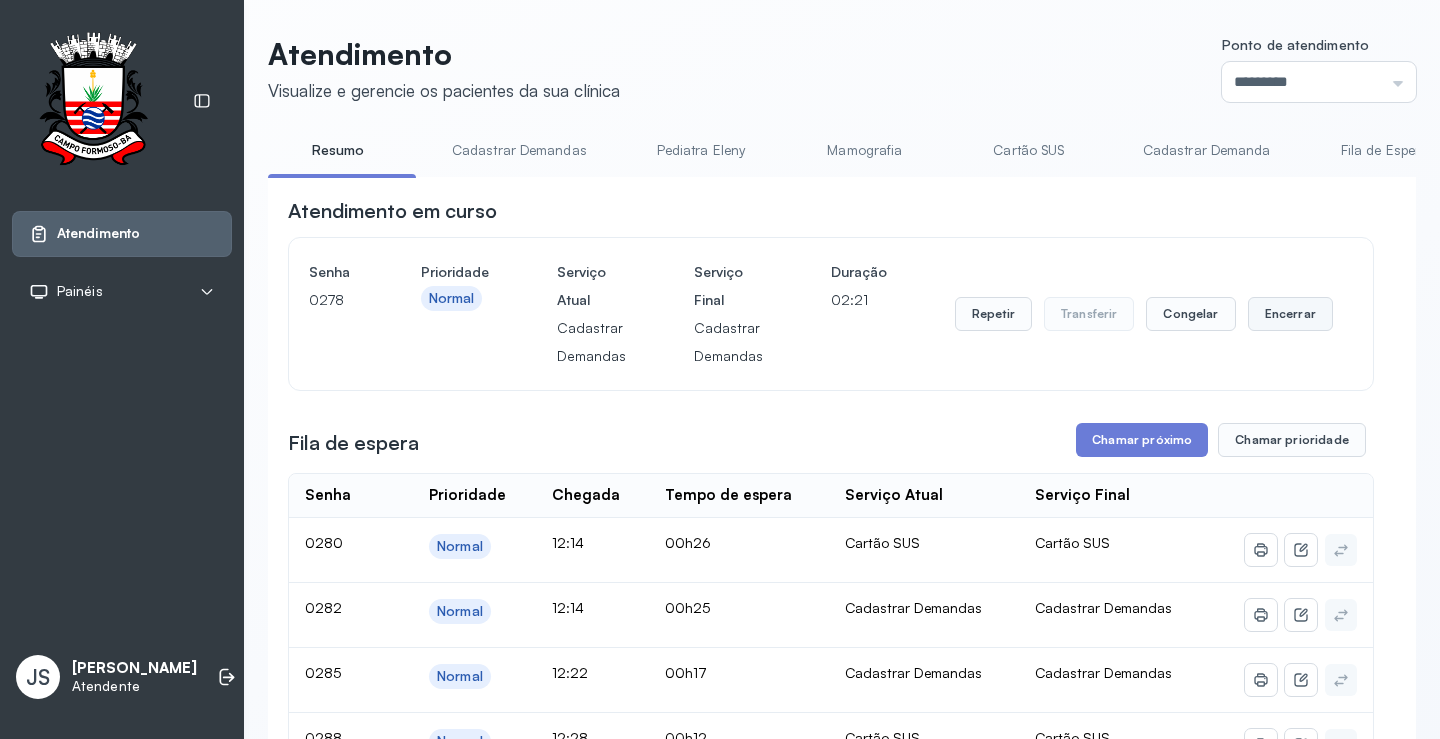 click on "Encerrar" at bounding box center (1290, 314) 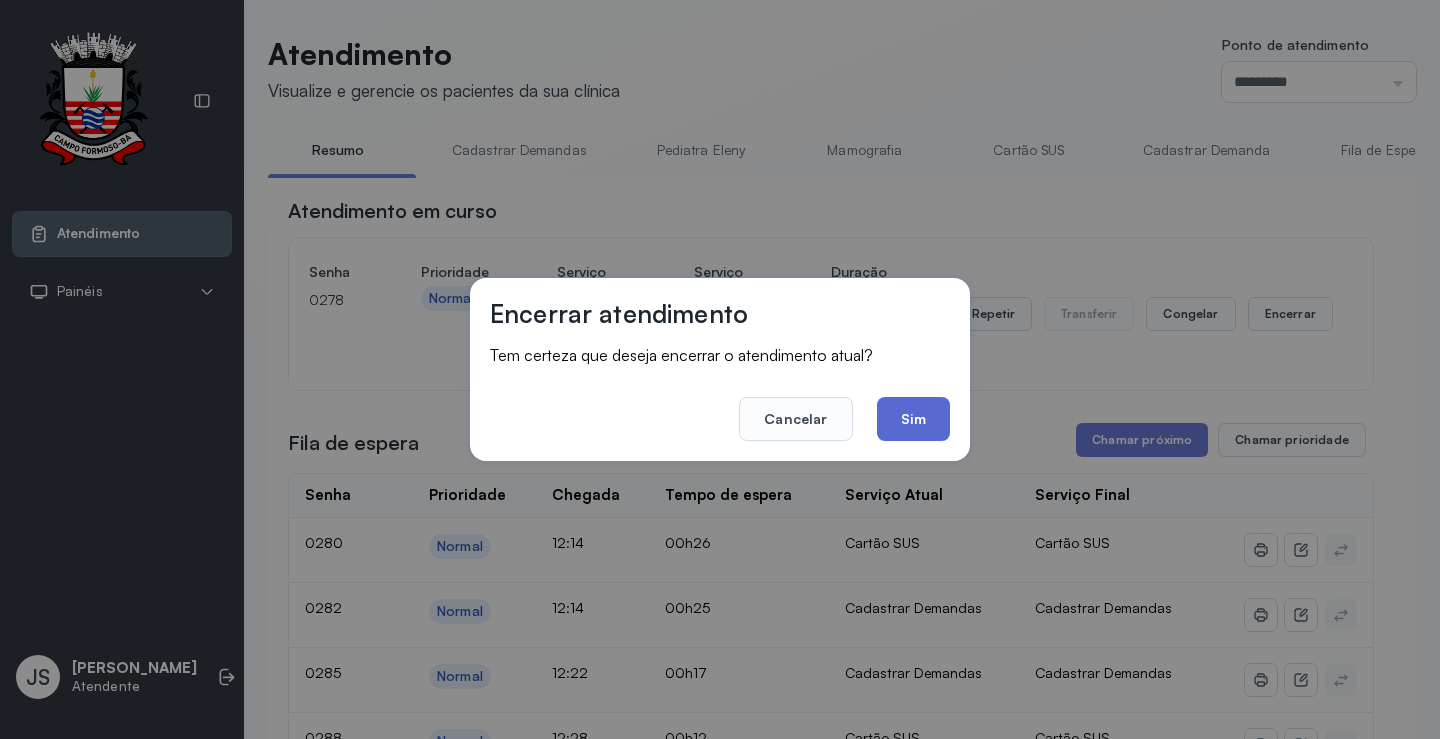 click on "Sim" 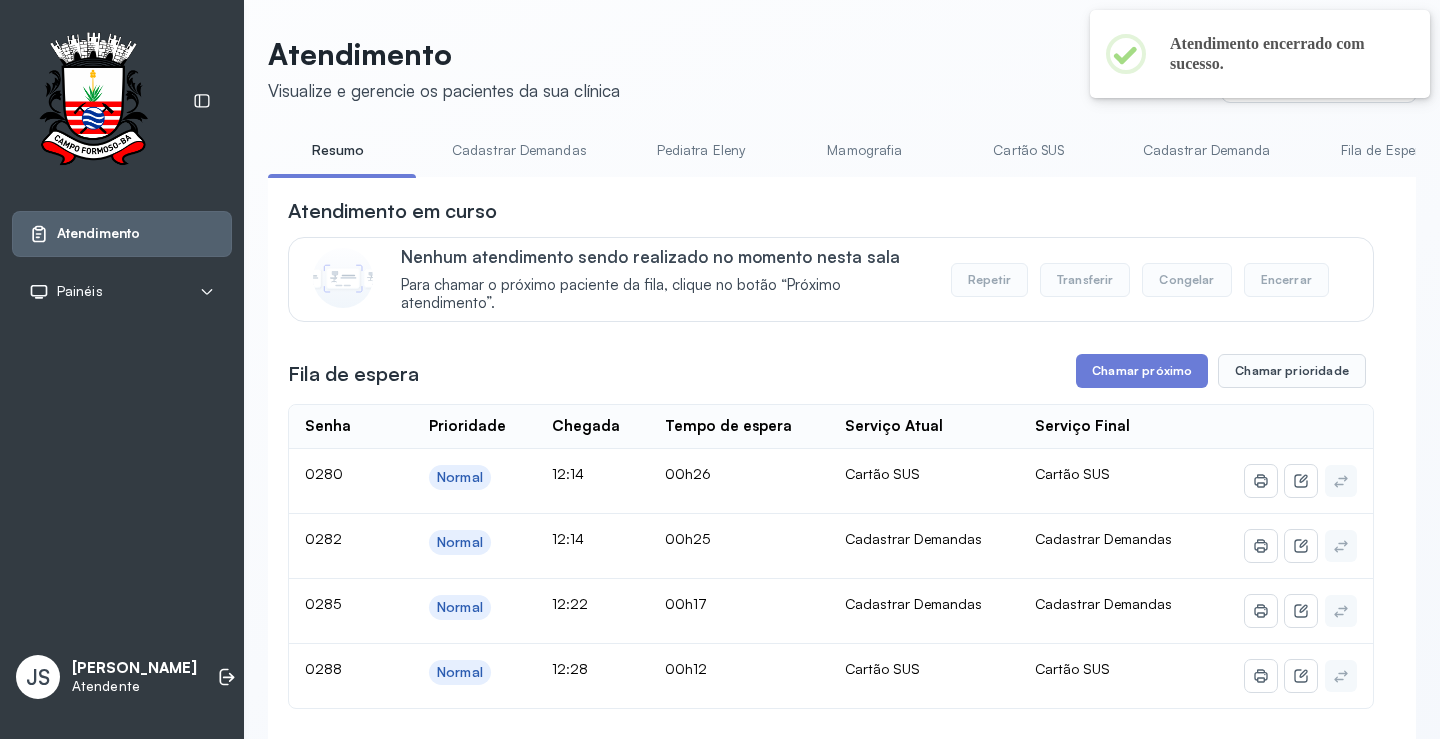 click on "Chamar próximo" at bounding box center [1142, 371] 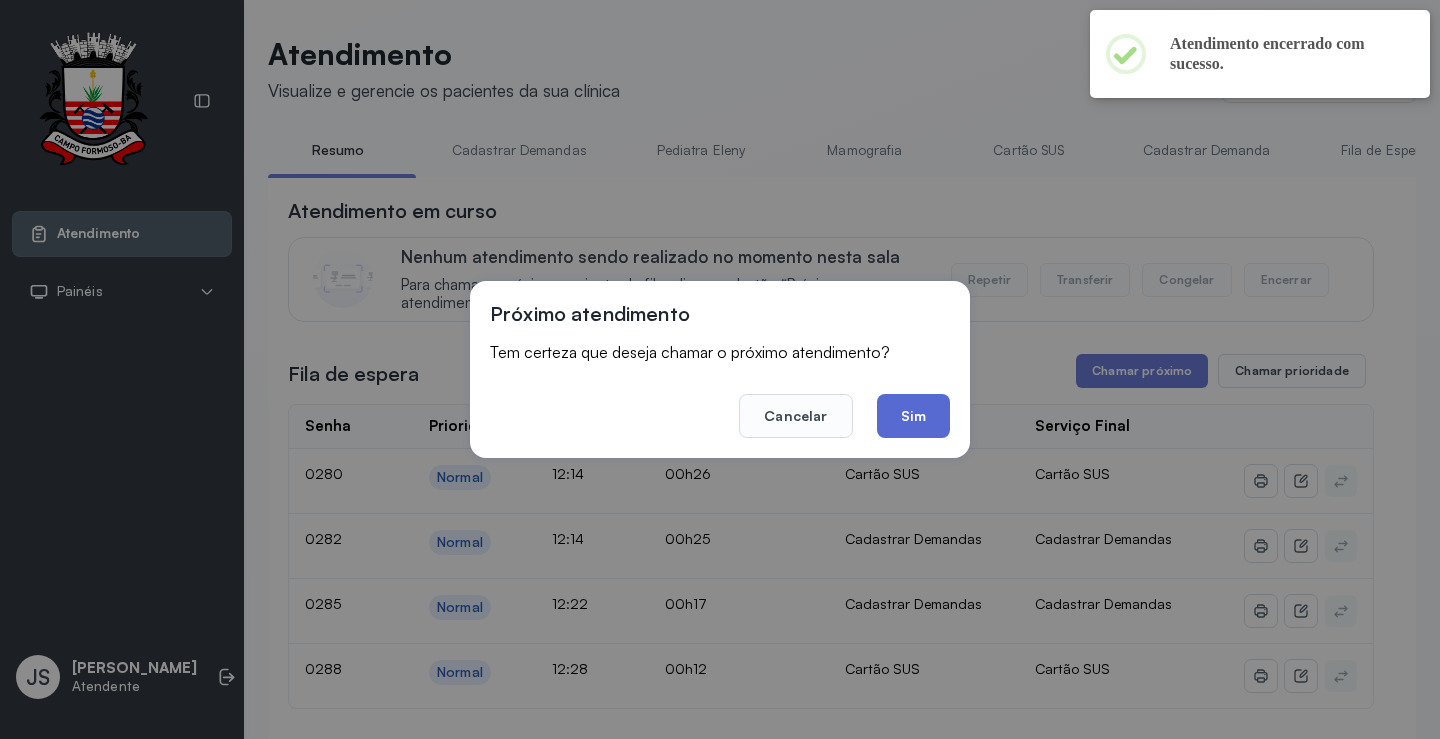 click on "Sim" 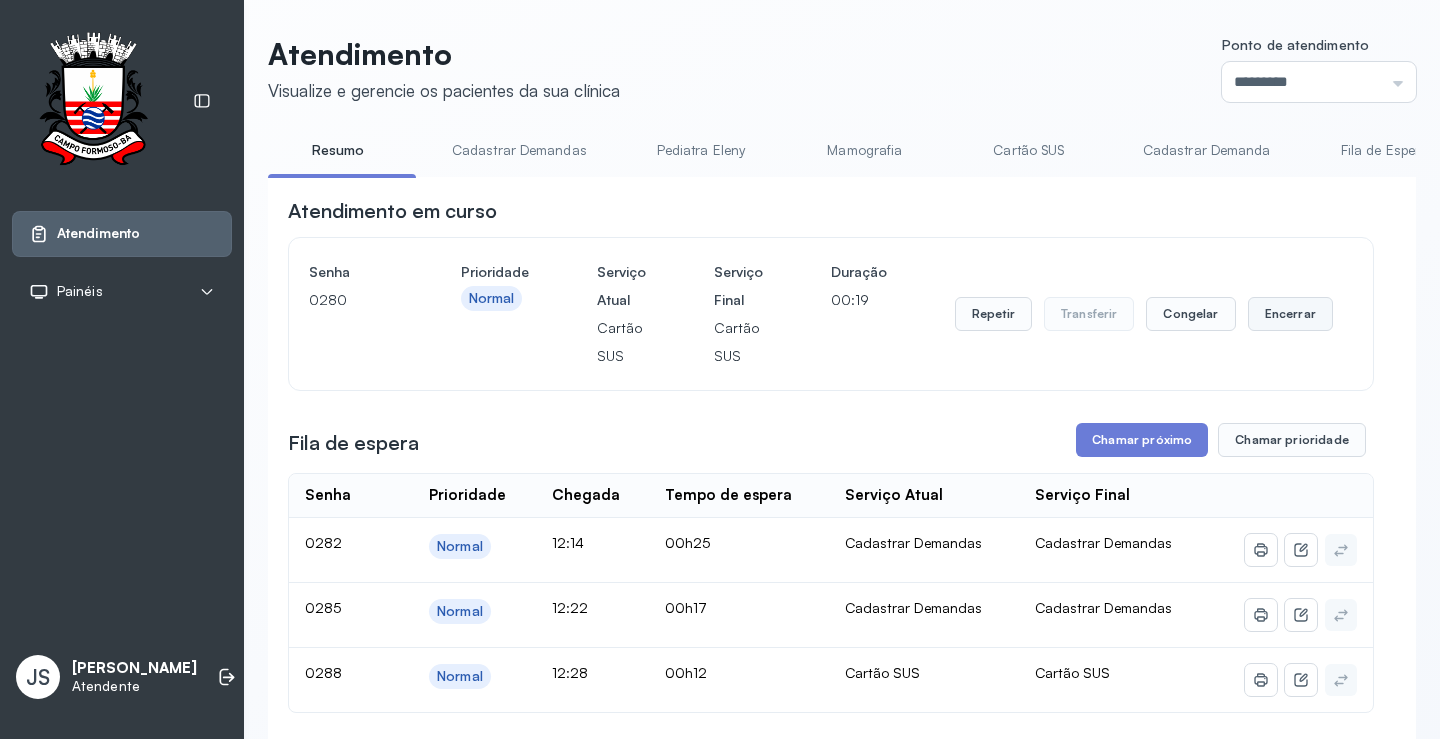 click on "Encerrar" at bounding box center (1290, 314) 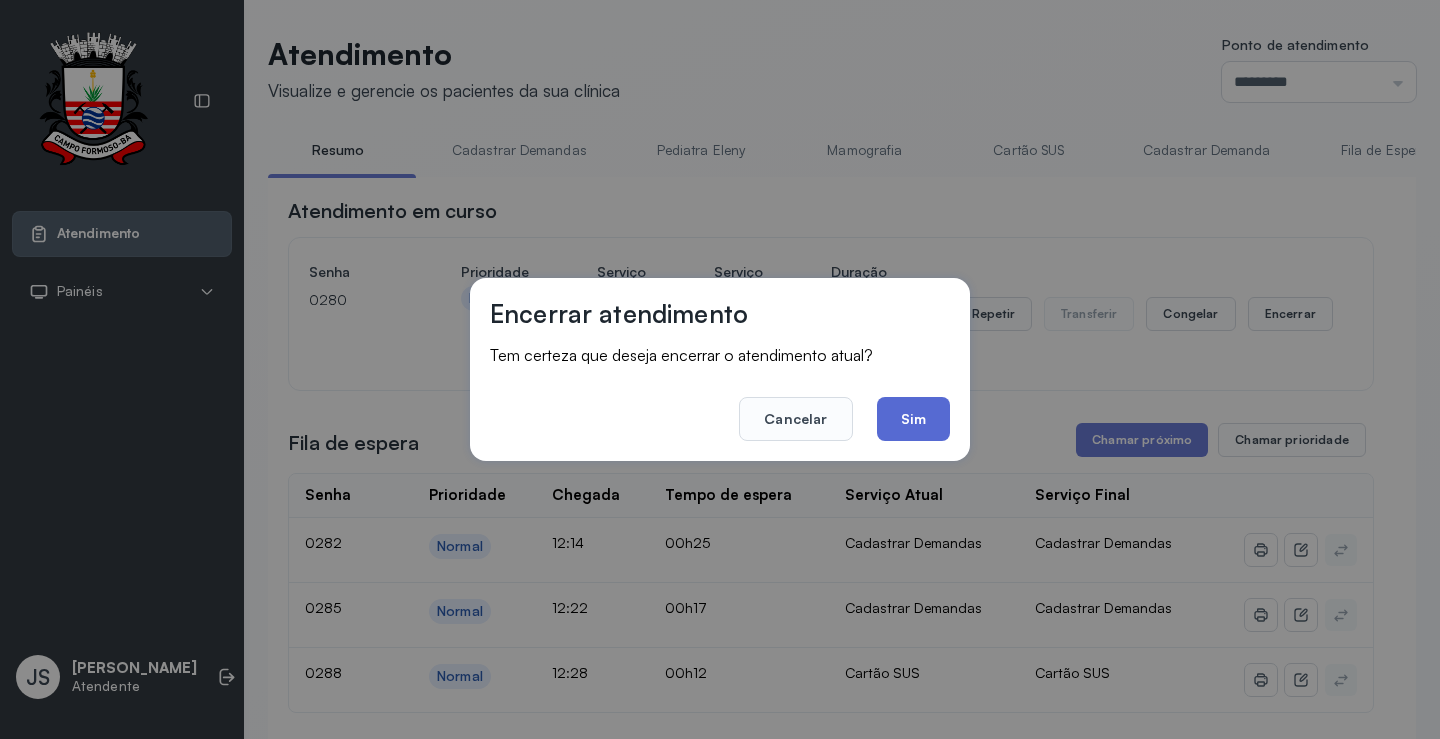 click on "Sim" 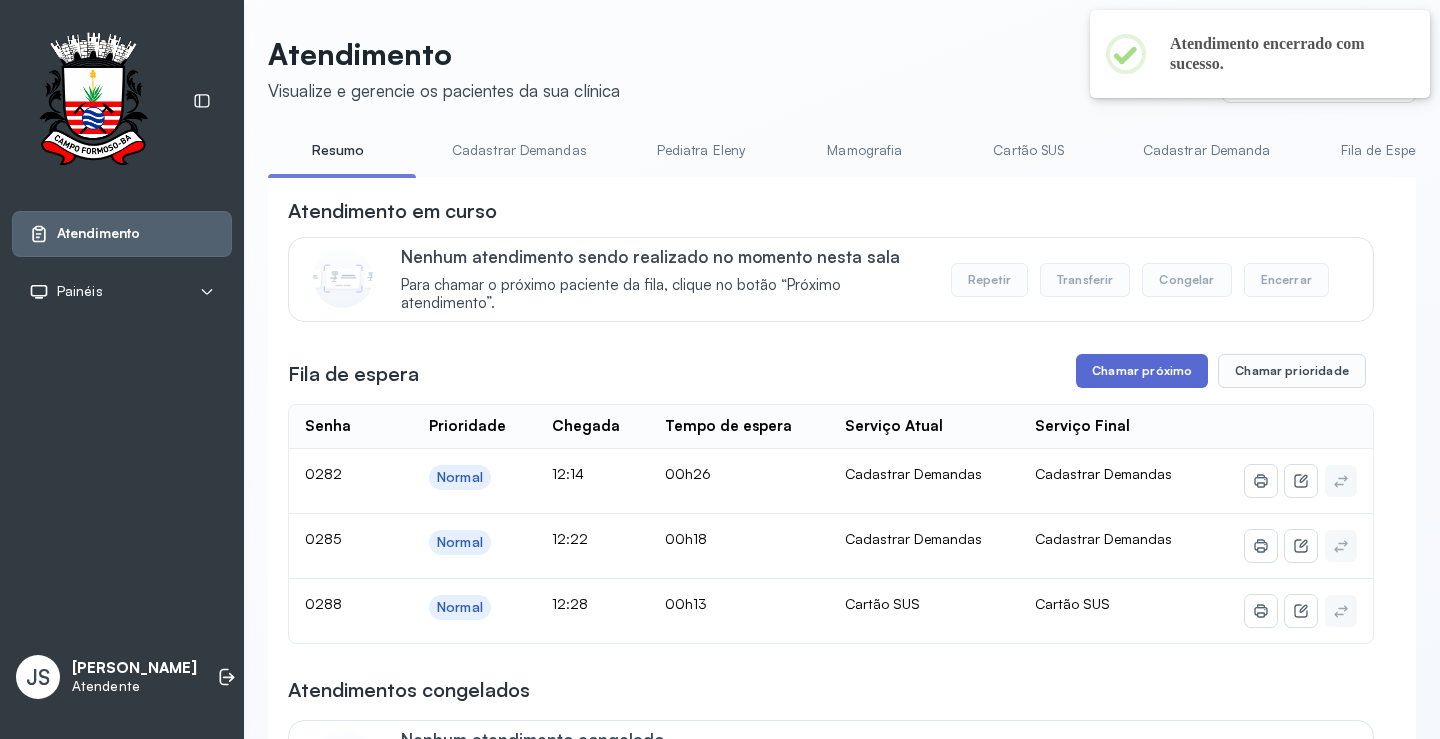 click on "Chamar próximo" at bounding box center [1142, 371] 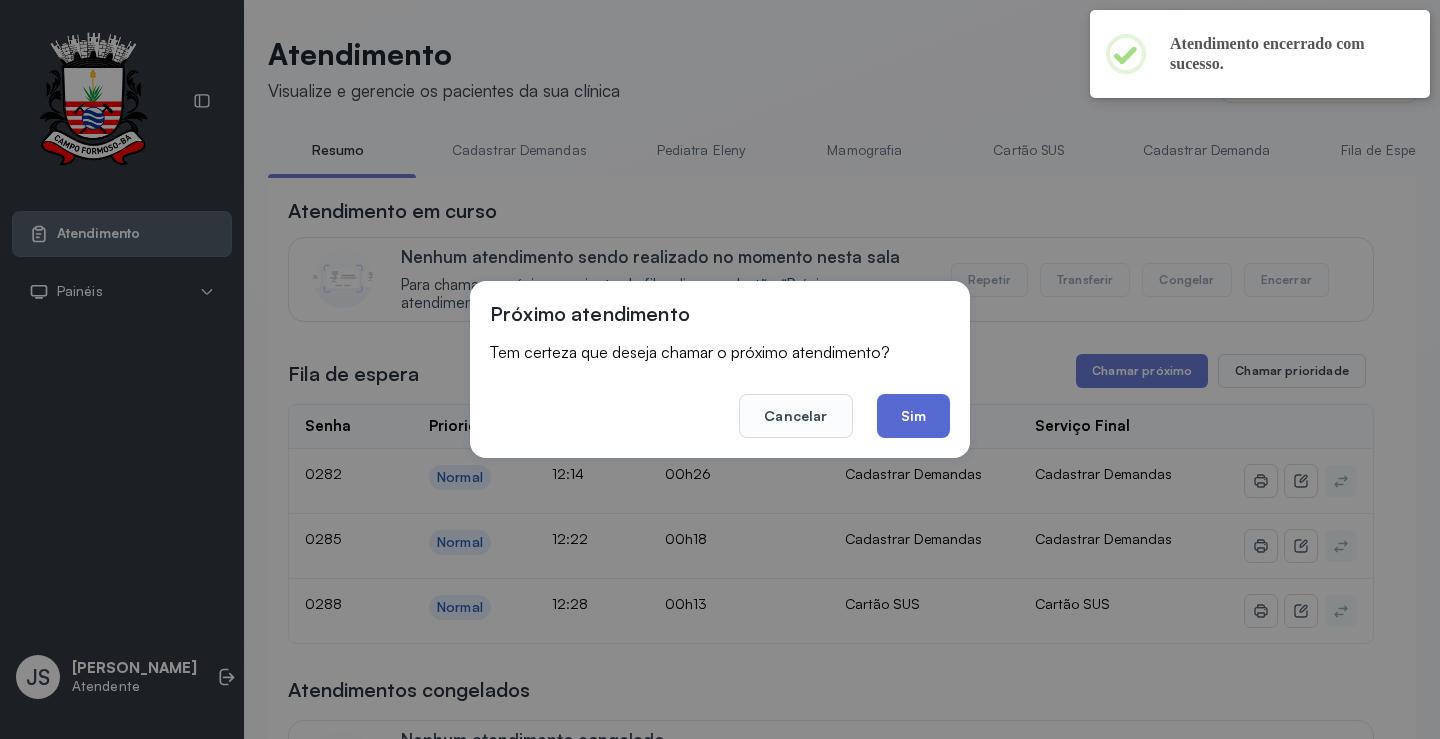 click on "Sim" 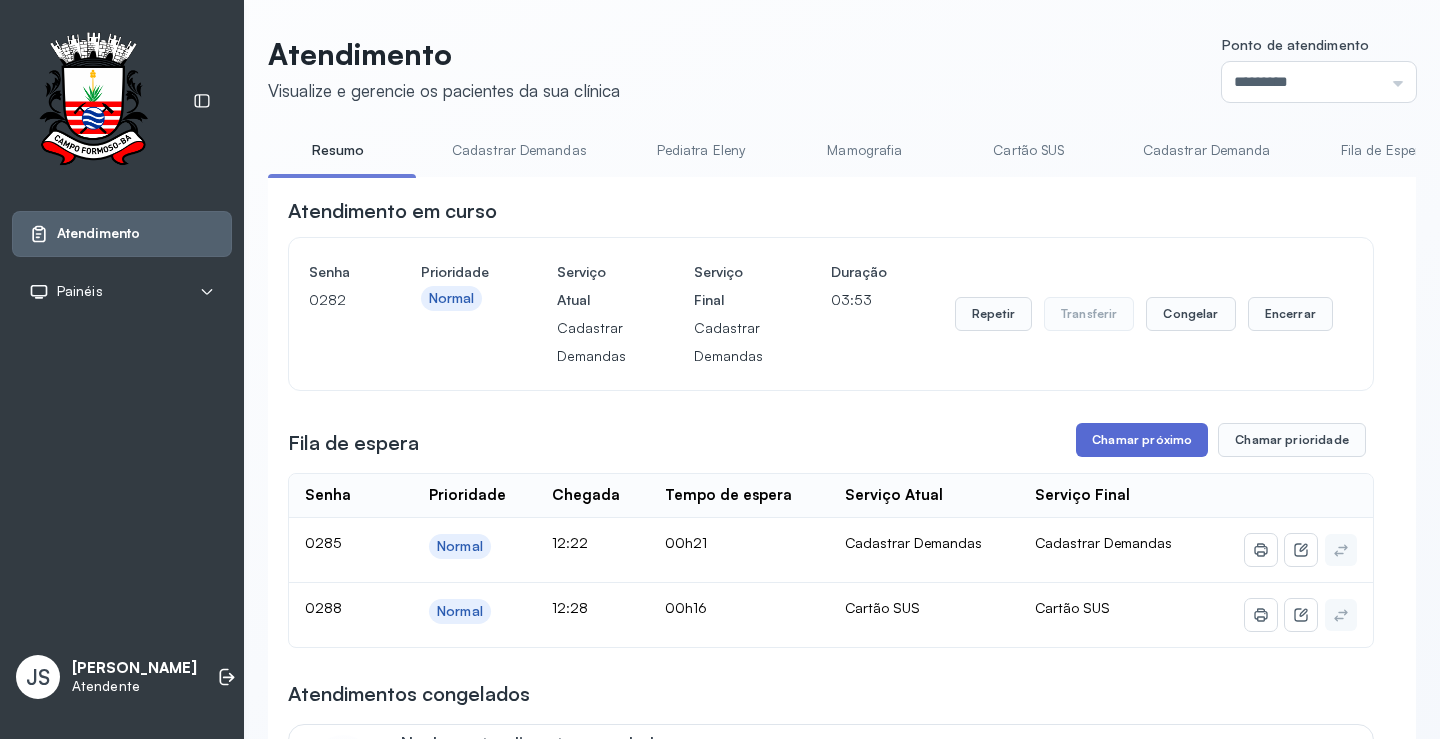 click on "Chamar próximo" at bounding box center [1142, 440] 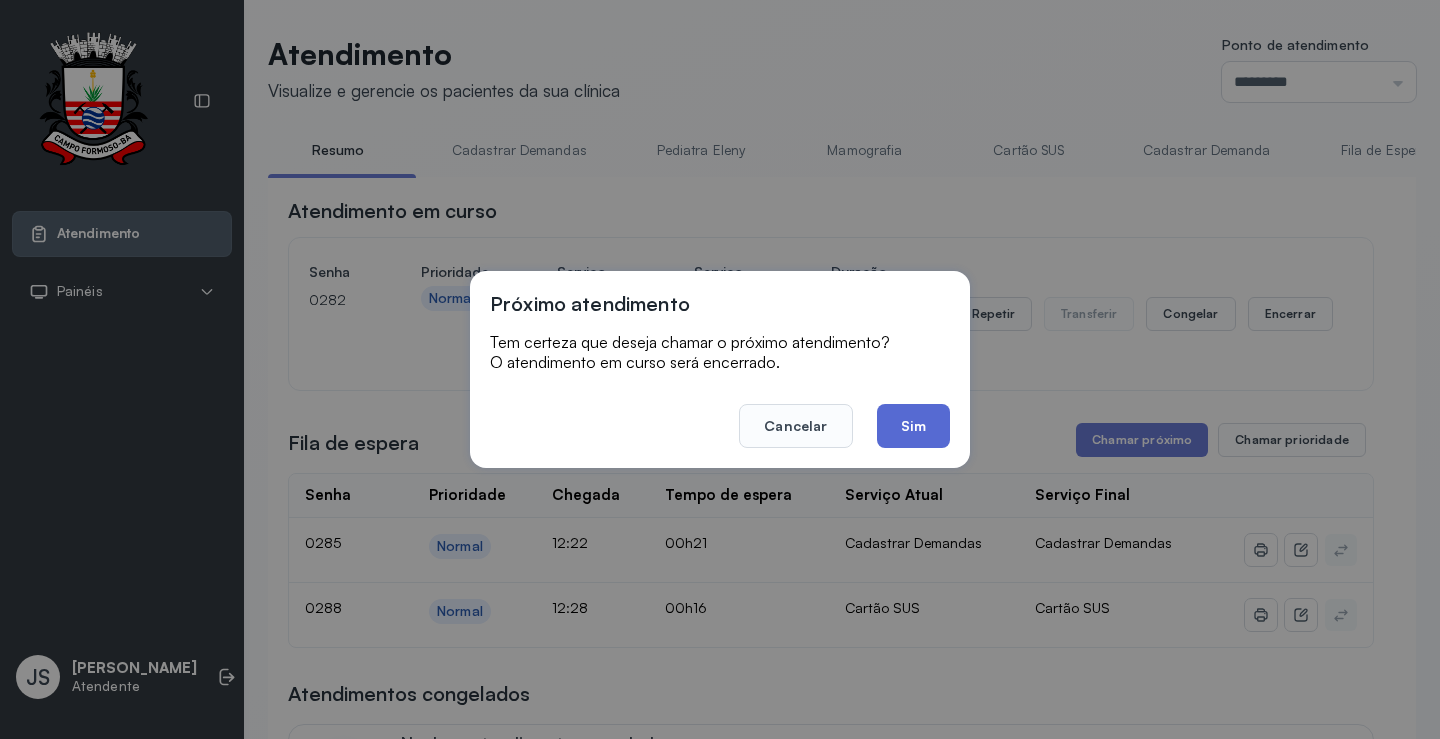 click on "Sim" 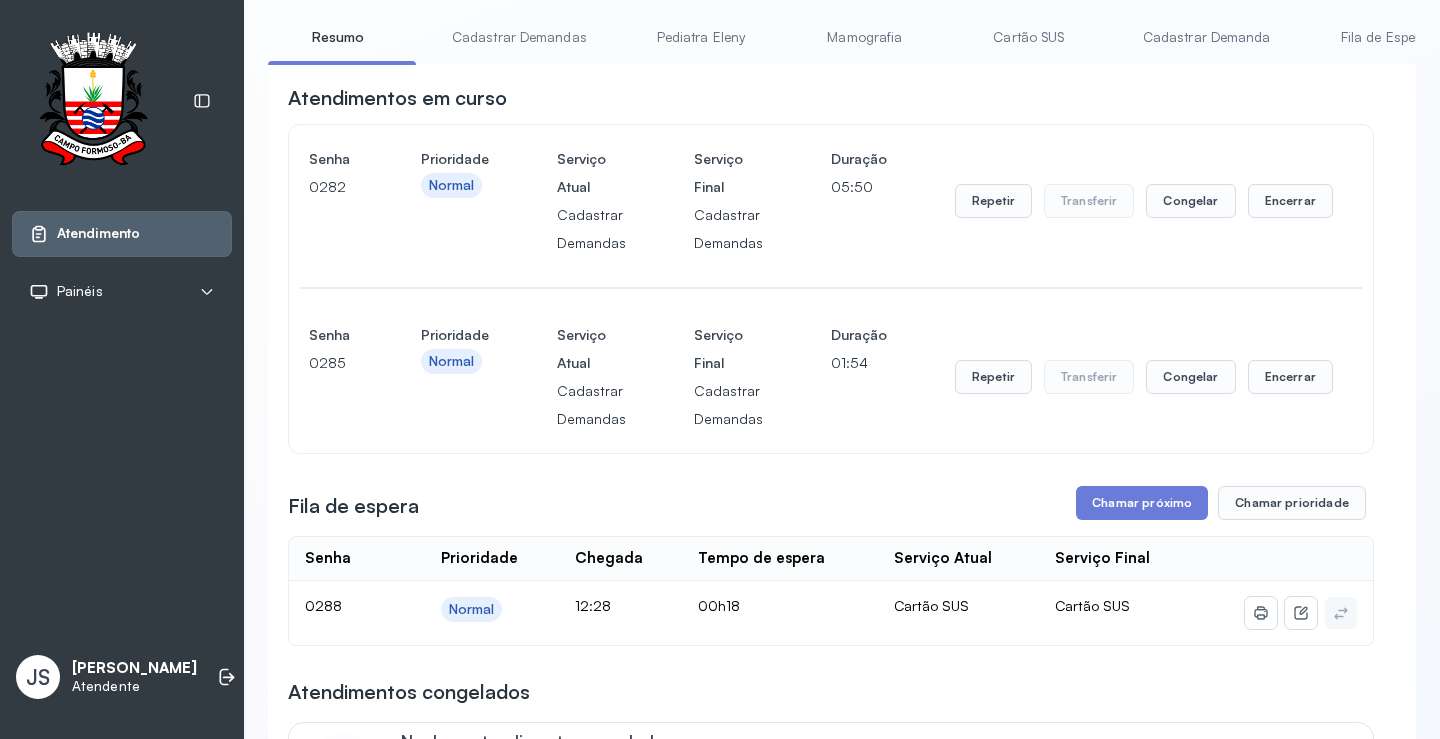 scroll, scrollTop: 200, scrollLeft: 0, axis: vertical 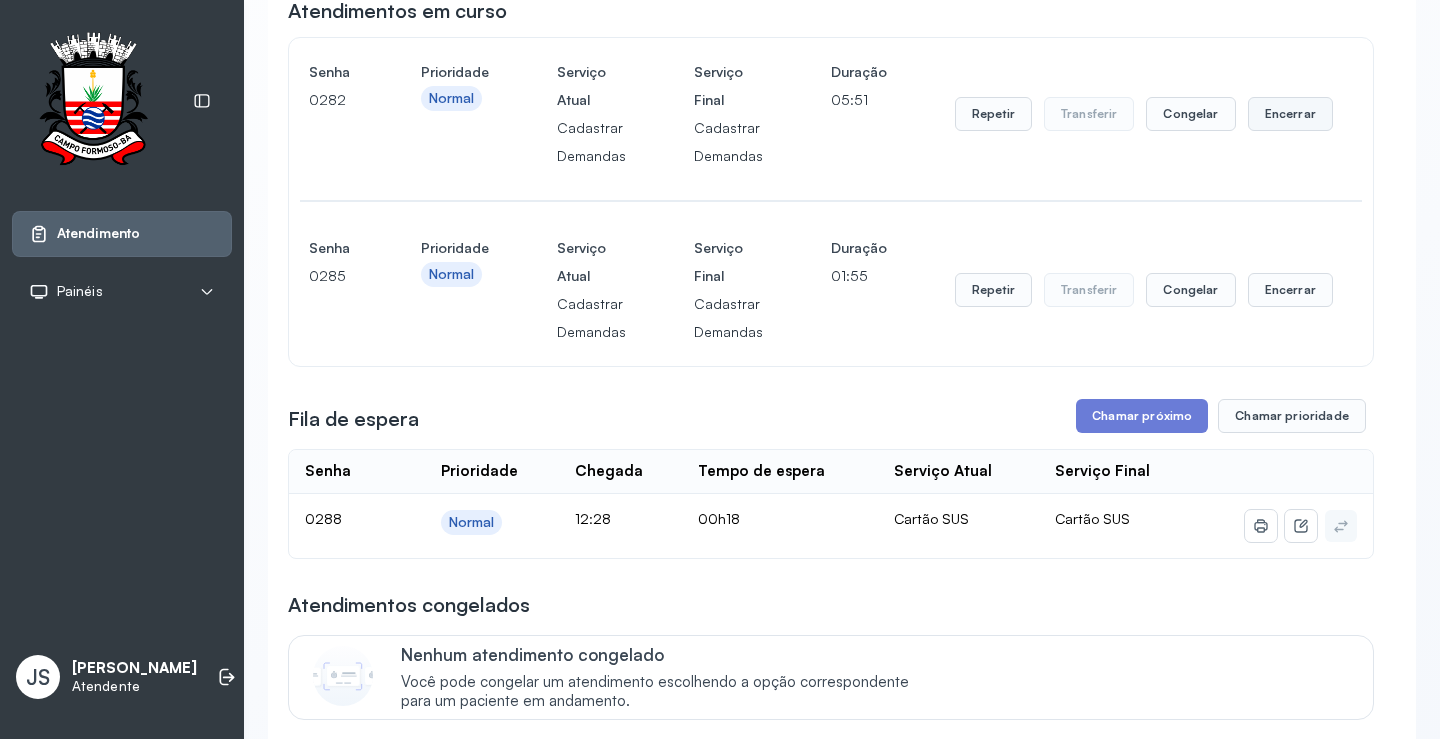 click on "Encerrar" at bounding box center (1290, 114) 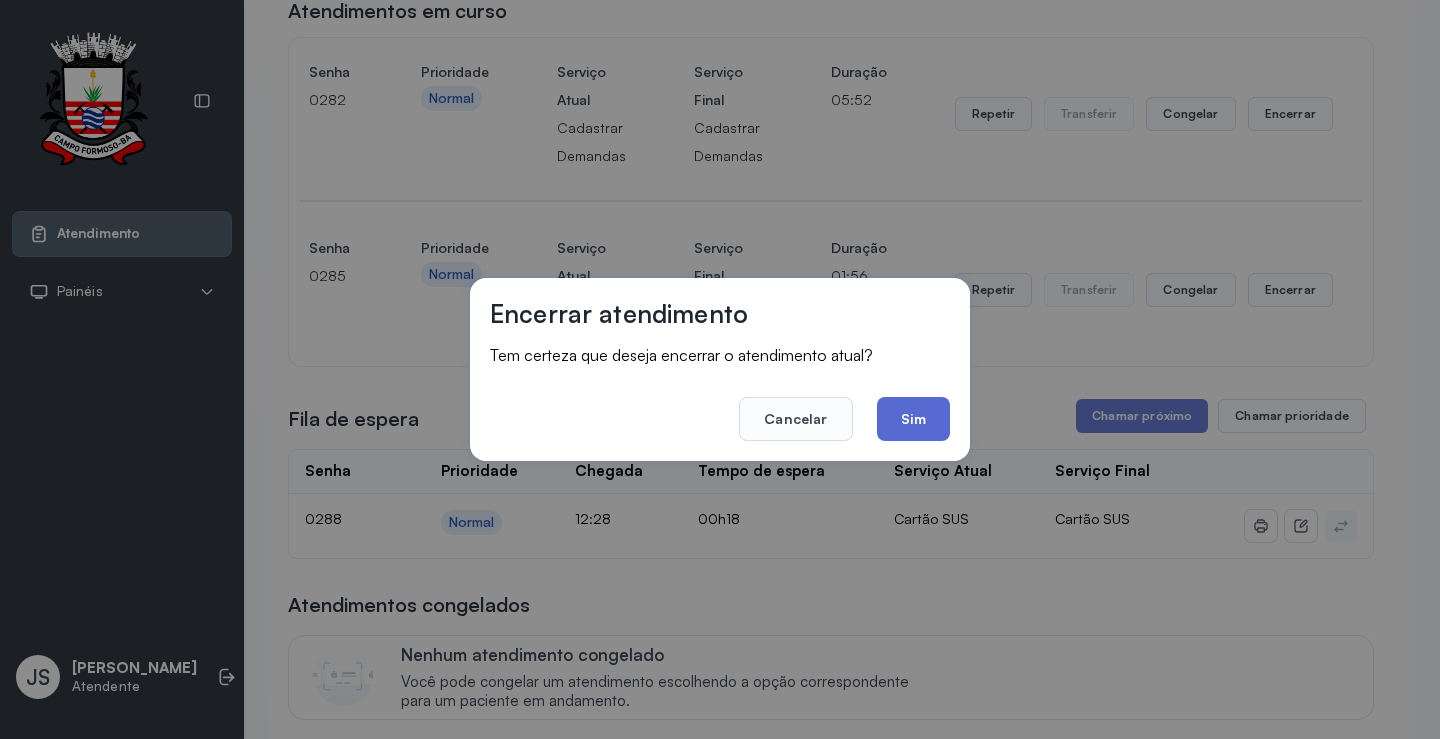 click on "Sim" 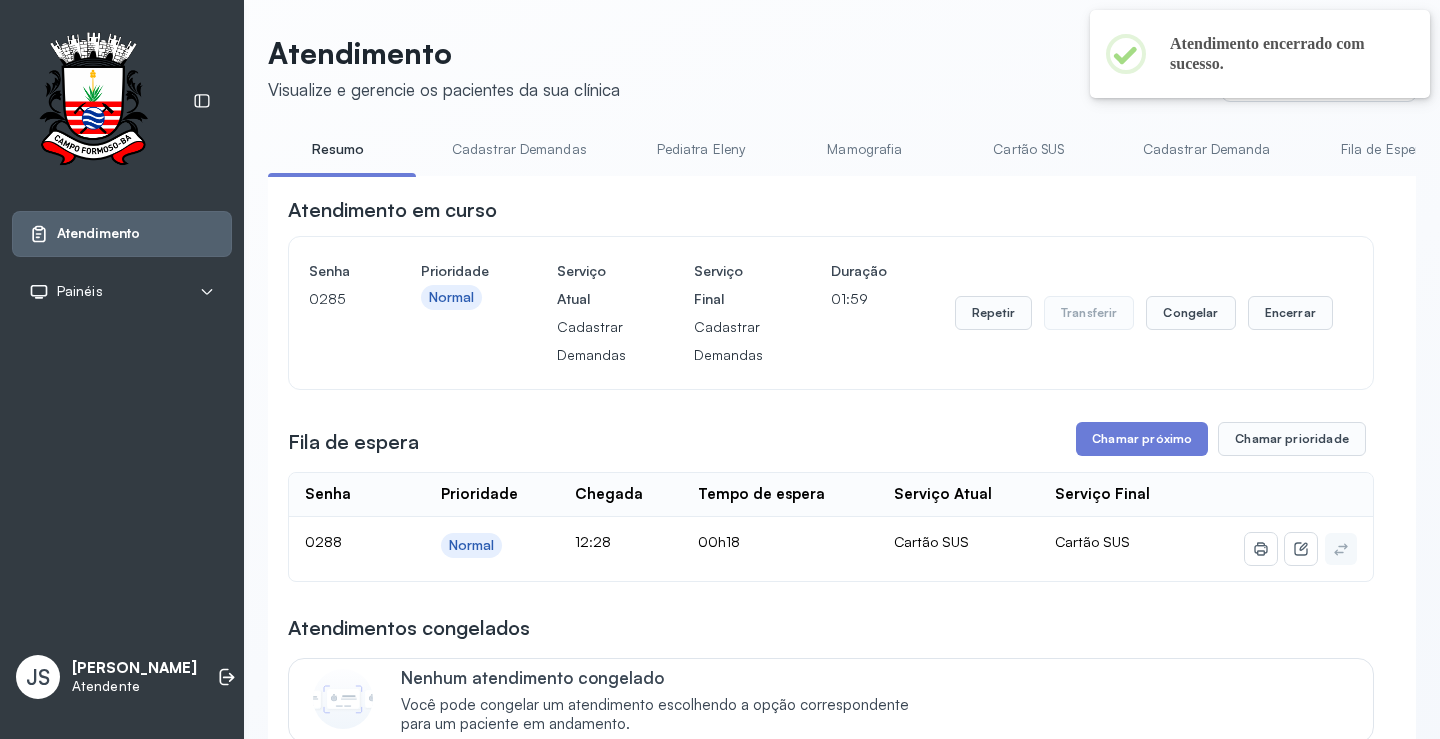 scroll, scrollTop: 200, scrollLeft: 0, axis: vertical 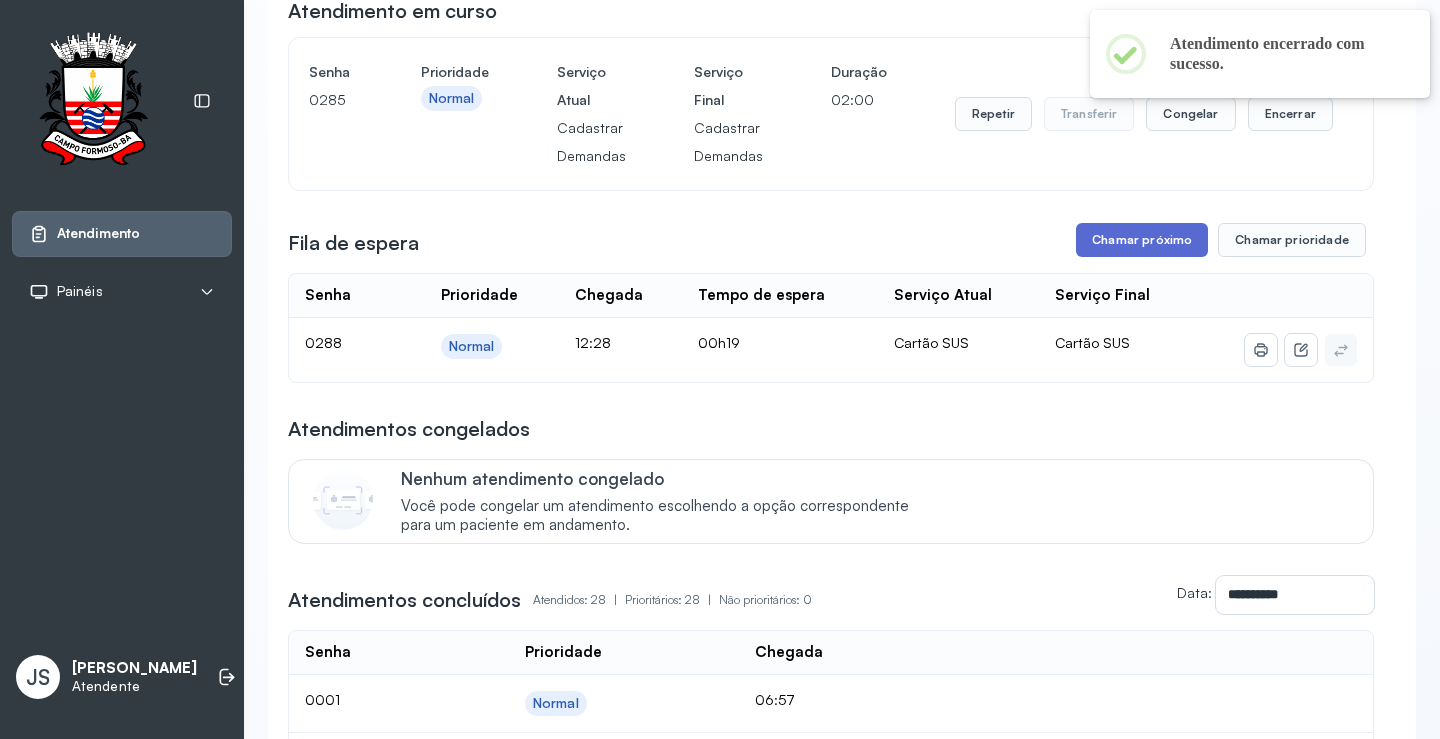 click on "Chamar próximo" at bounding box center (1142, 240) 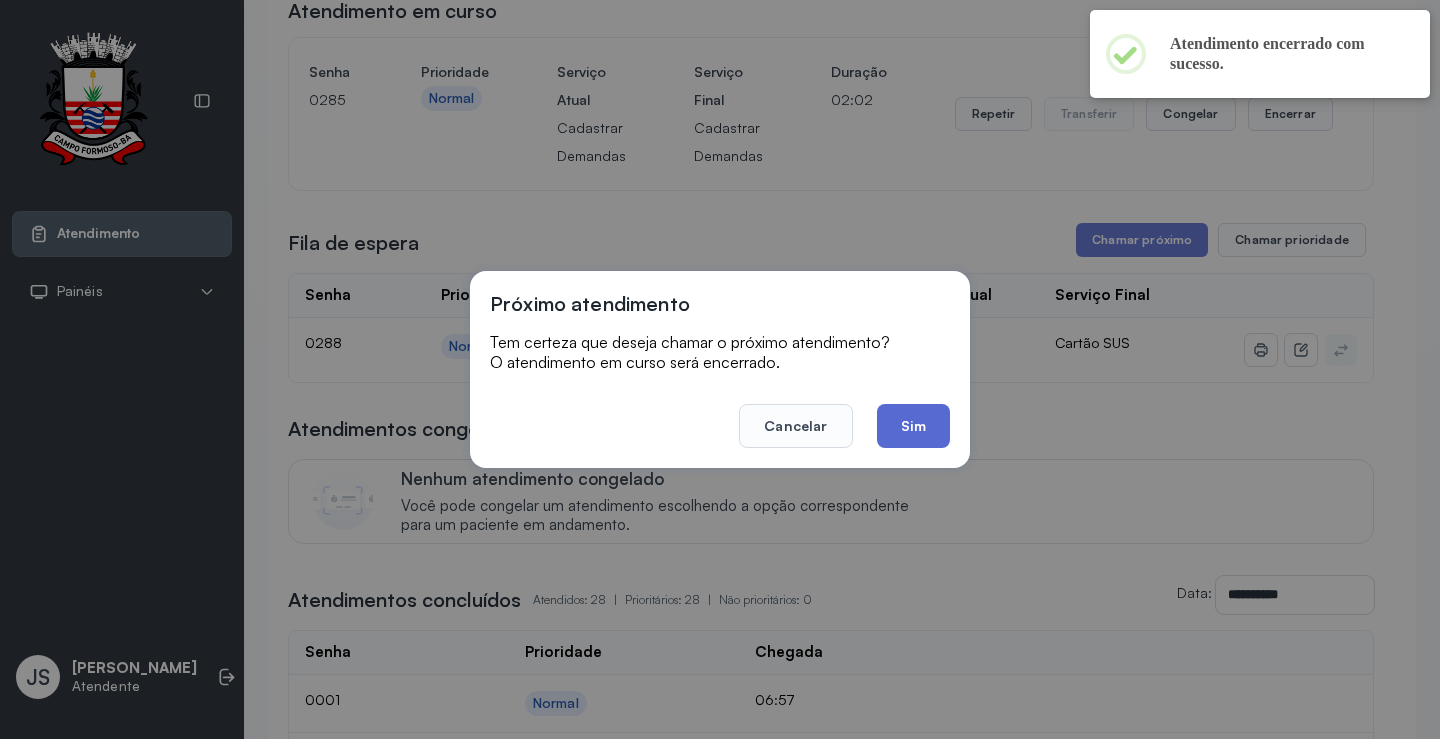 click on "Sim" 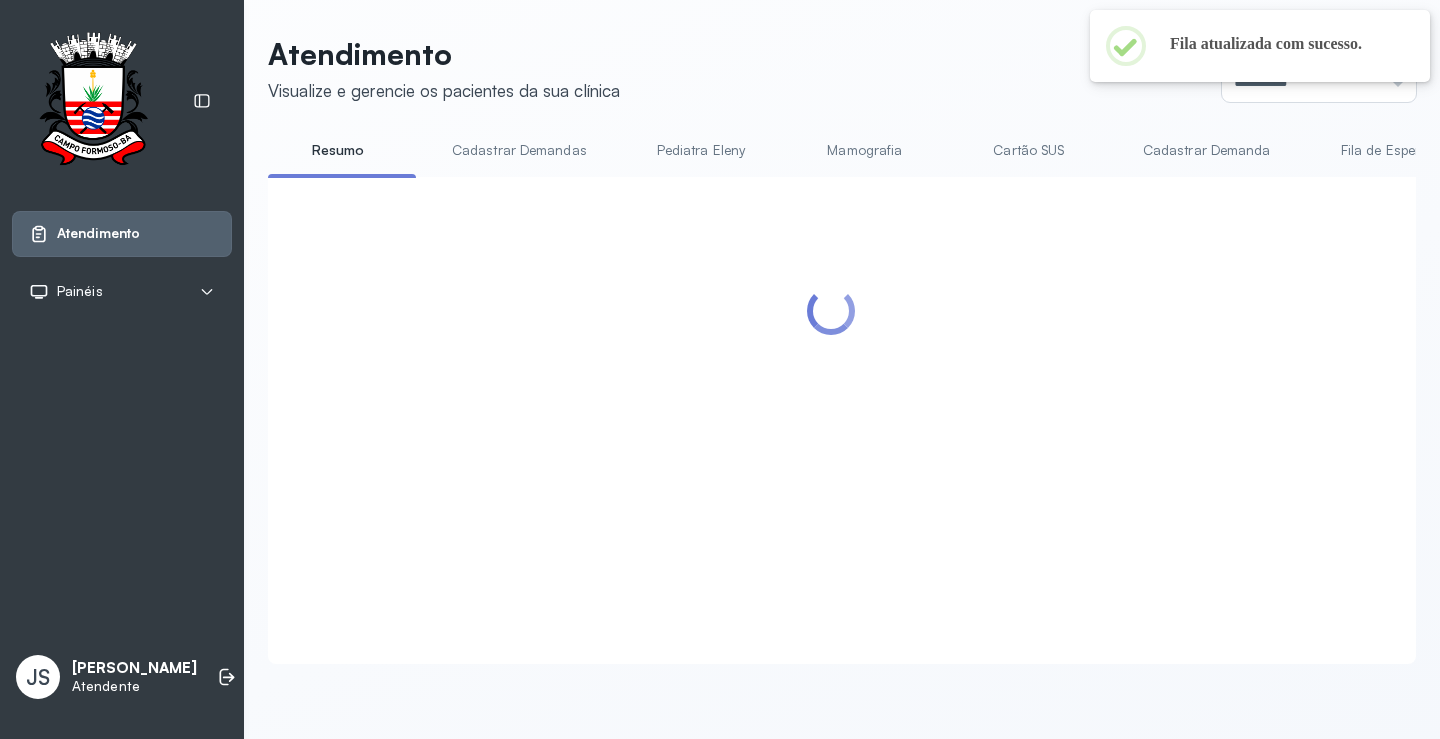 scroll, scrollTop: 200, scrollLeft: 0, axis: vertical 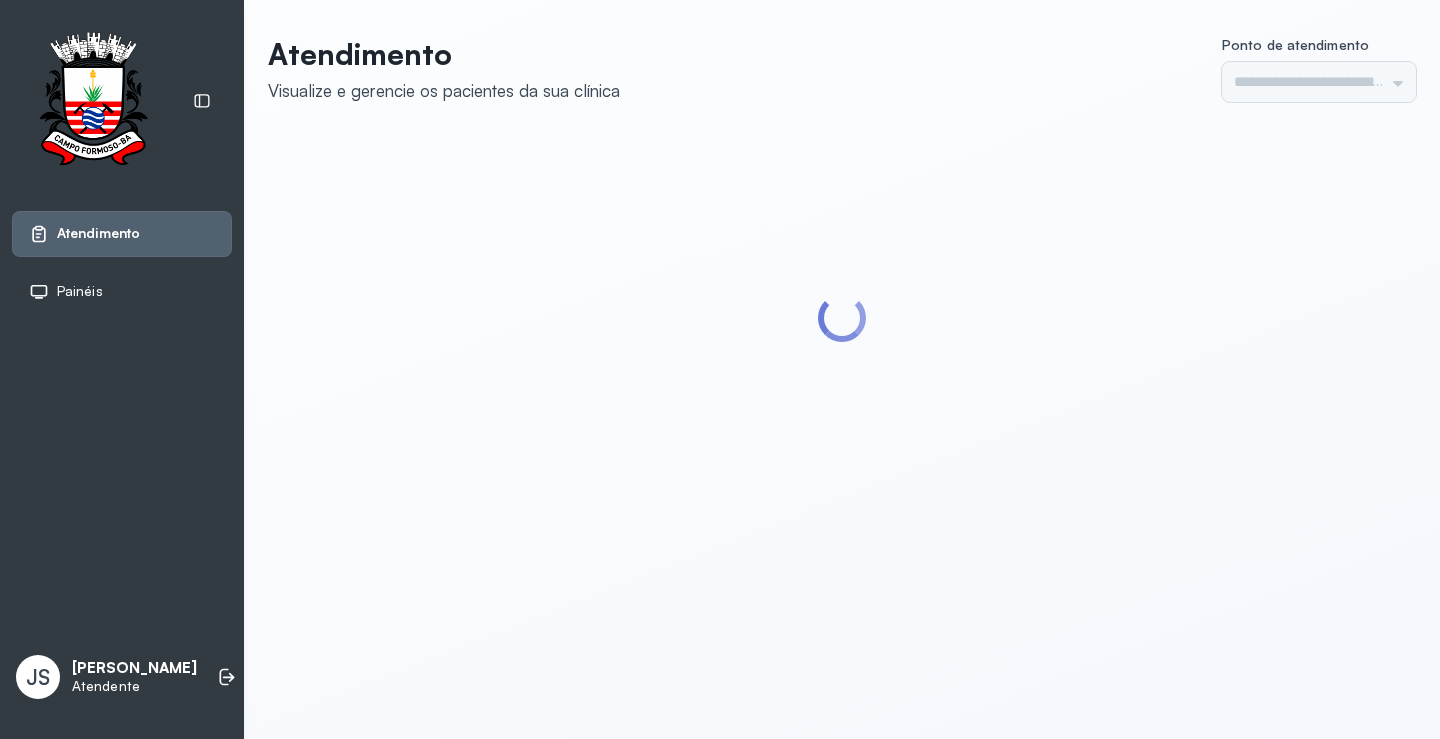 type on "*********" 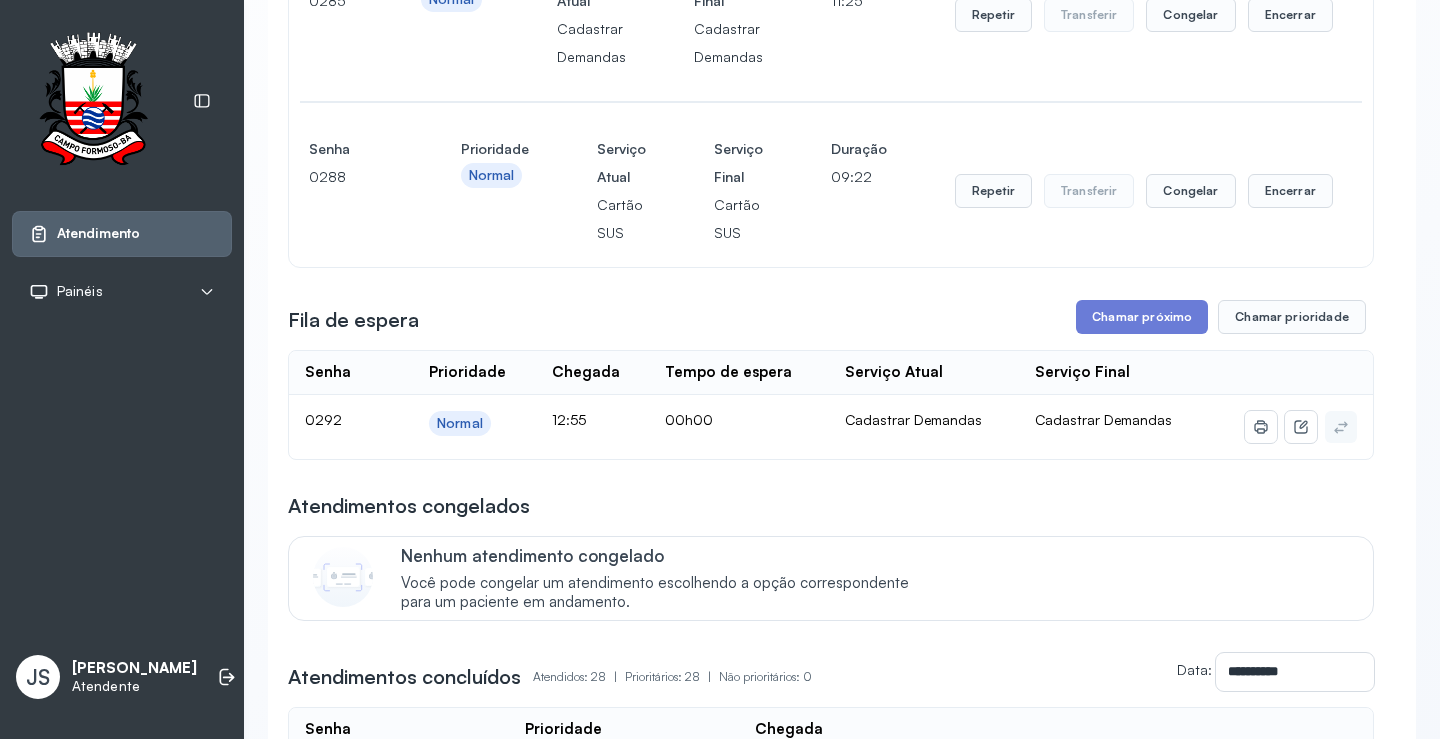 scroll, scrollTop: 300, scrollLeft: 0, axis: vertical 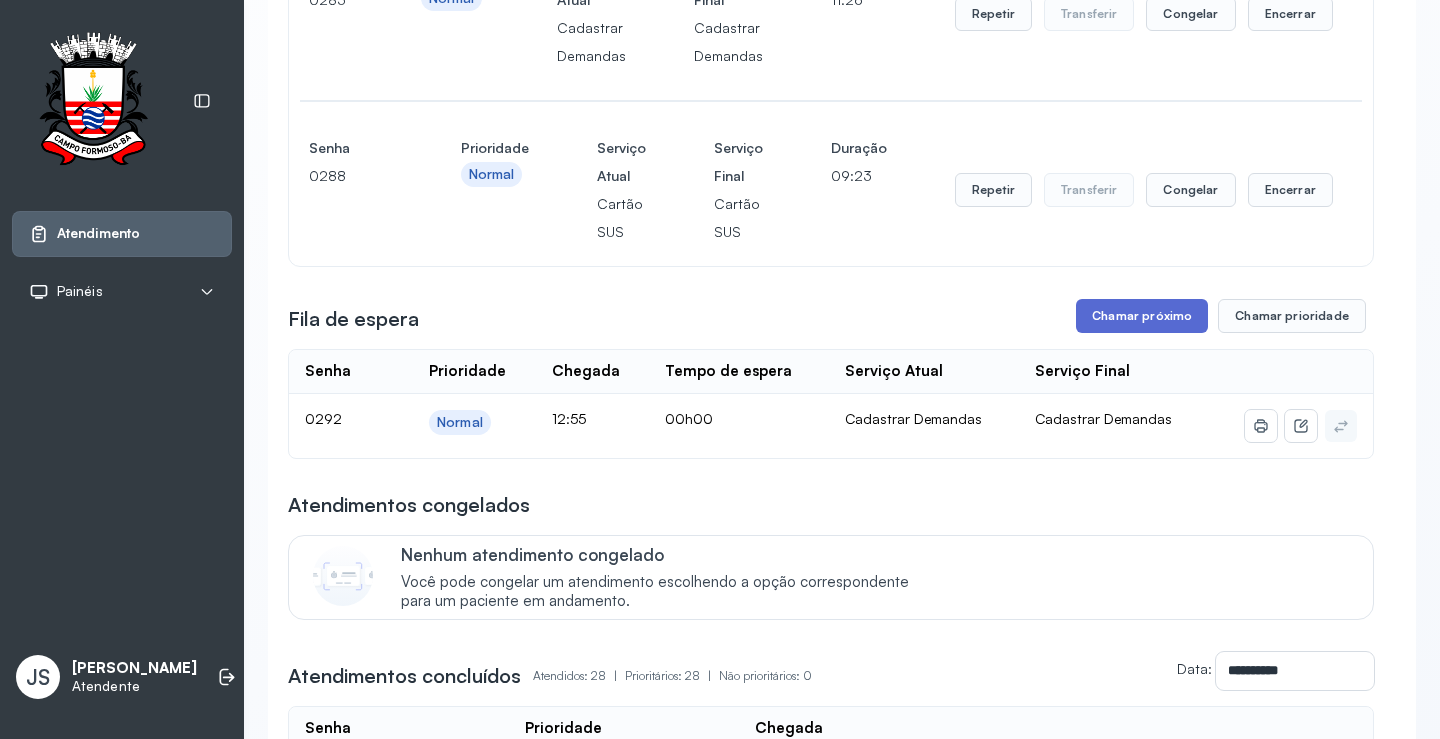 click on "Chamar próximo" at bounding box center [1142, 316] 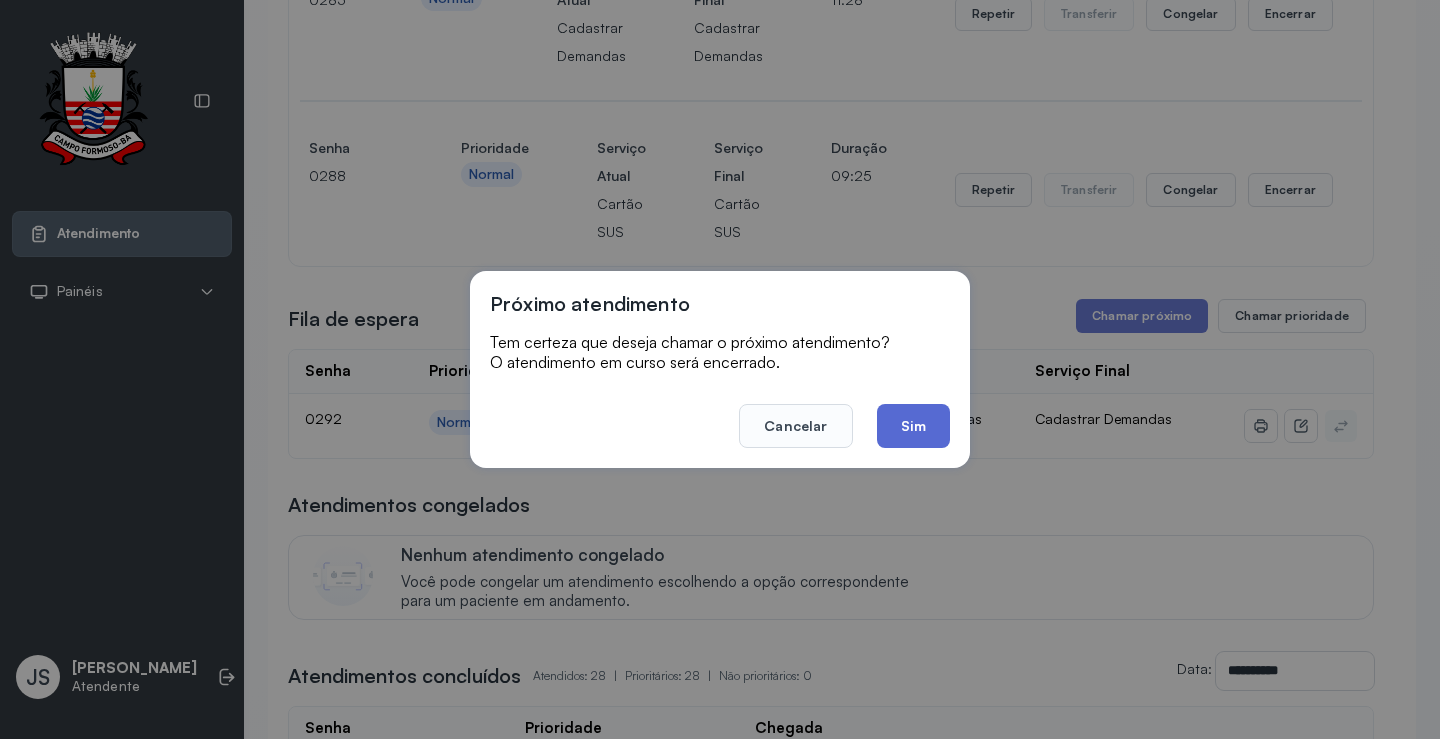 click on "Sim" 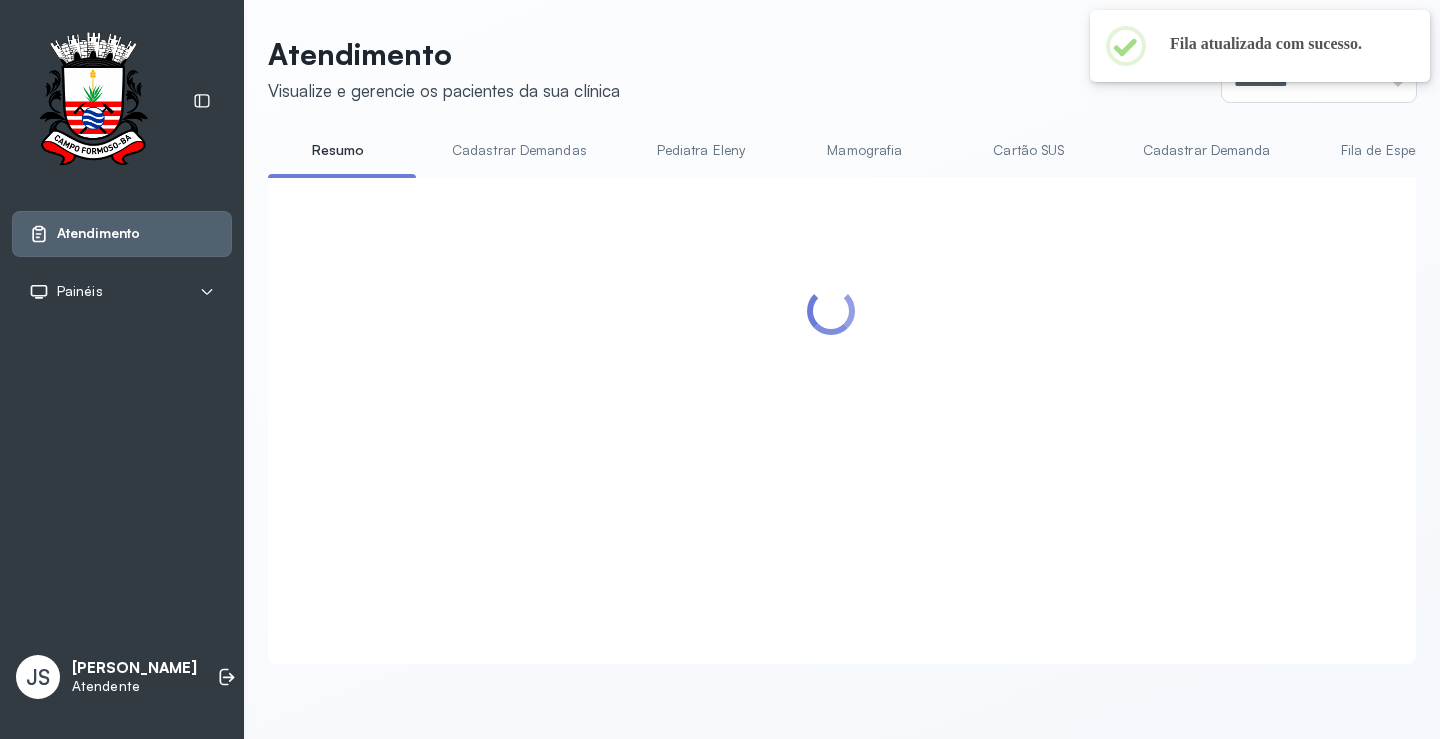 scroll, scrollTop: 300, scrollLeft: 0, axis: vertical 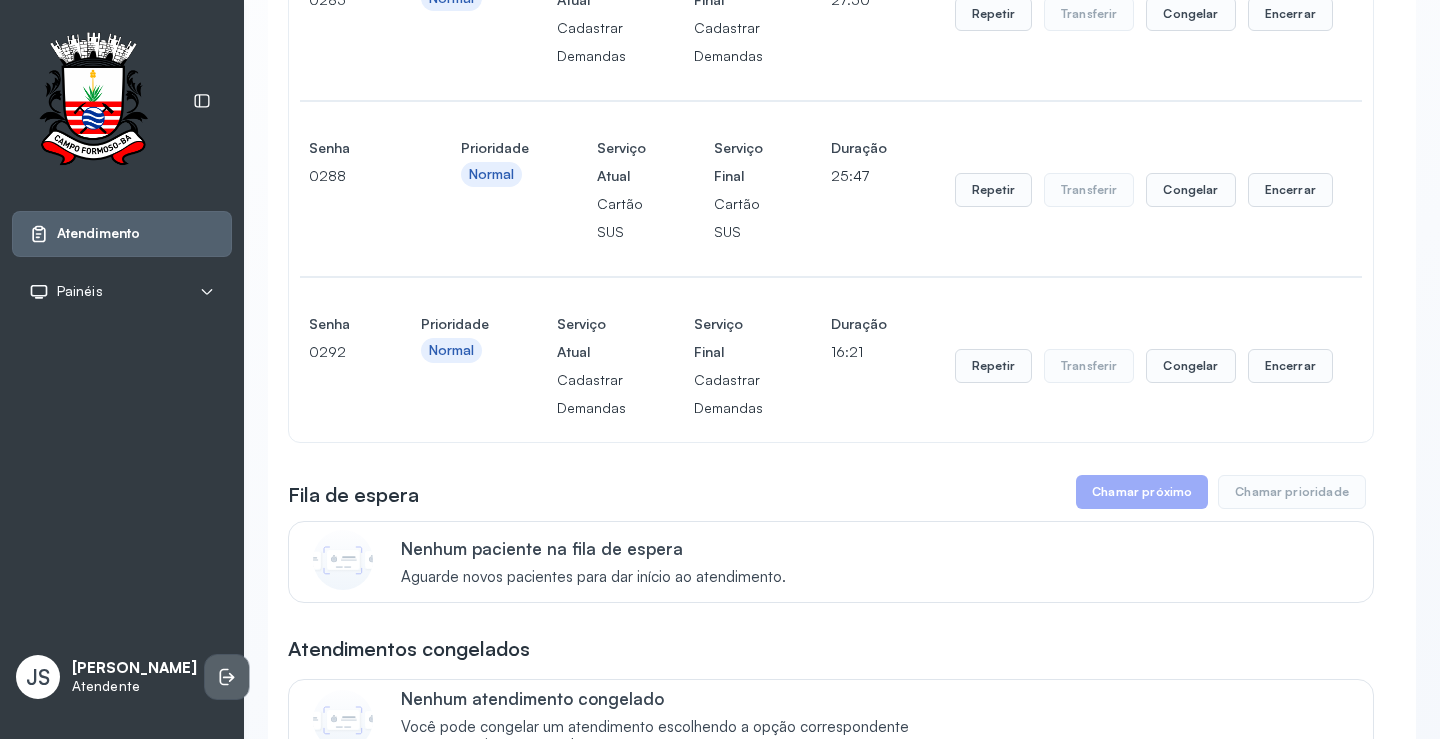 click at bounding box center (227, 677) 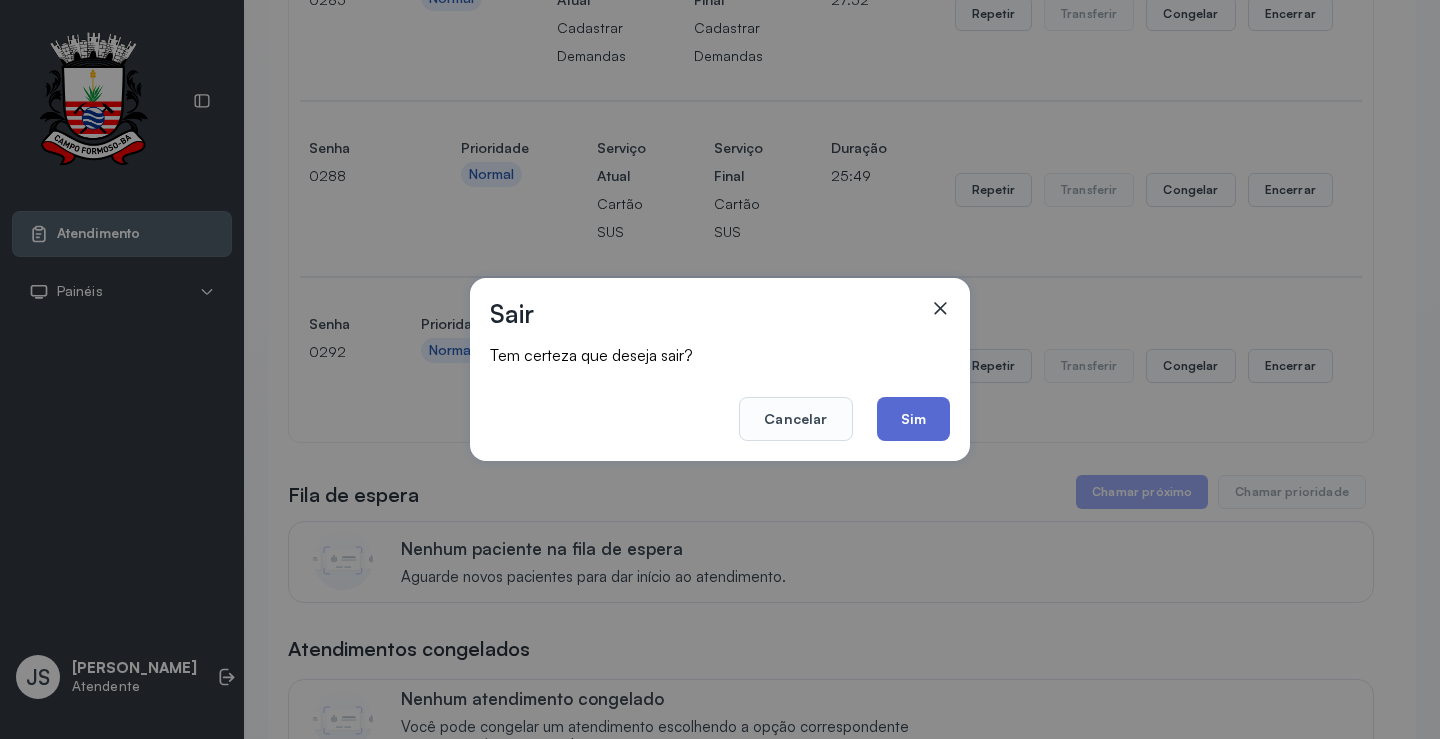 click on "Sim" 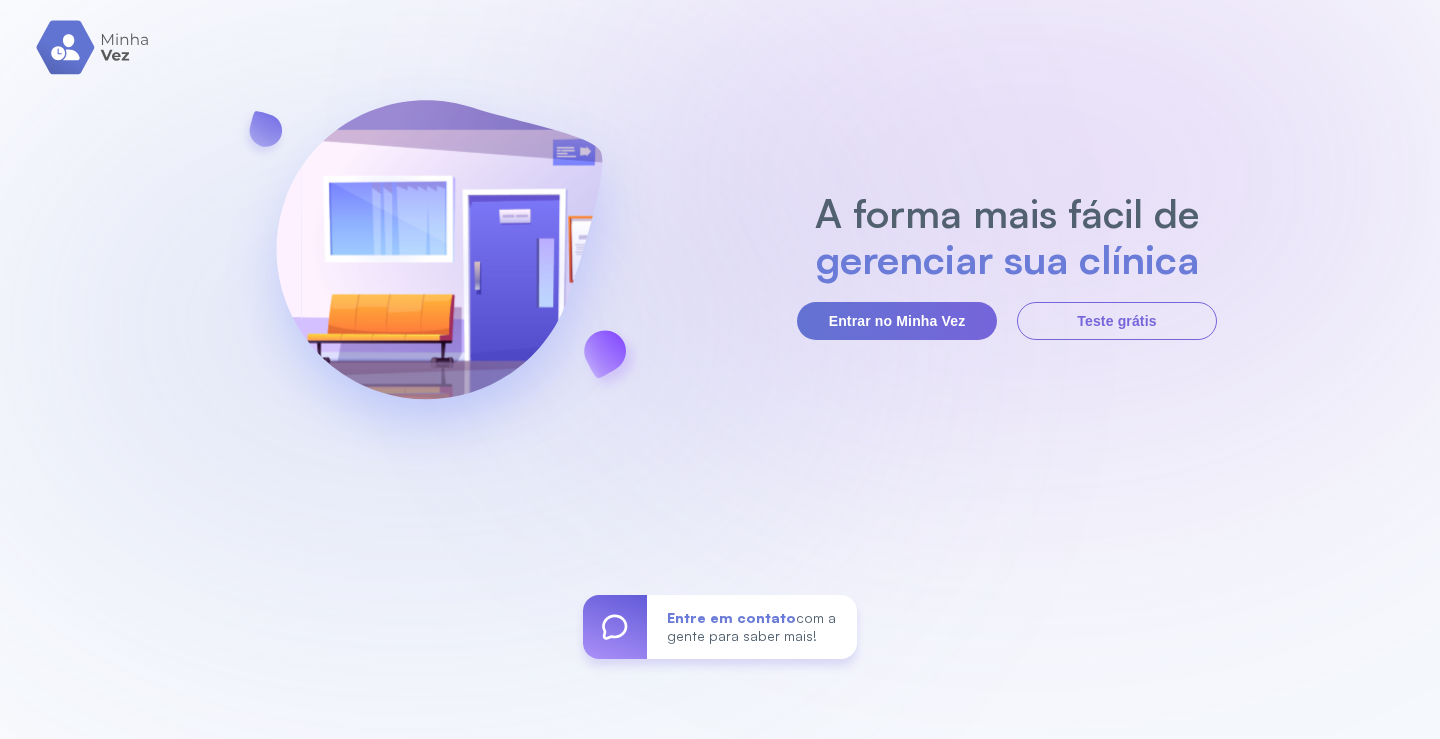 scroll, scrollTop: 0, scrollLeft: 0, axis: both 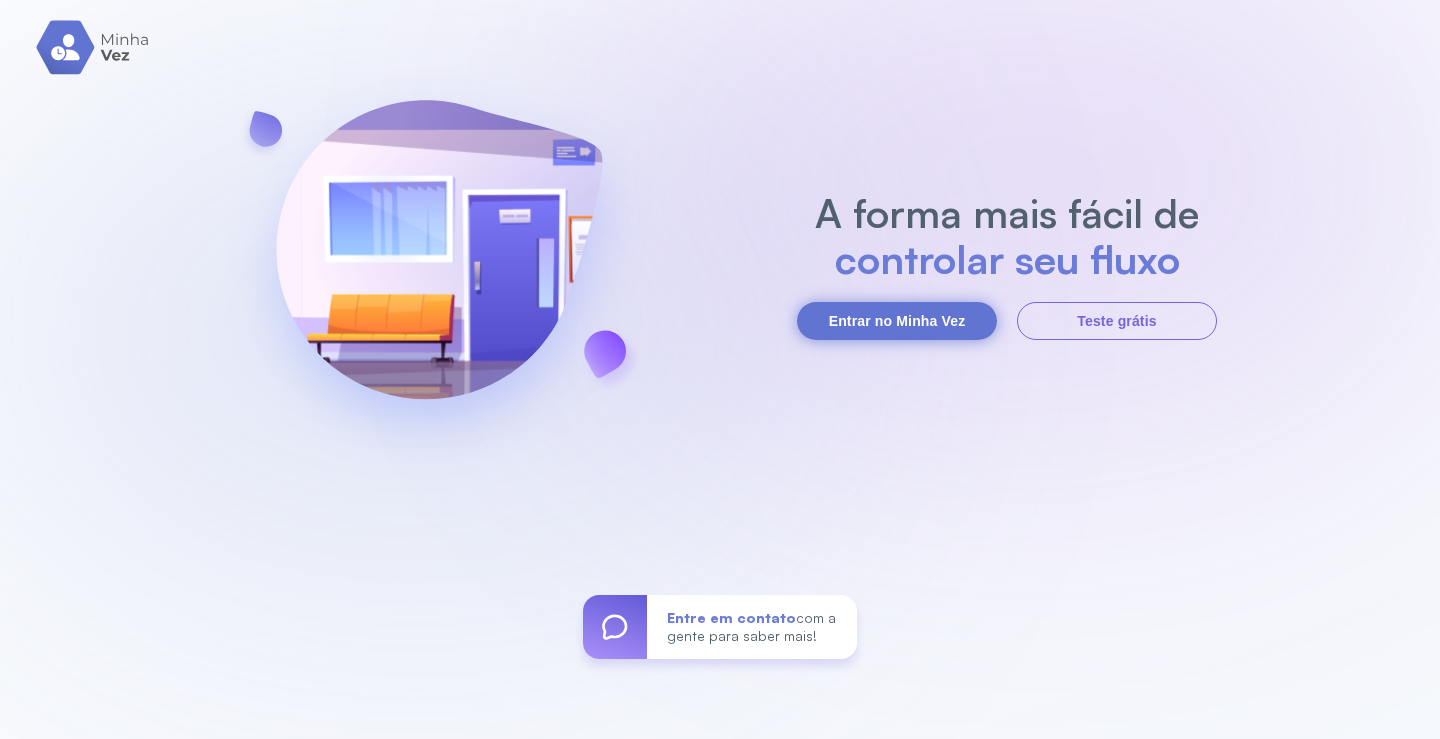 click on "Entrar no Minha Vez" at bounding box center (897, 321) 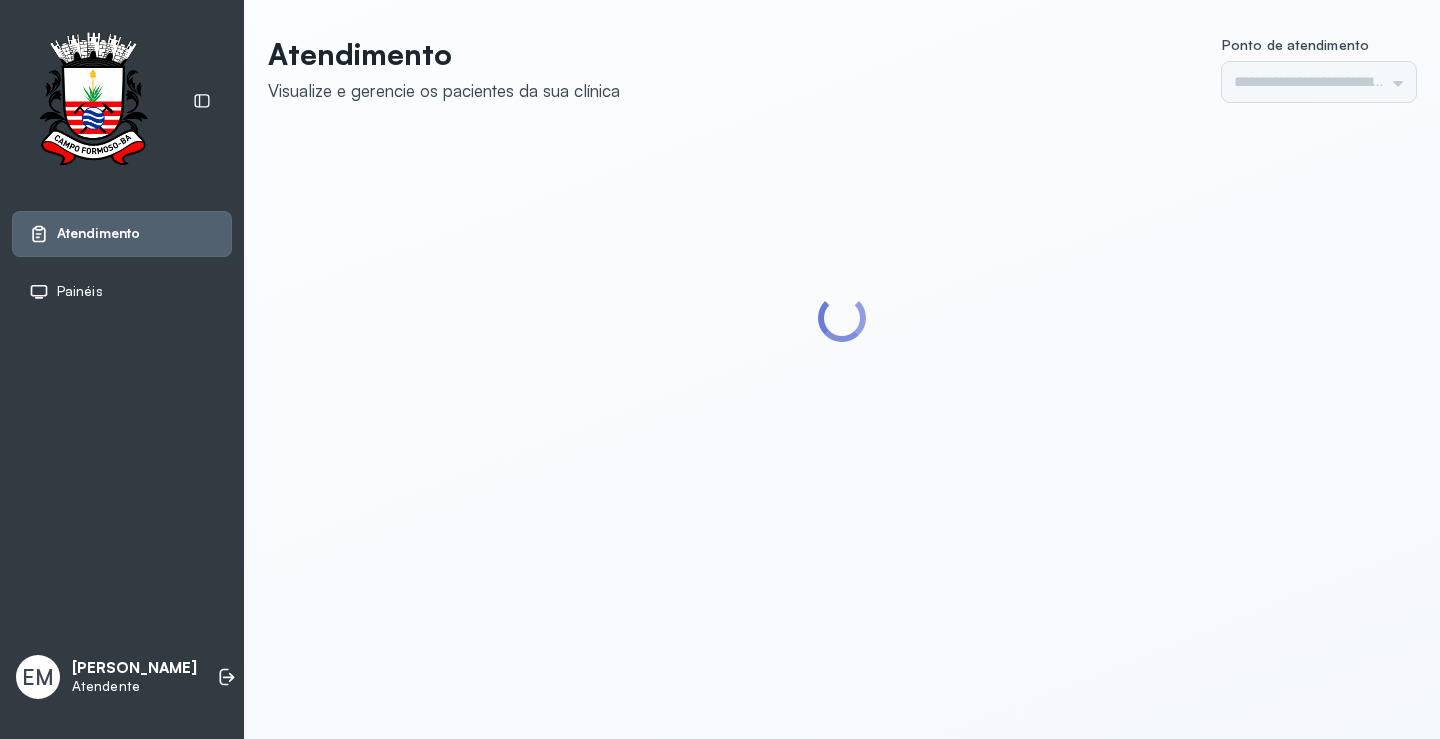 scroll, scrollTop: 0, scrollLeft: 0, axis: both 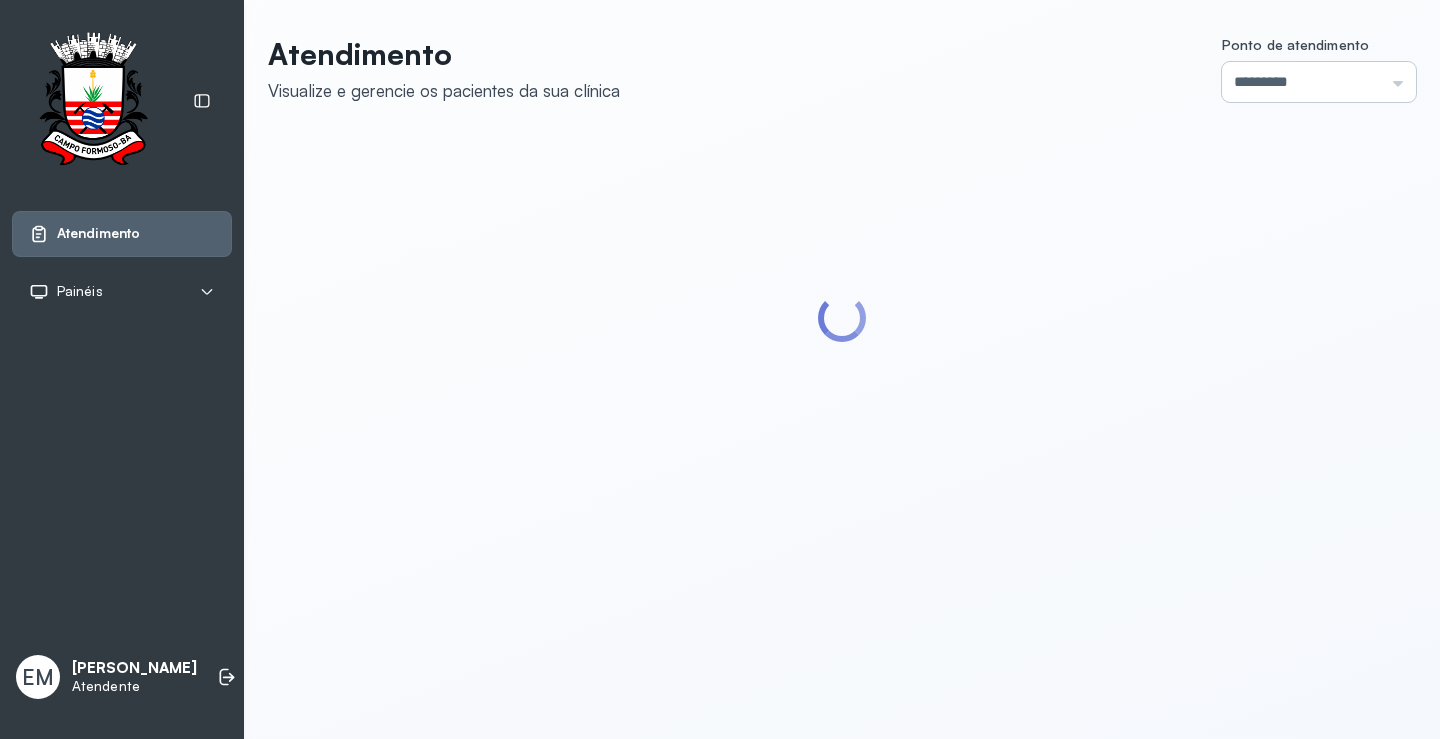 click on "*********" at bounding box center [1319, 82] 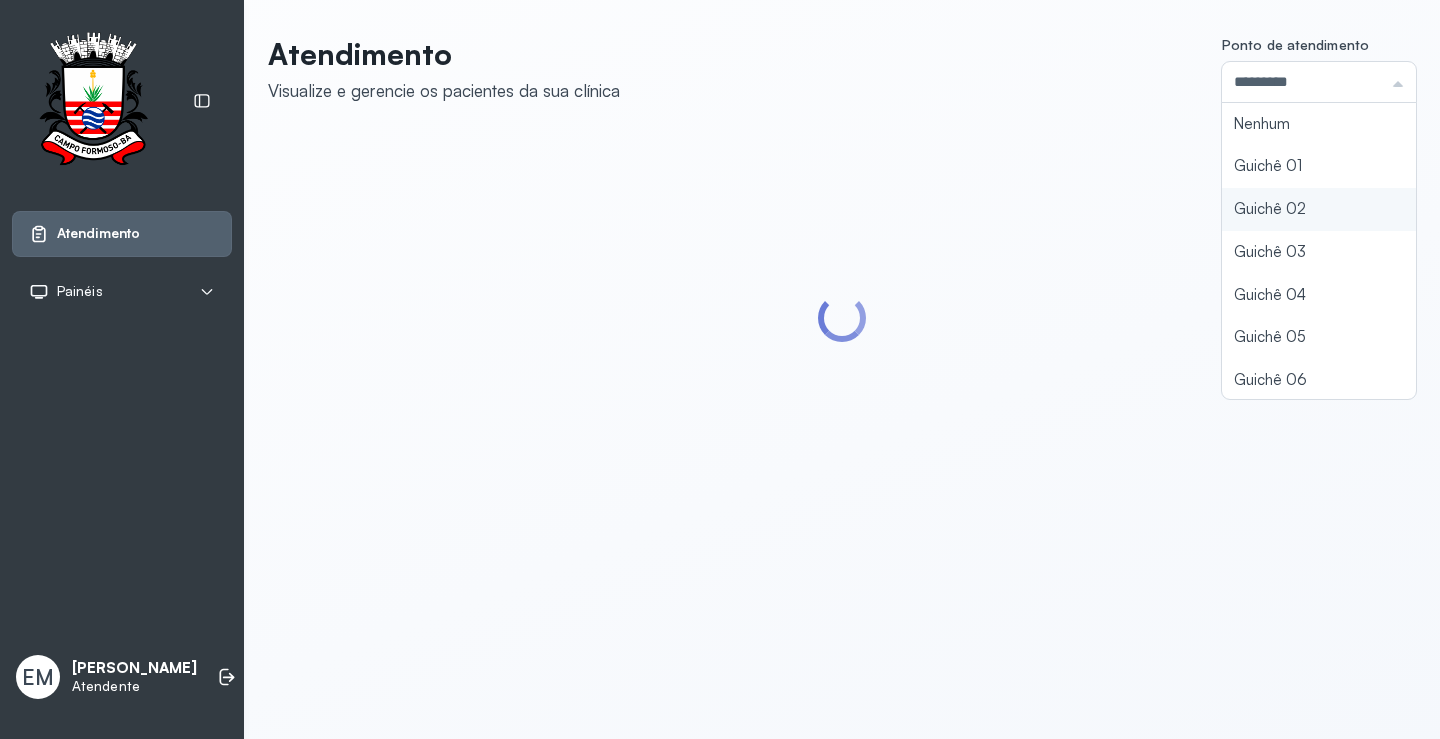 click on "Atendimento Visualize e gerencie os pacientes da sua clínica Ponto de atendimento ********* Nenhum Guichê 01 Guichê 02 Guichê 03 Guichê 04 Guichê 05 Guichê 06 Guichê 07 Guichê 08" 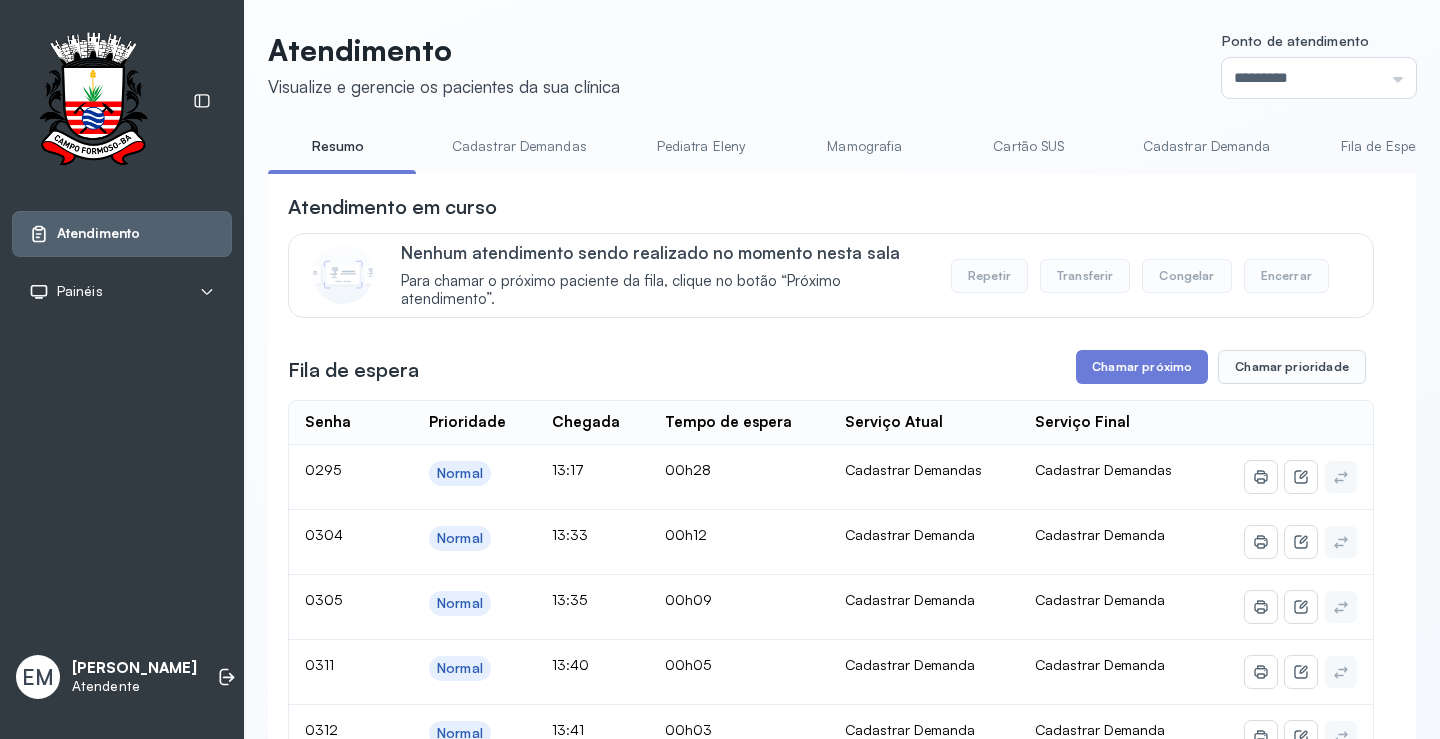 scroll, scrollTop: 0, scrollLeft: 0, axis: both 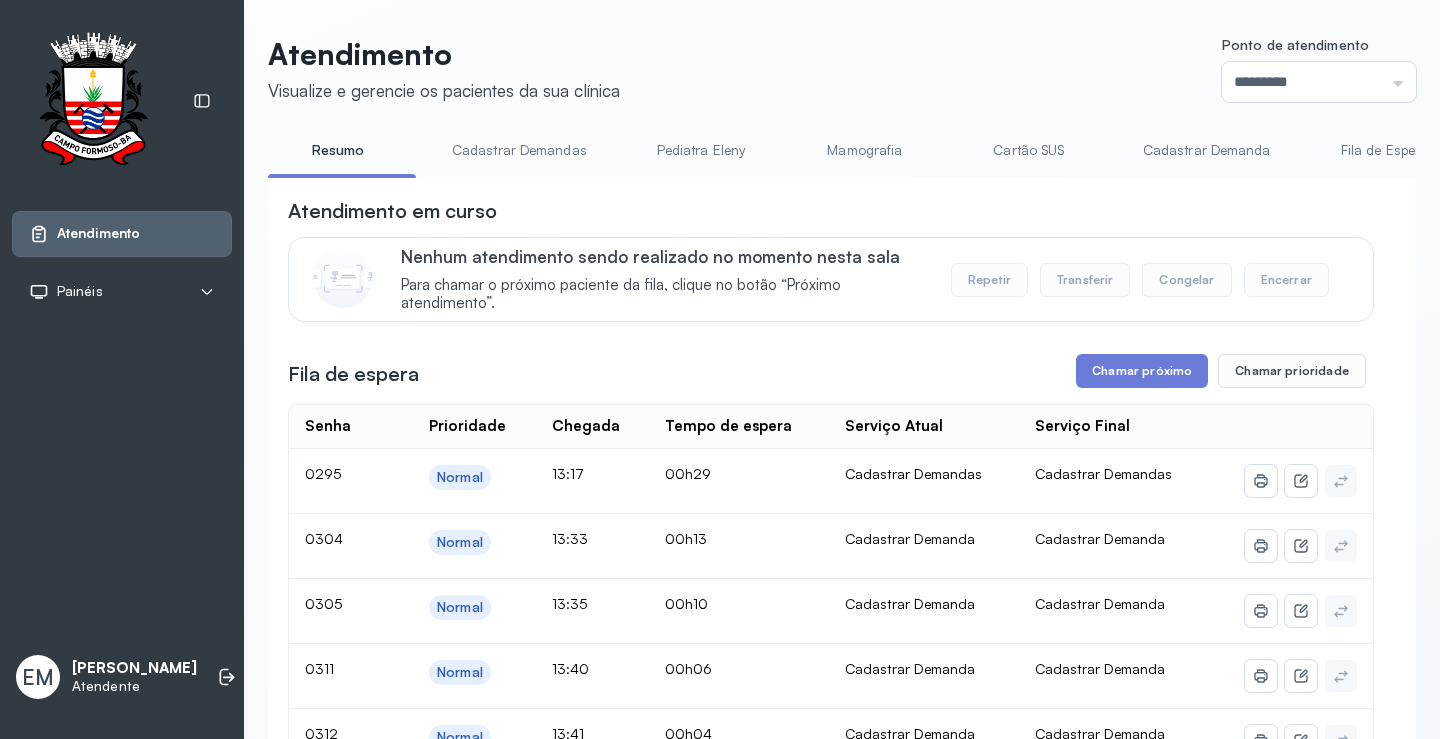 click on "**********" at bounding box center [831, 1039] 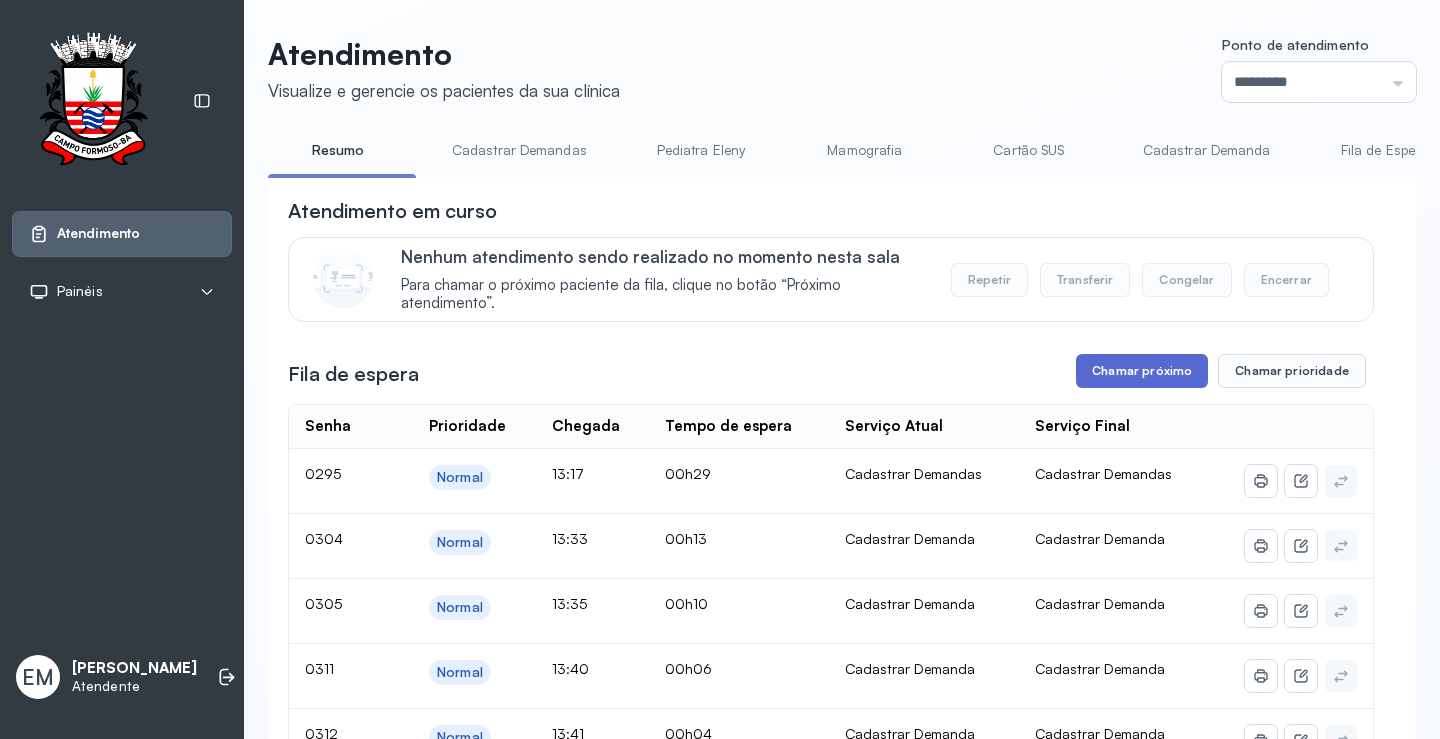 click on "Chamar próximo" at bounding box center [1142, 371] 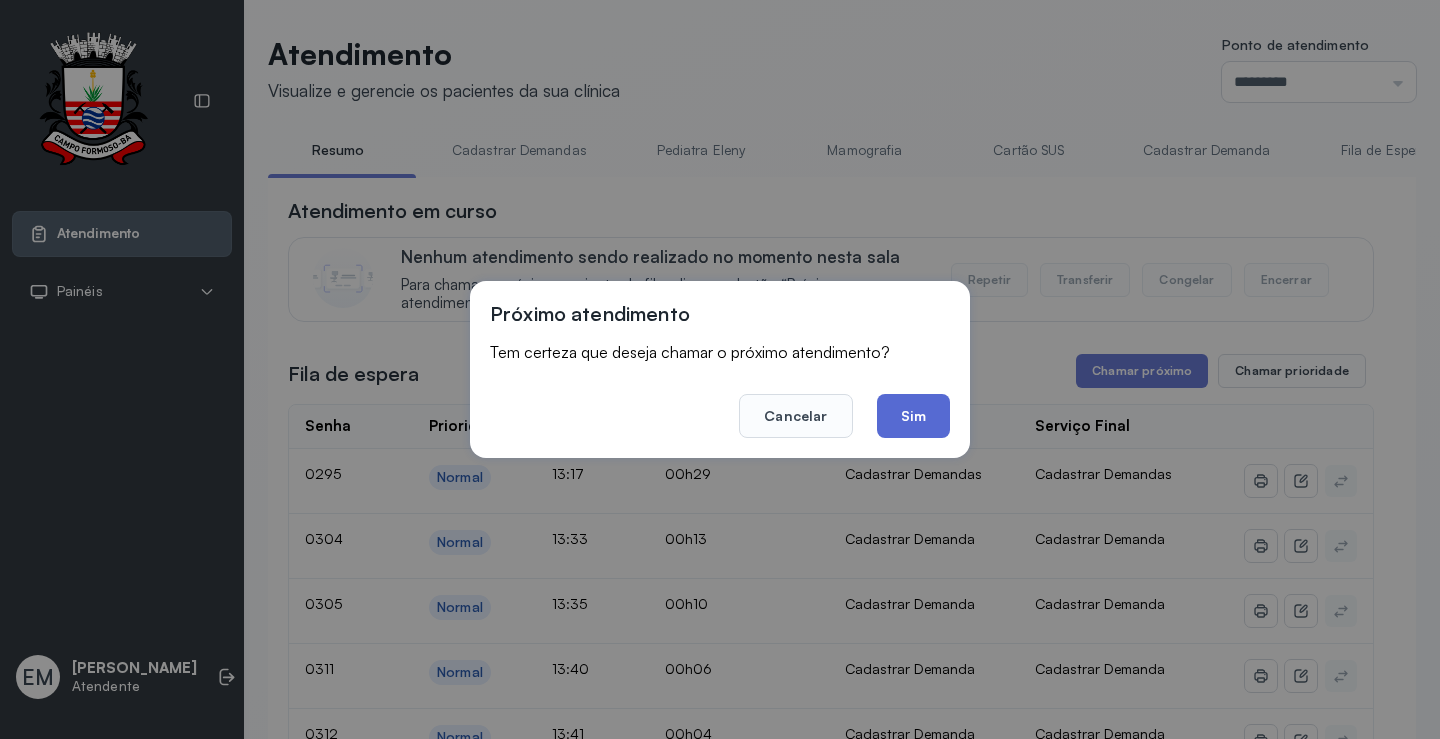 click on "Sim" 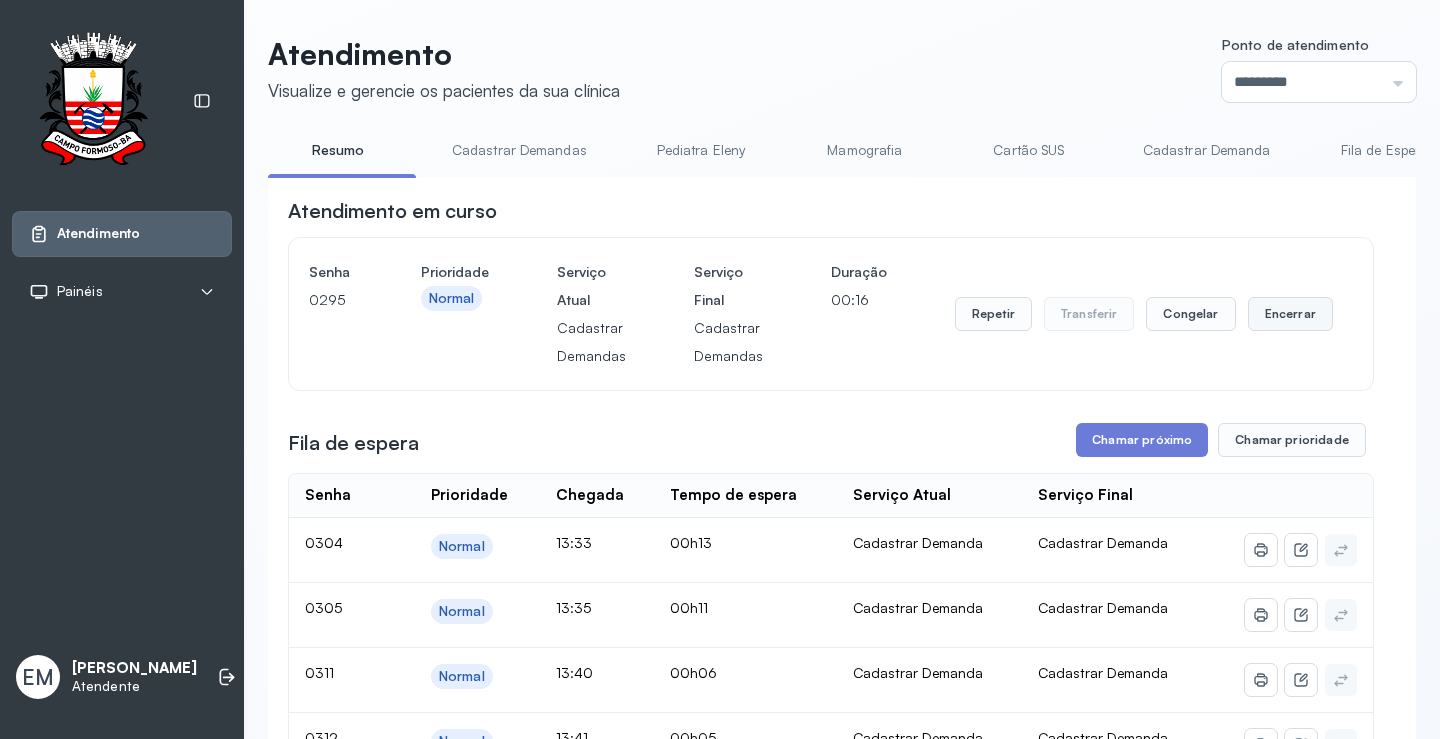 click on "Encerrar" at bounding box center (1290, 314) 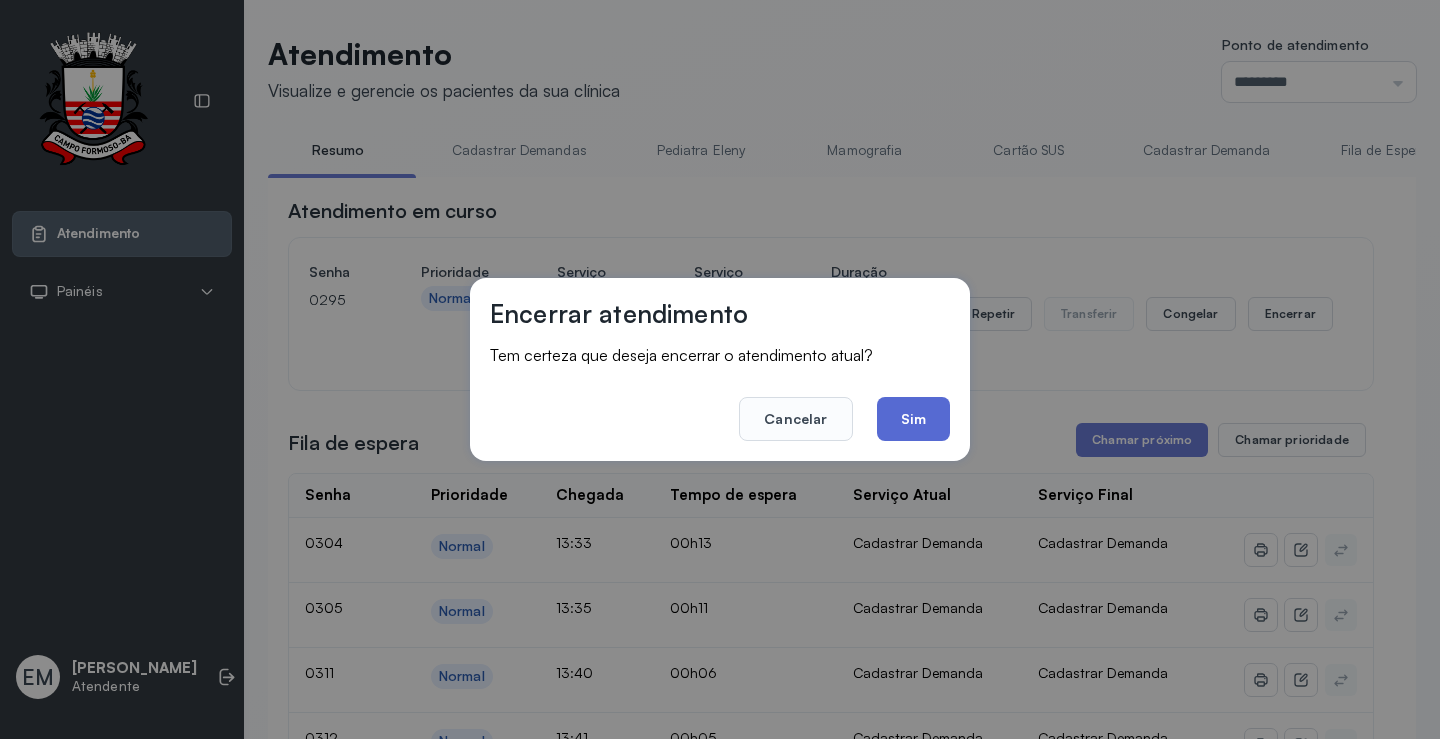 click on "Sim" 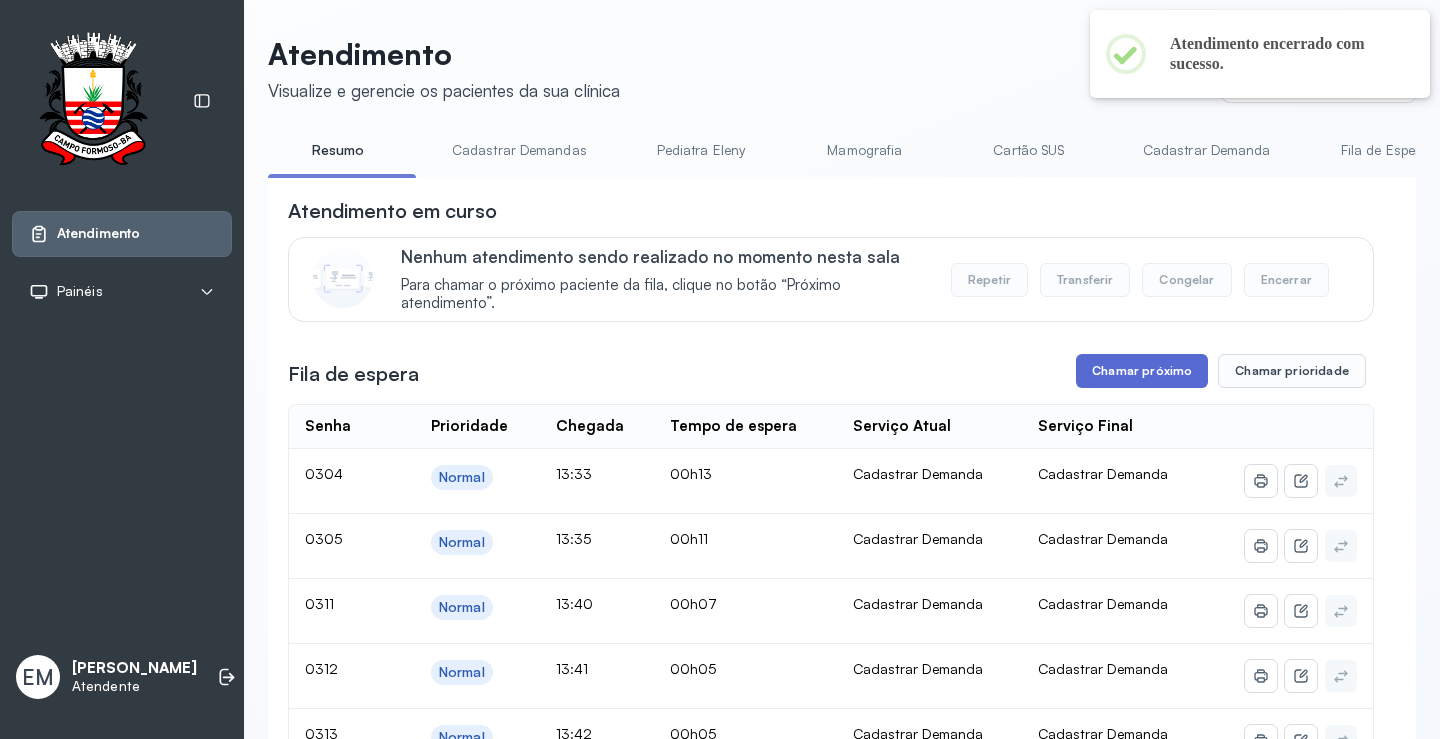 click on "Chamar próximo" at bounding box center [1142, 371] 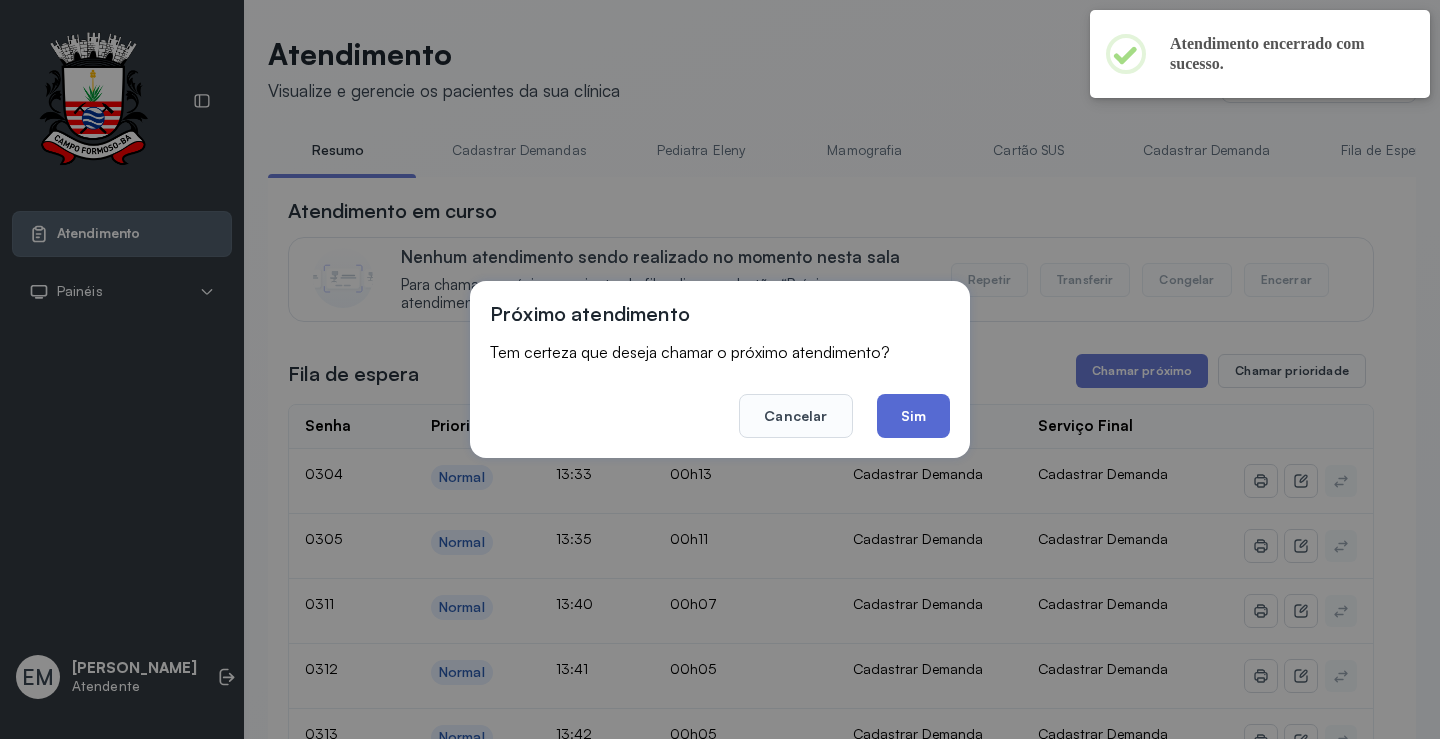click on "Sim" 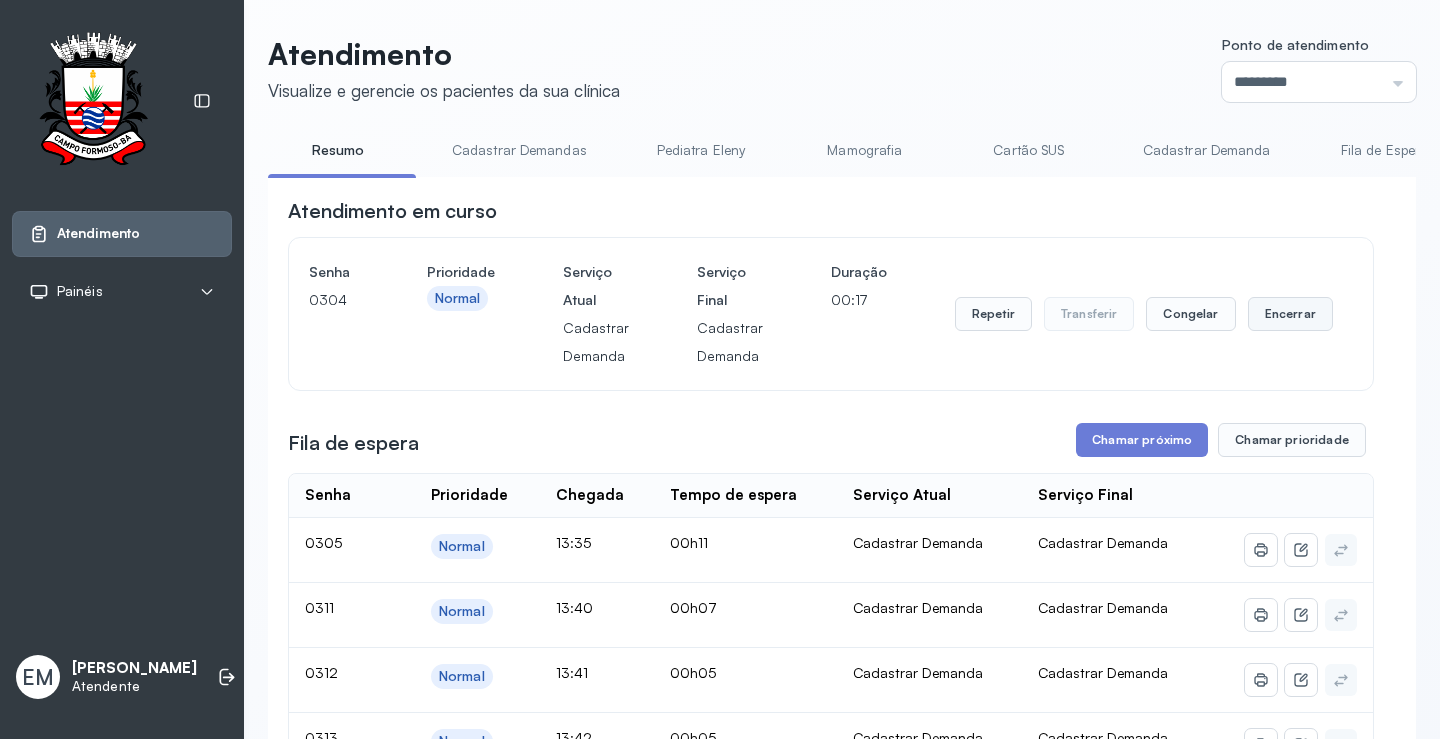 click on "Encerrar" at bounding box center (1290, 314) 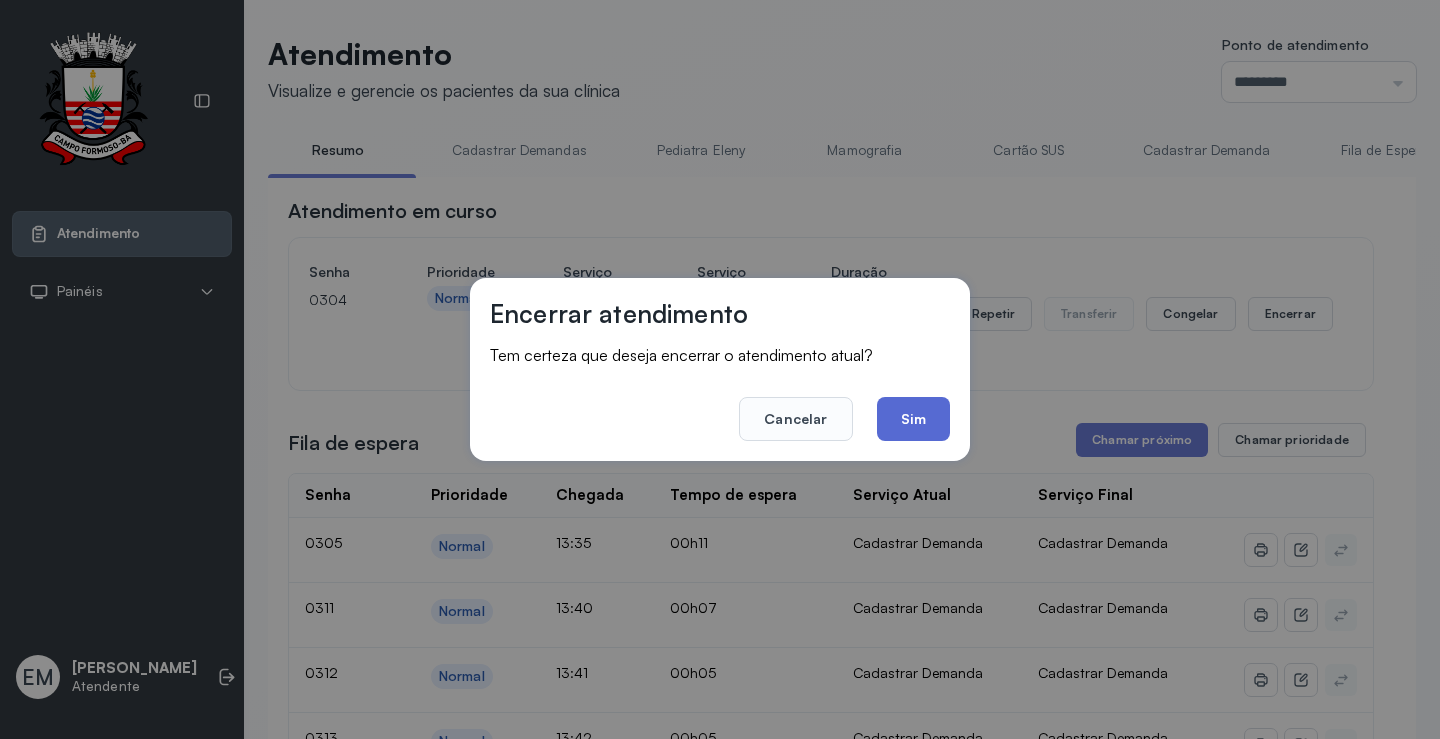 click on "Sim" 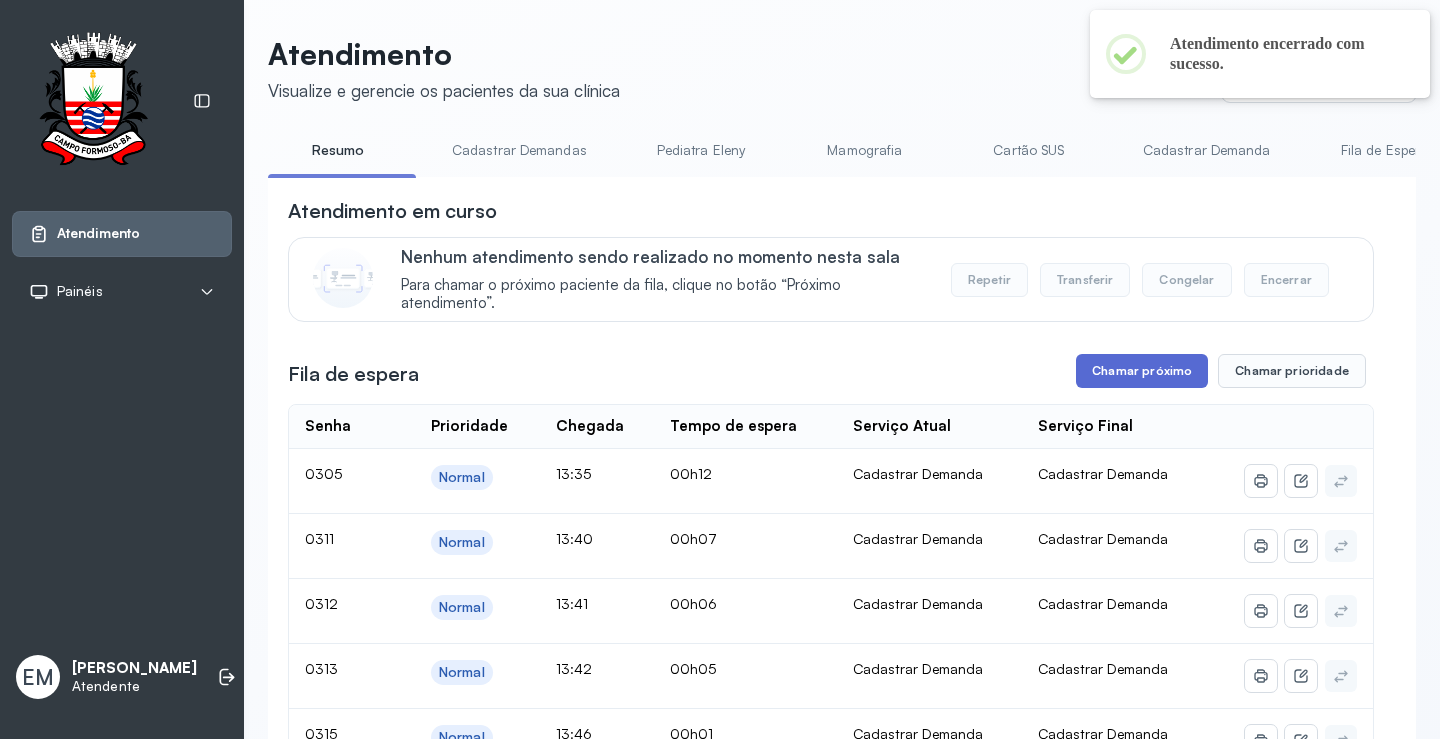 click on "Chamar próximo" at bounding box center [1142, 371] 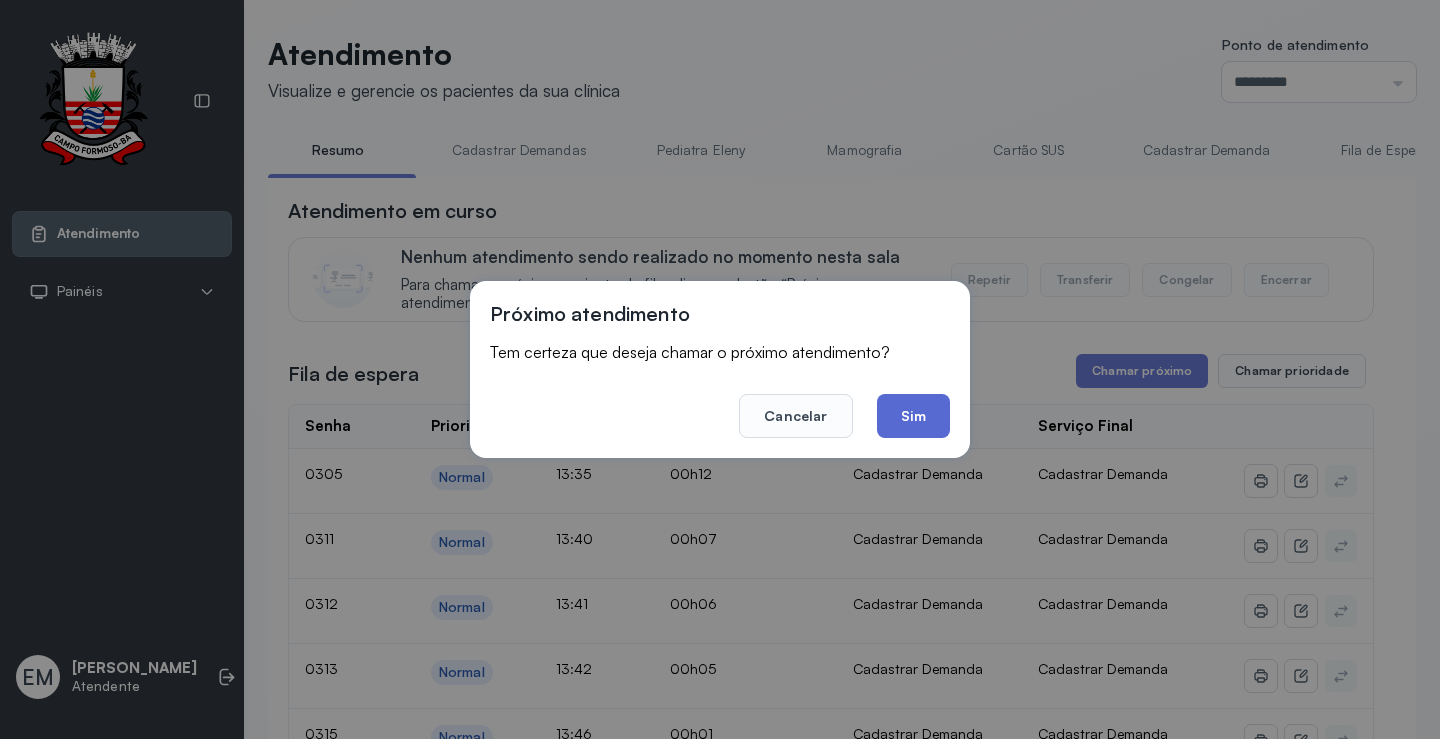 click on "Sim" 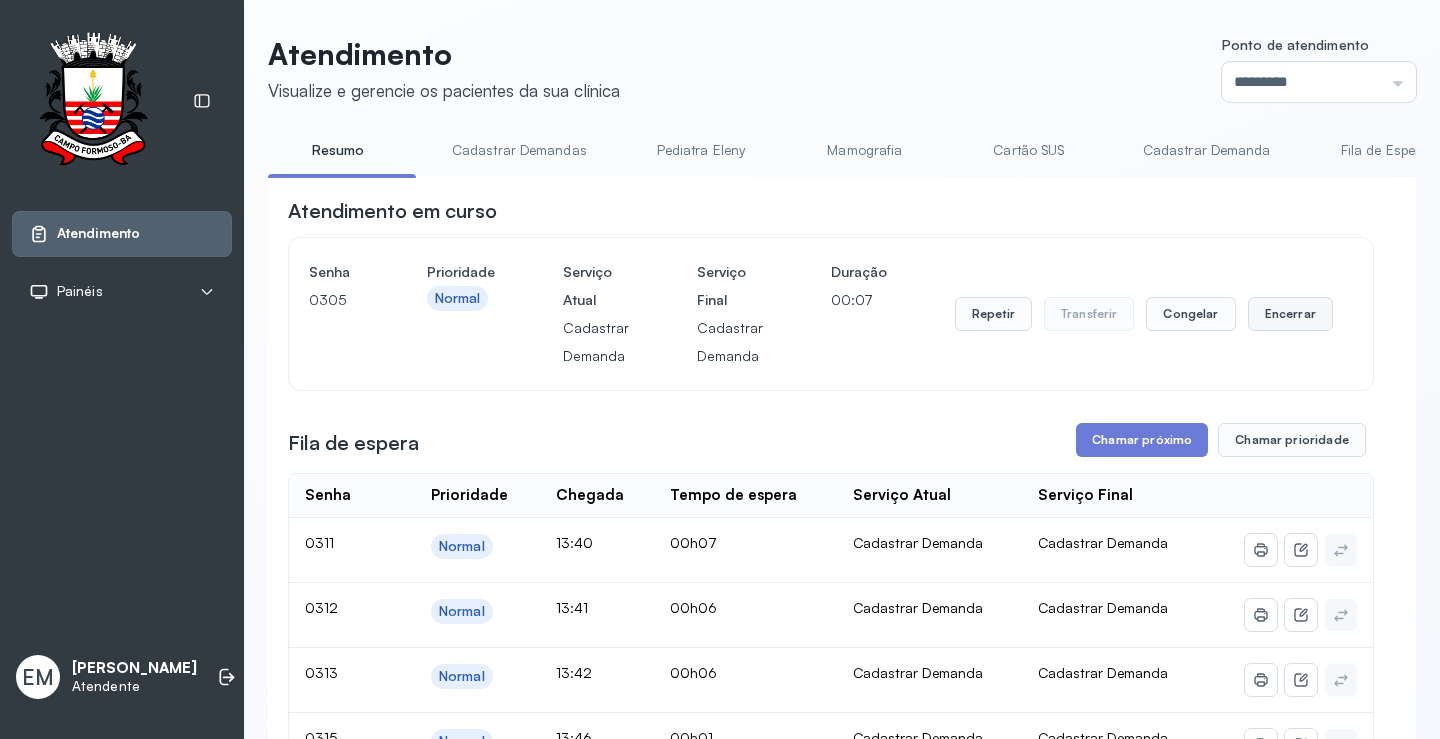 click on "Encerrar" at bounding box center (1290, 314) 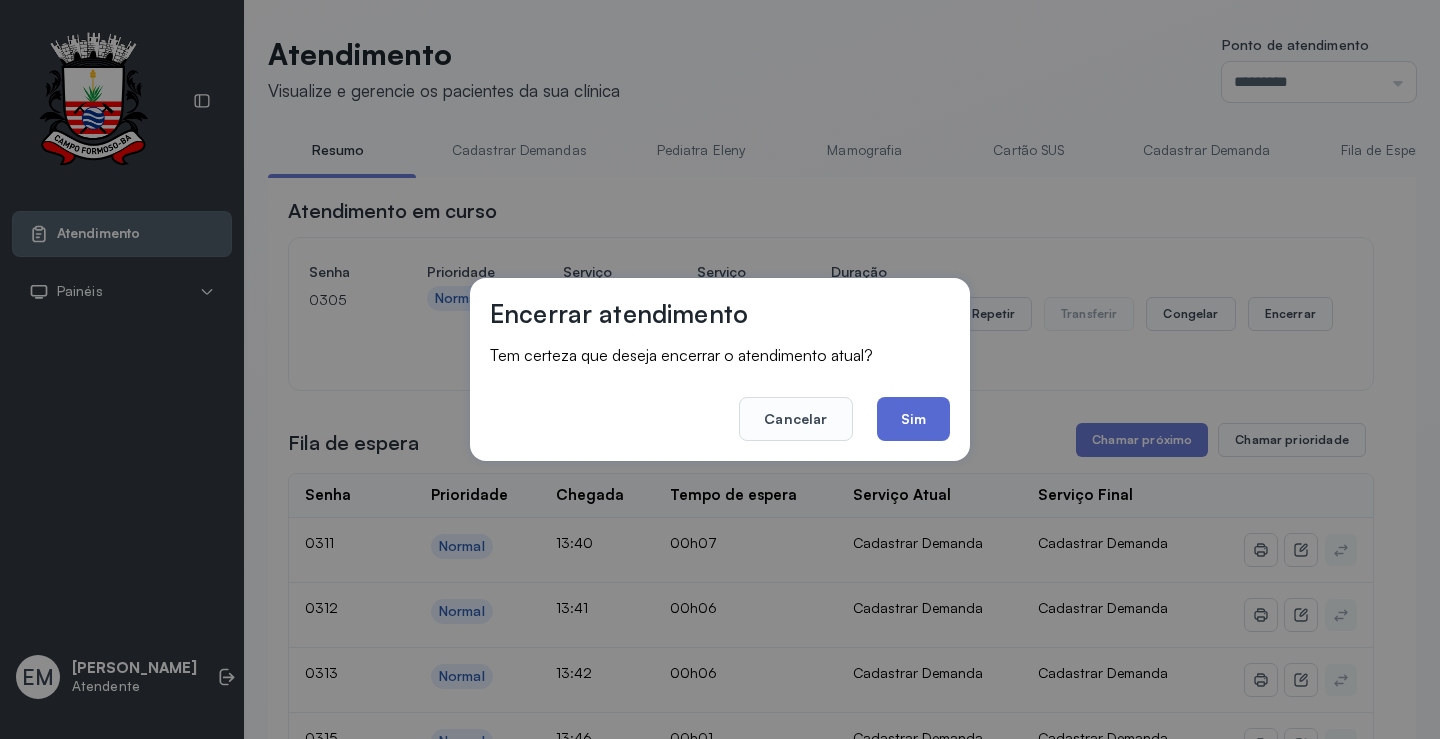 click on "Sim" 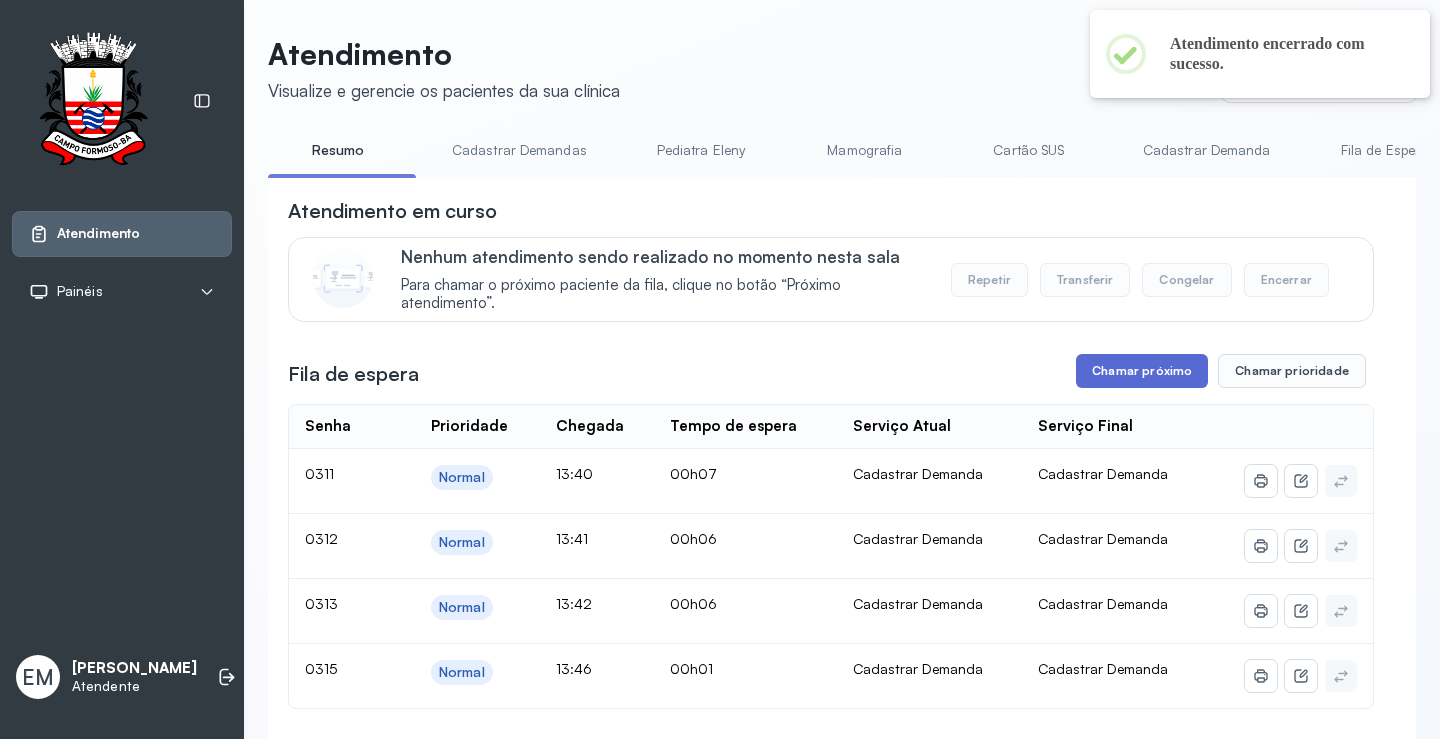 click on "Chamar próximo" at bounding box center [1142, 371] 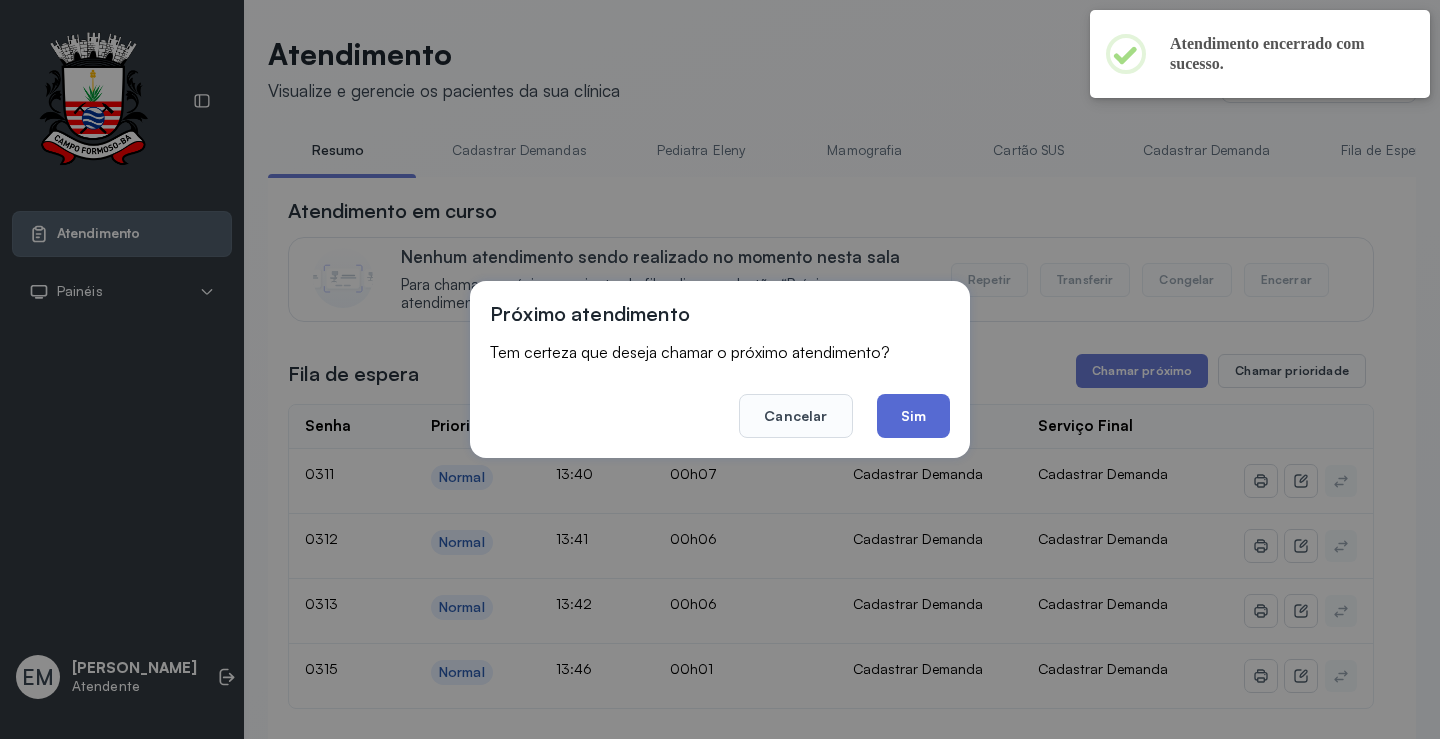 click on "Sim" 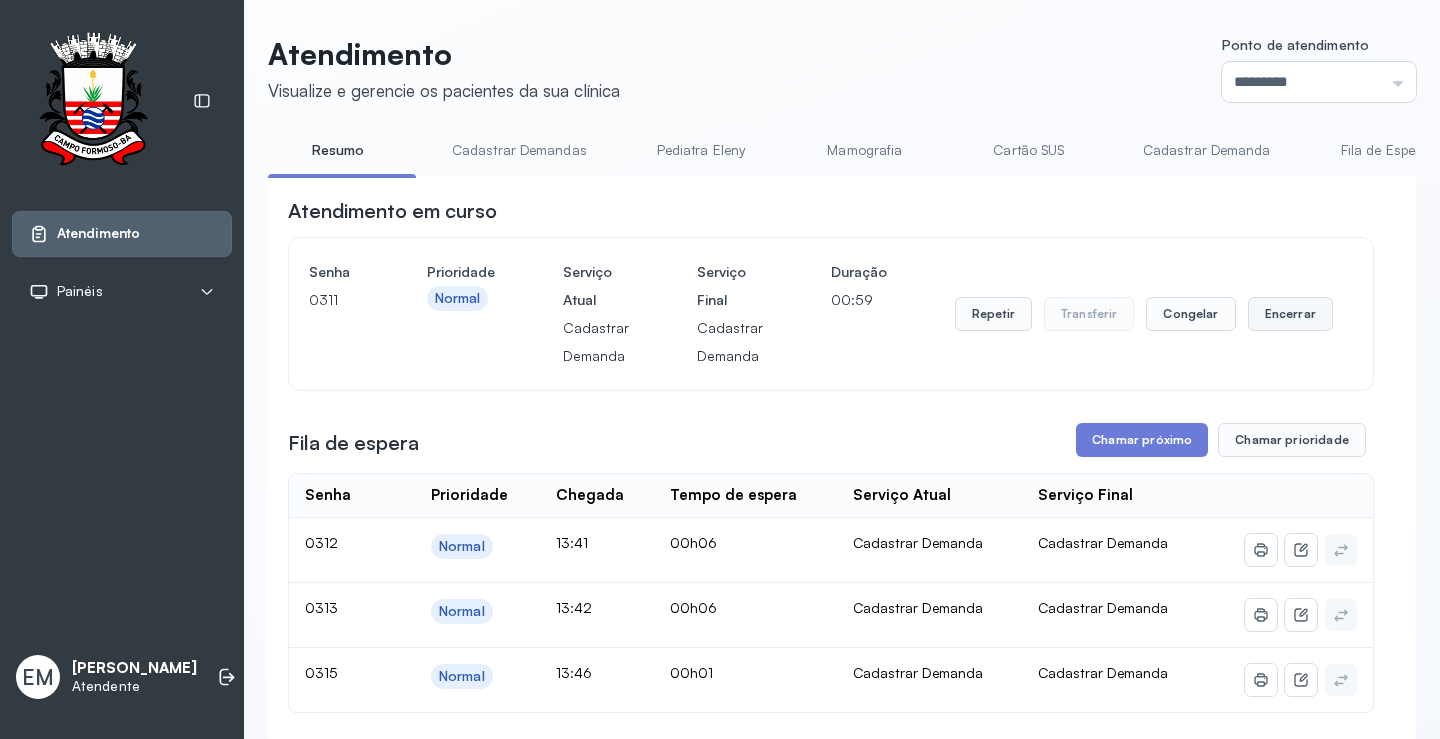 click on "Encerrar" at bounding box center [1290, 314] 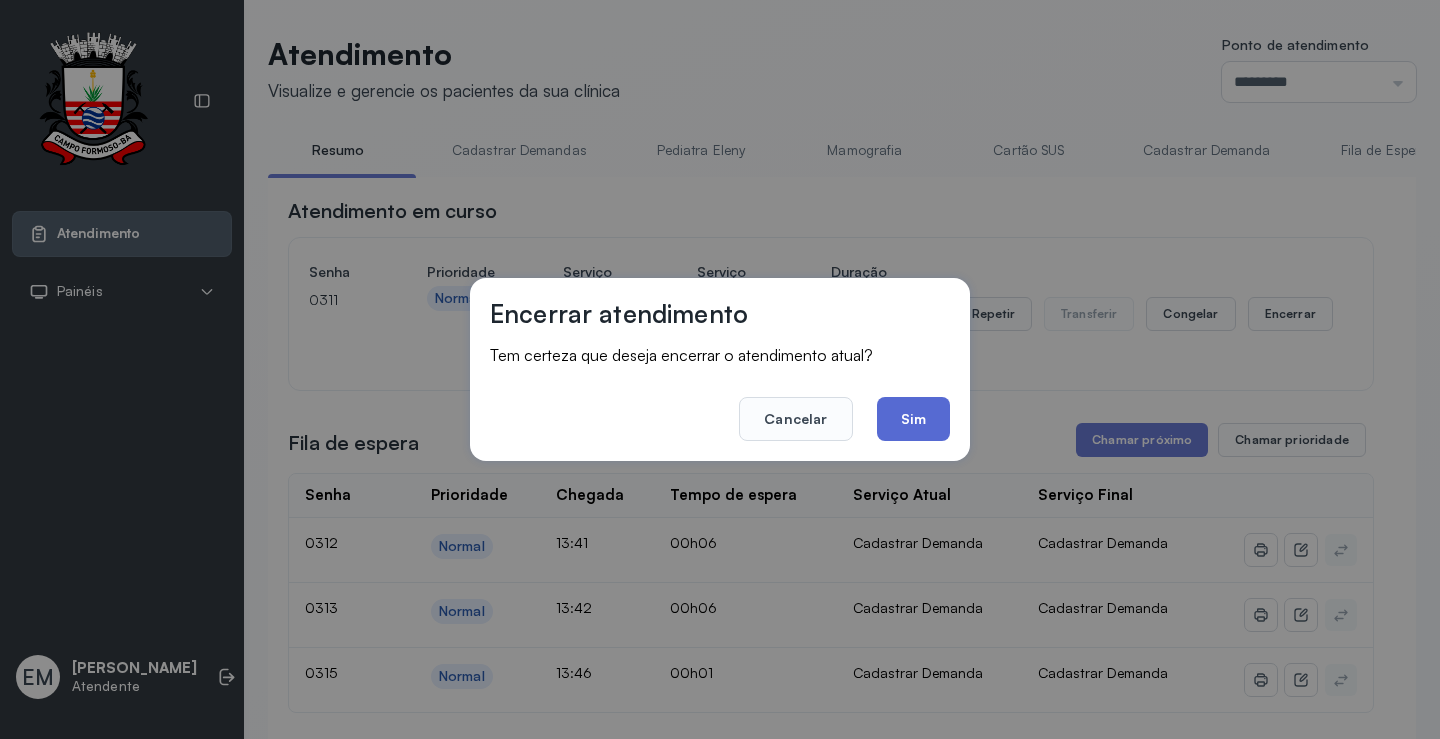 click on "Sim" 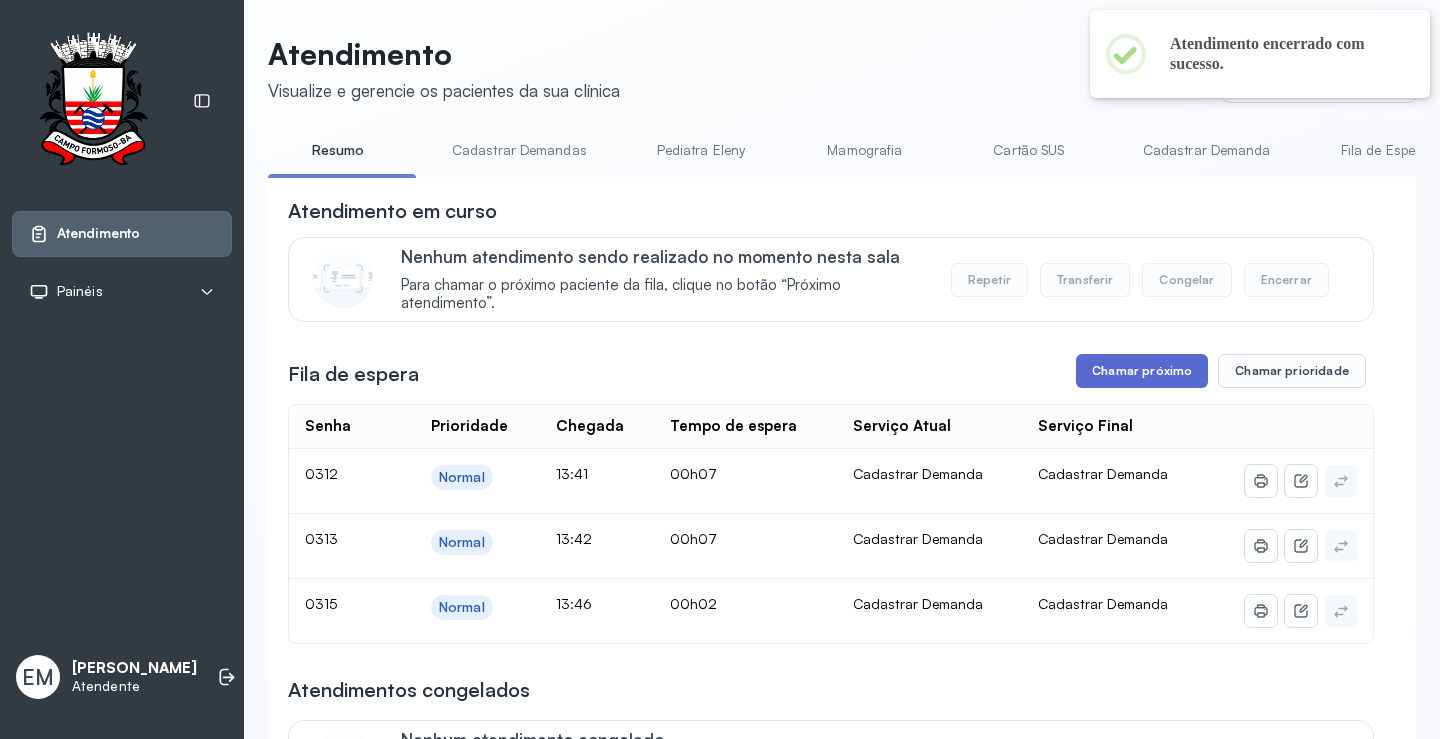 click on "Chamar próximo" at bounding box center (1142, 371) 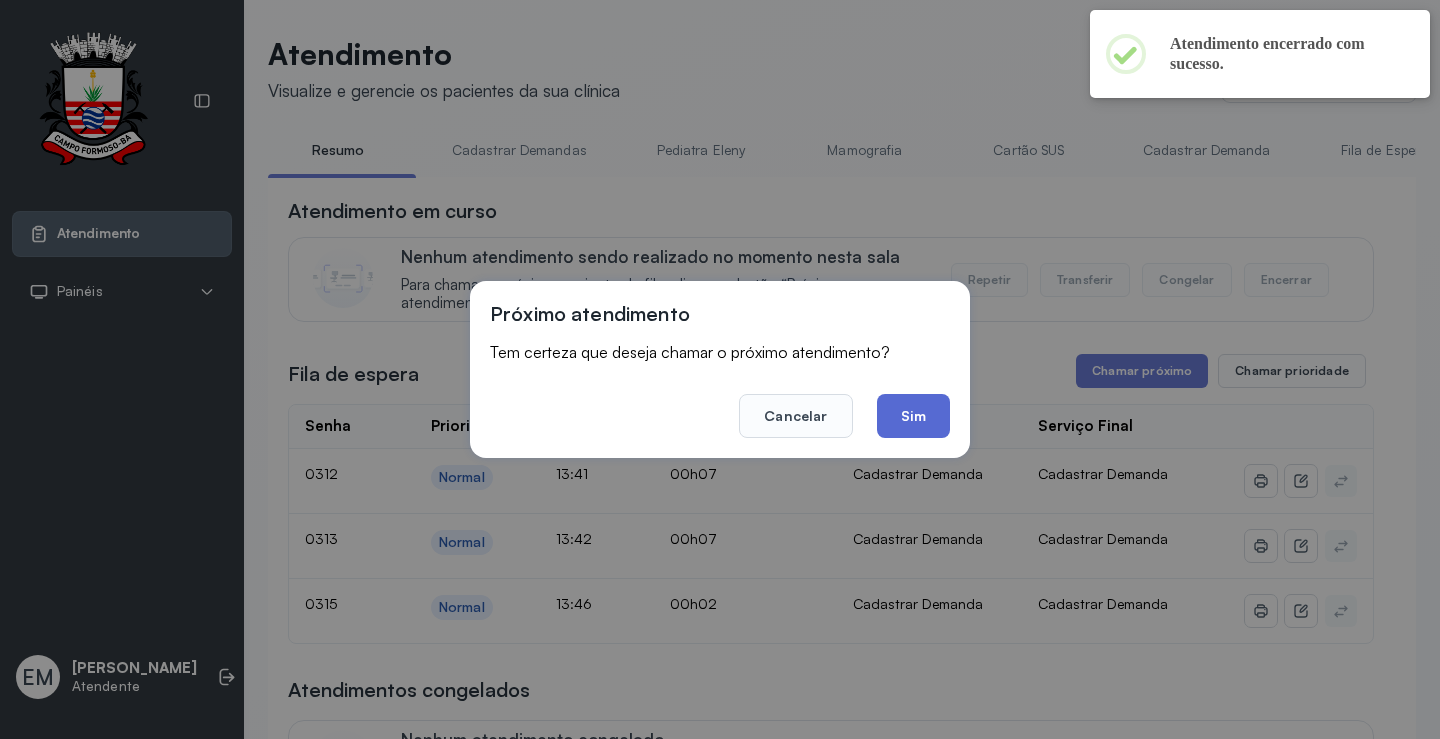 click on "Sim" 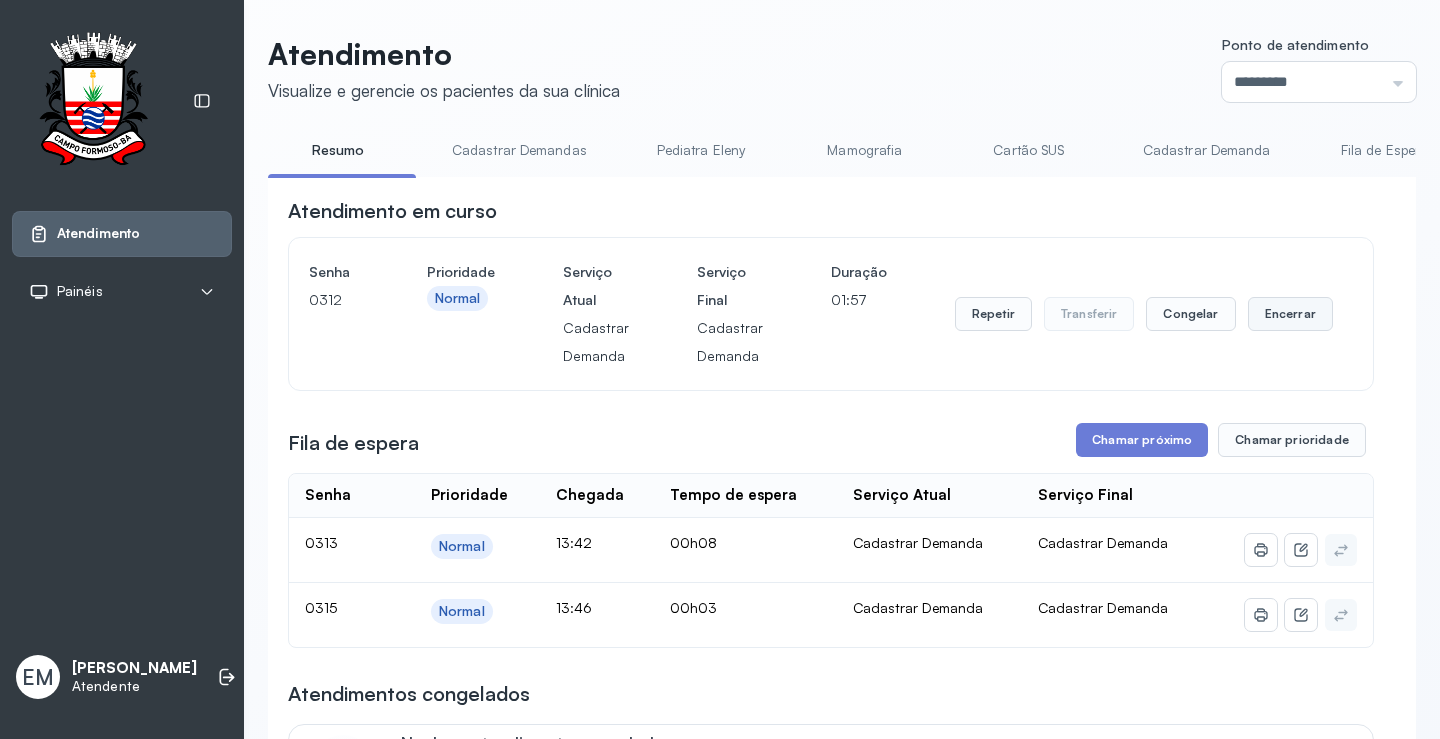 click on "Encerrar" at bounding box center [1290, 314] 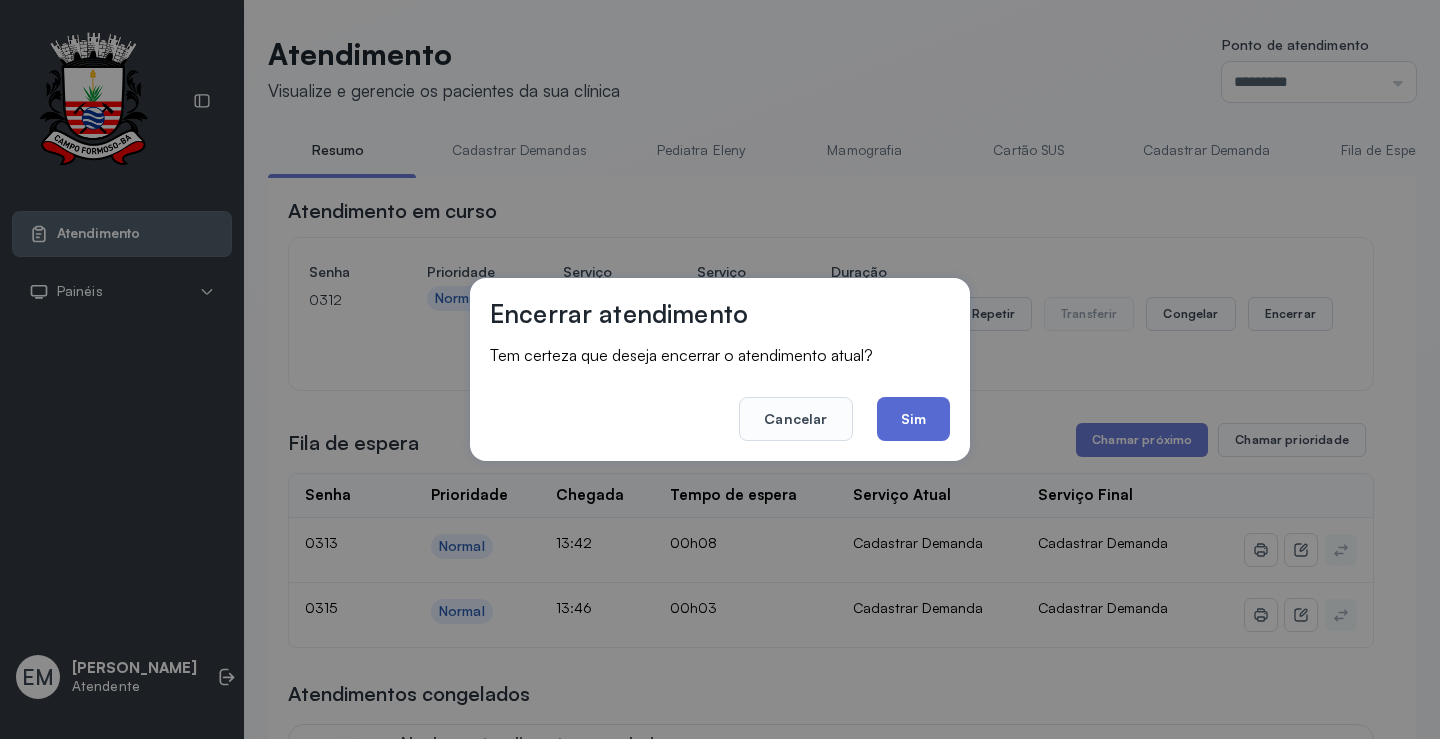 click on "Sim" 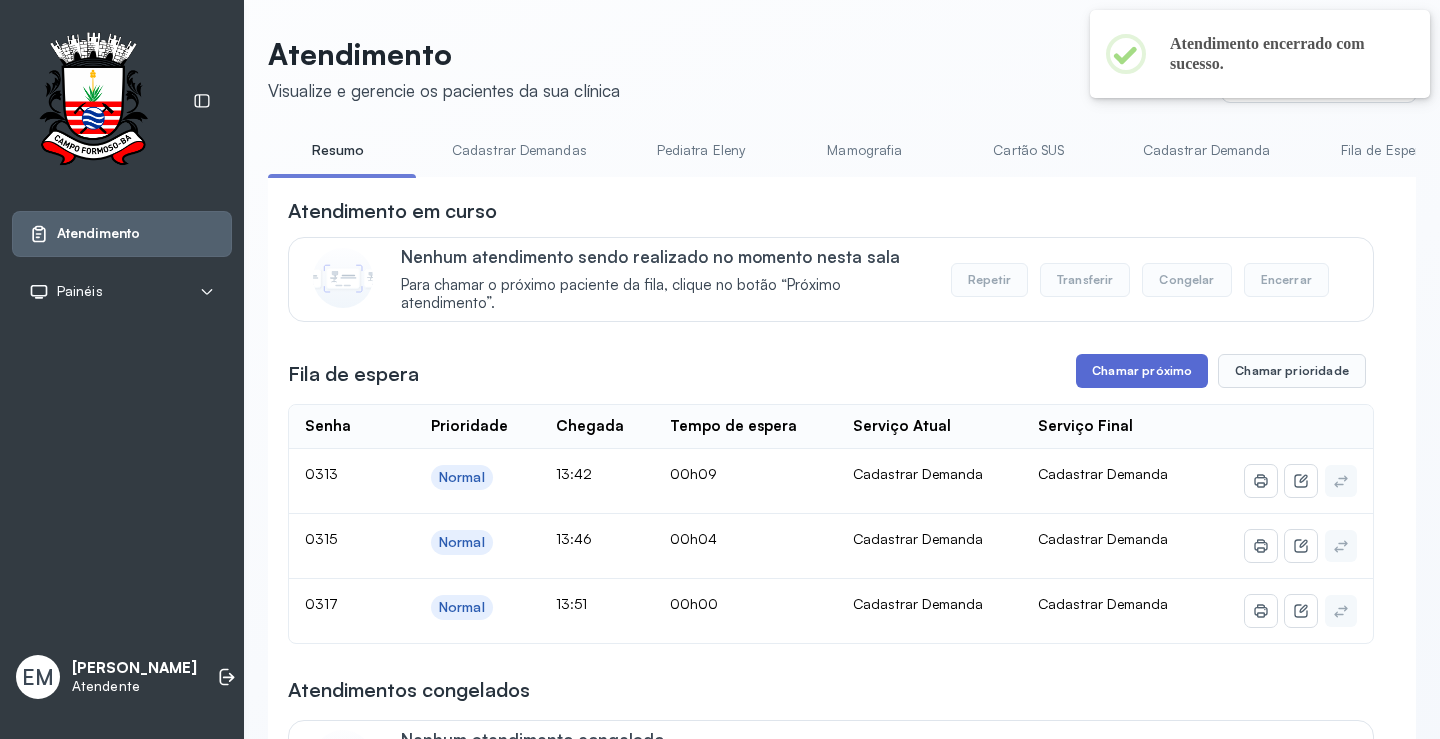 click on "Chamar próximo" at bounding box center (1142, 371) 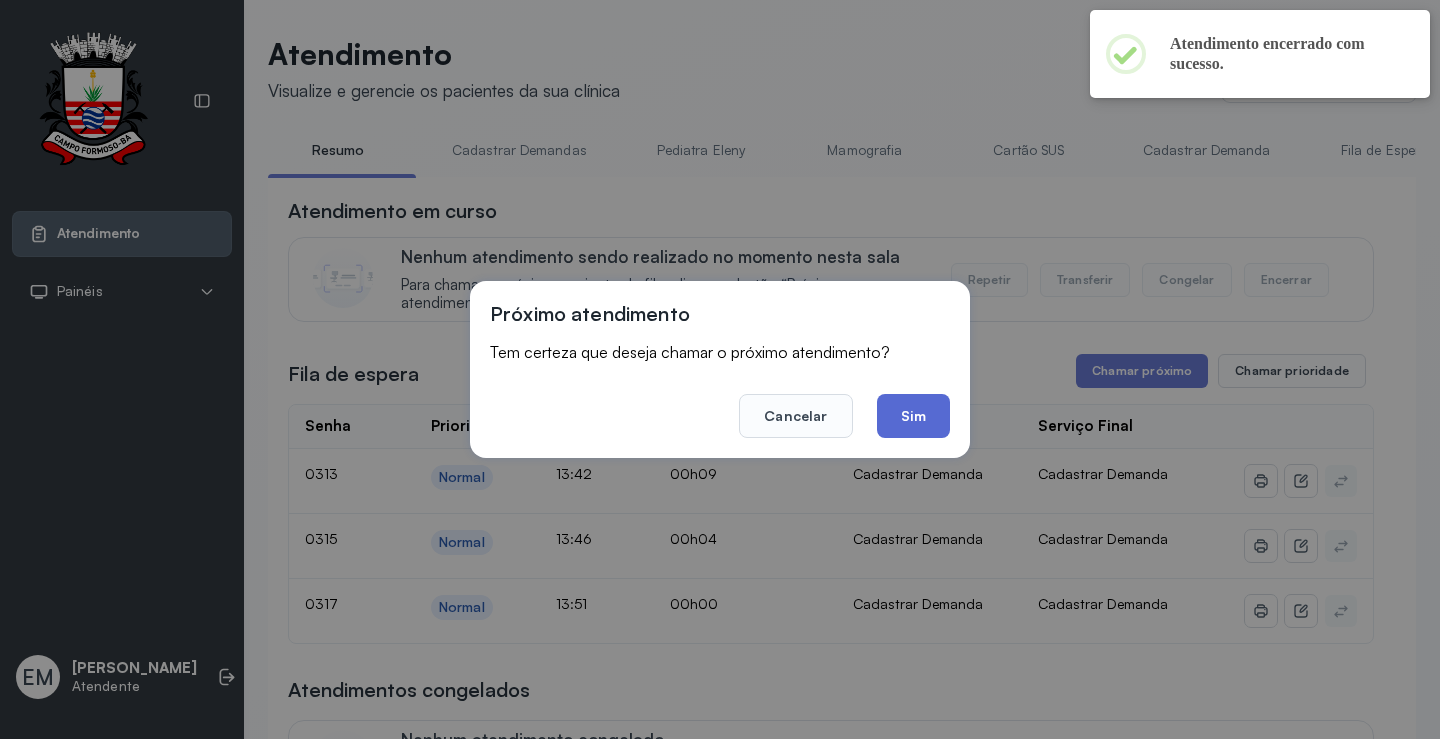 click on "Sim" 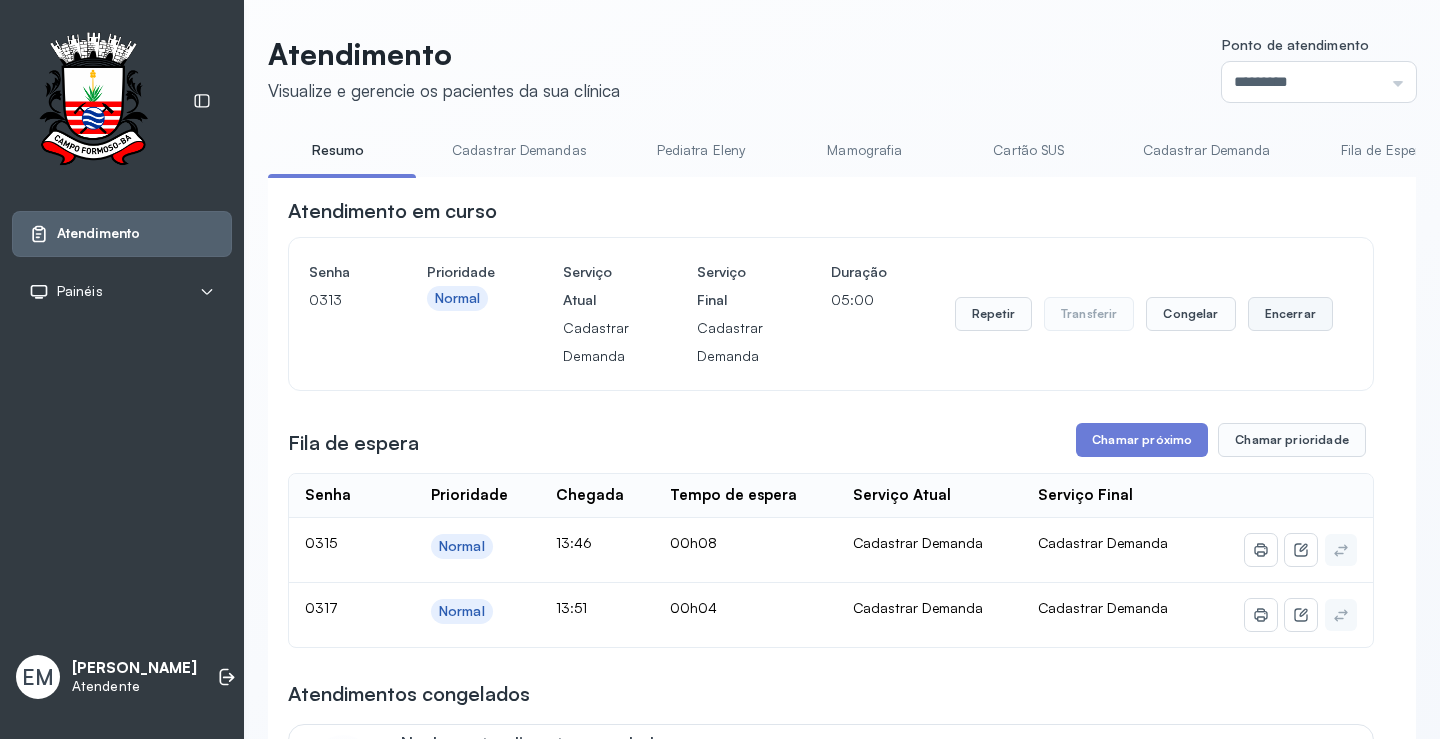 click on "Encerrar" at bounding box center [1290, 314] 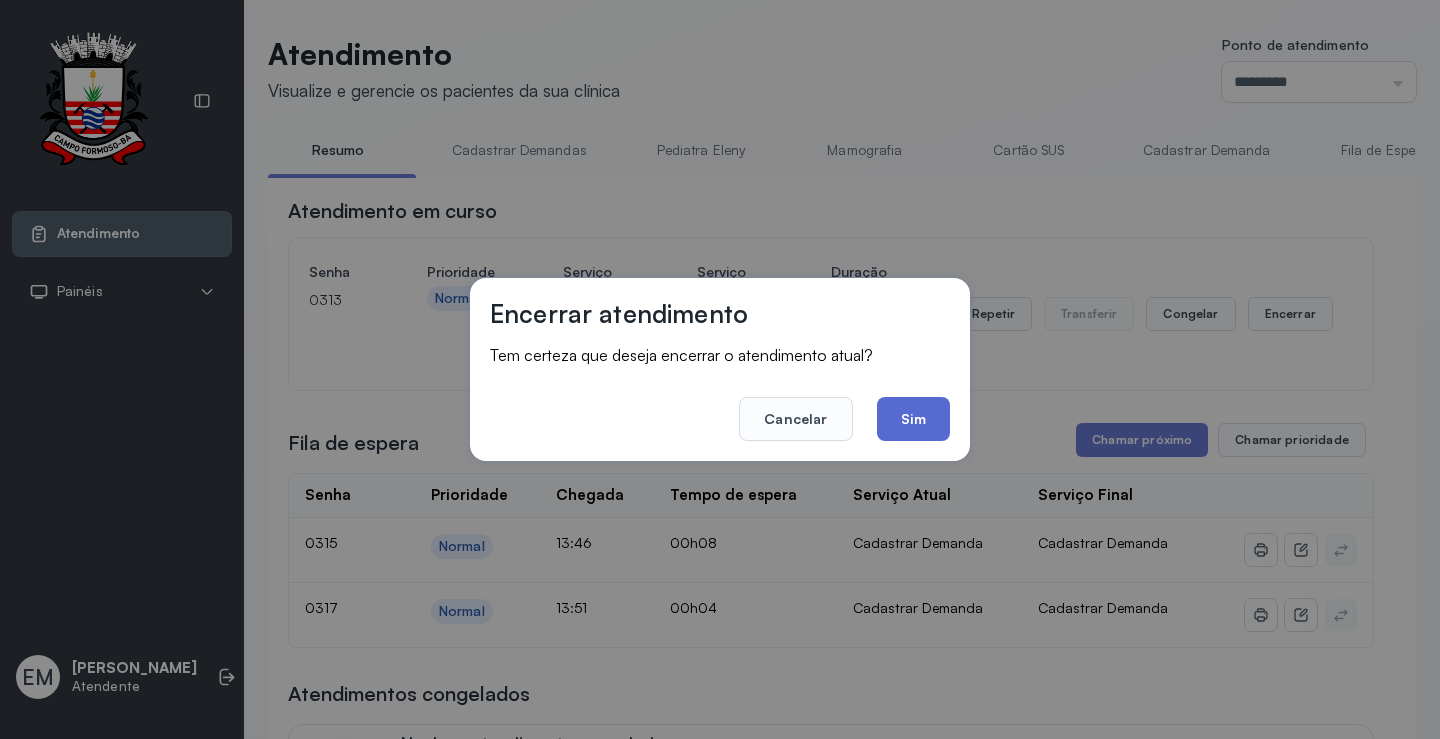 click on "Sim" 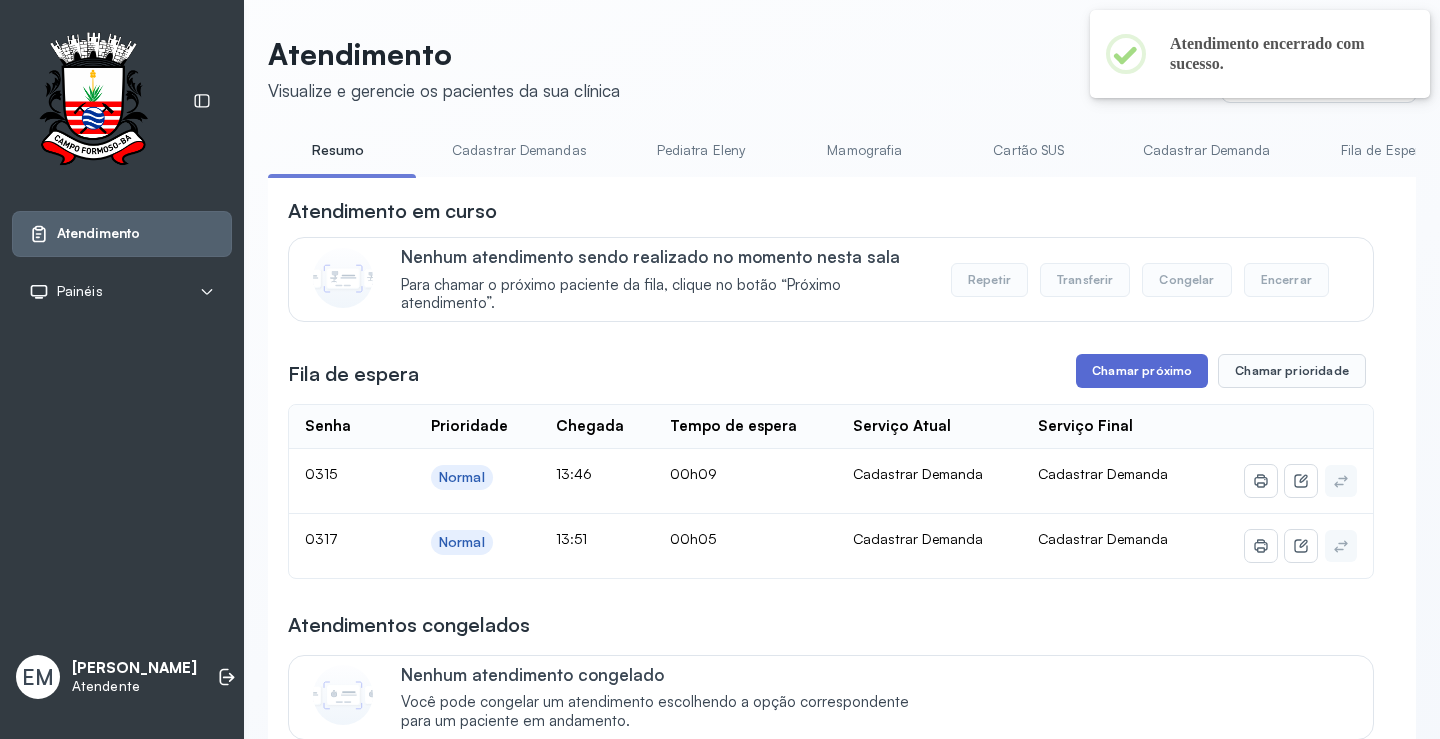 click on "Chamar próximo" at bounding box center (1142, 371) 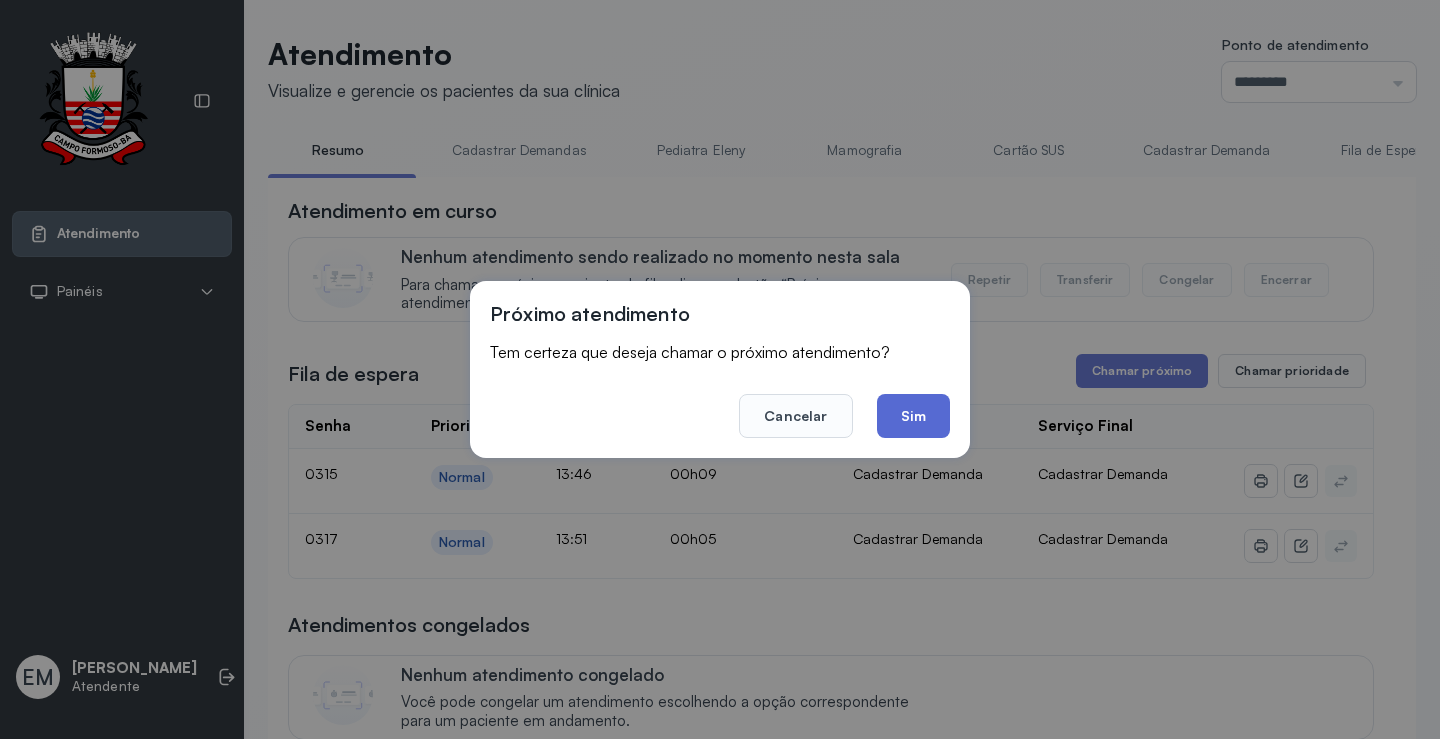 click on "Sim" 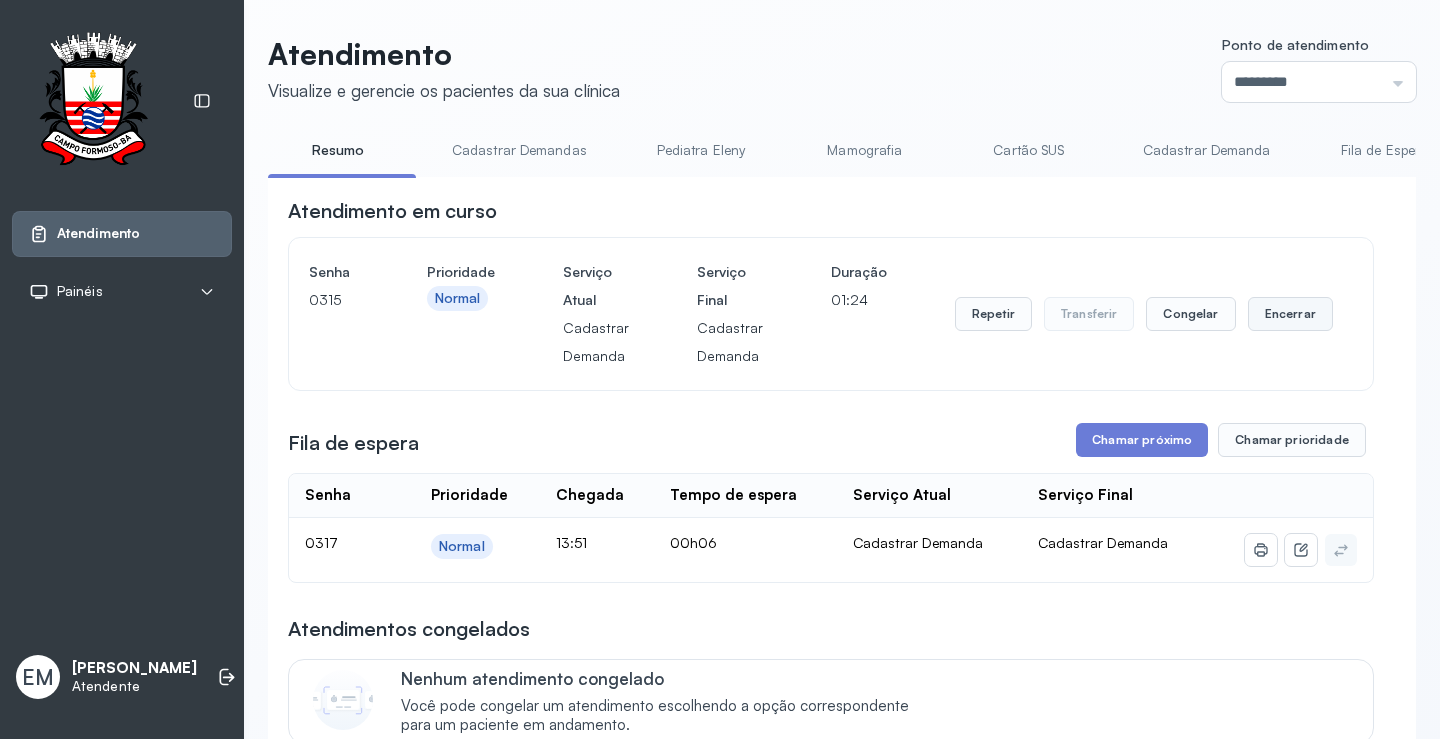 click on "Encerrar" at bounding box center [1290, 314] 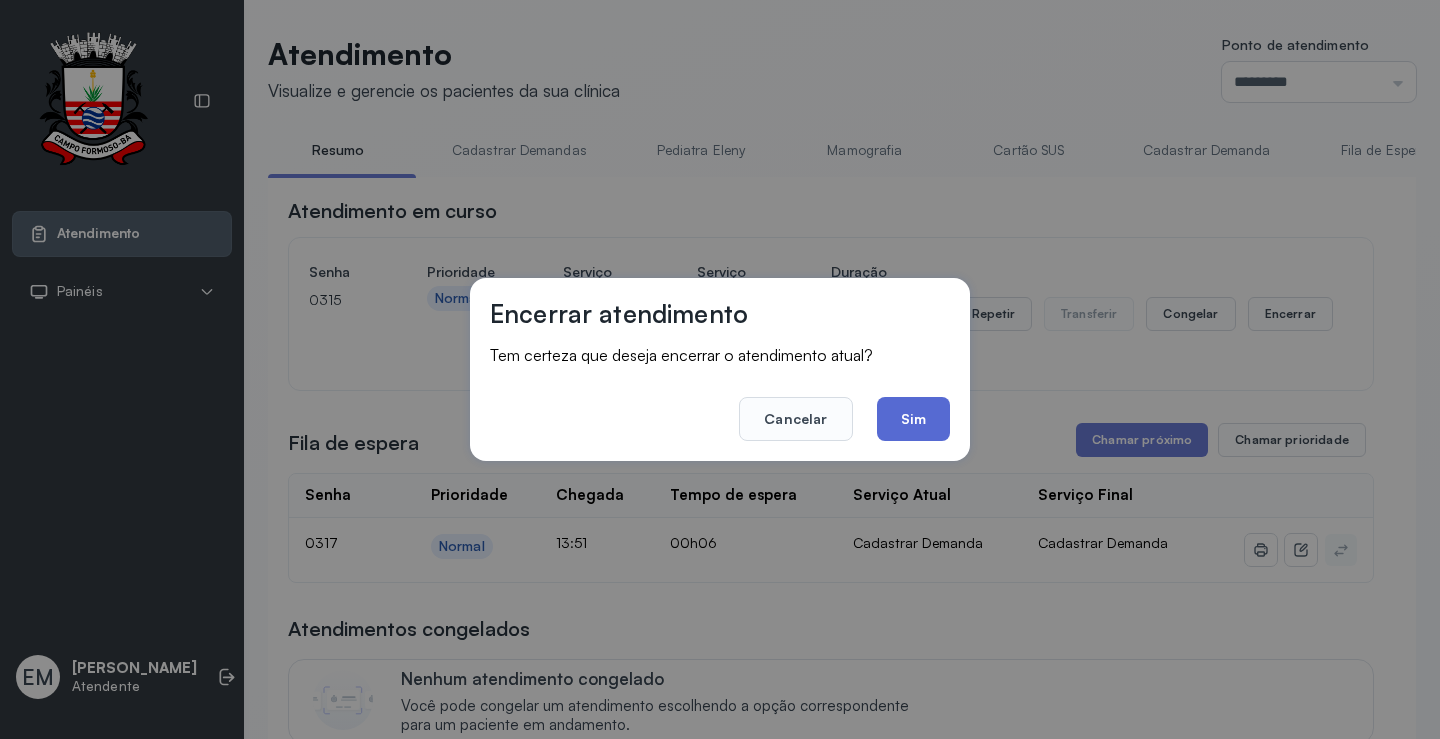 click on "Sim" 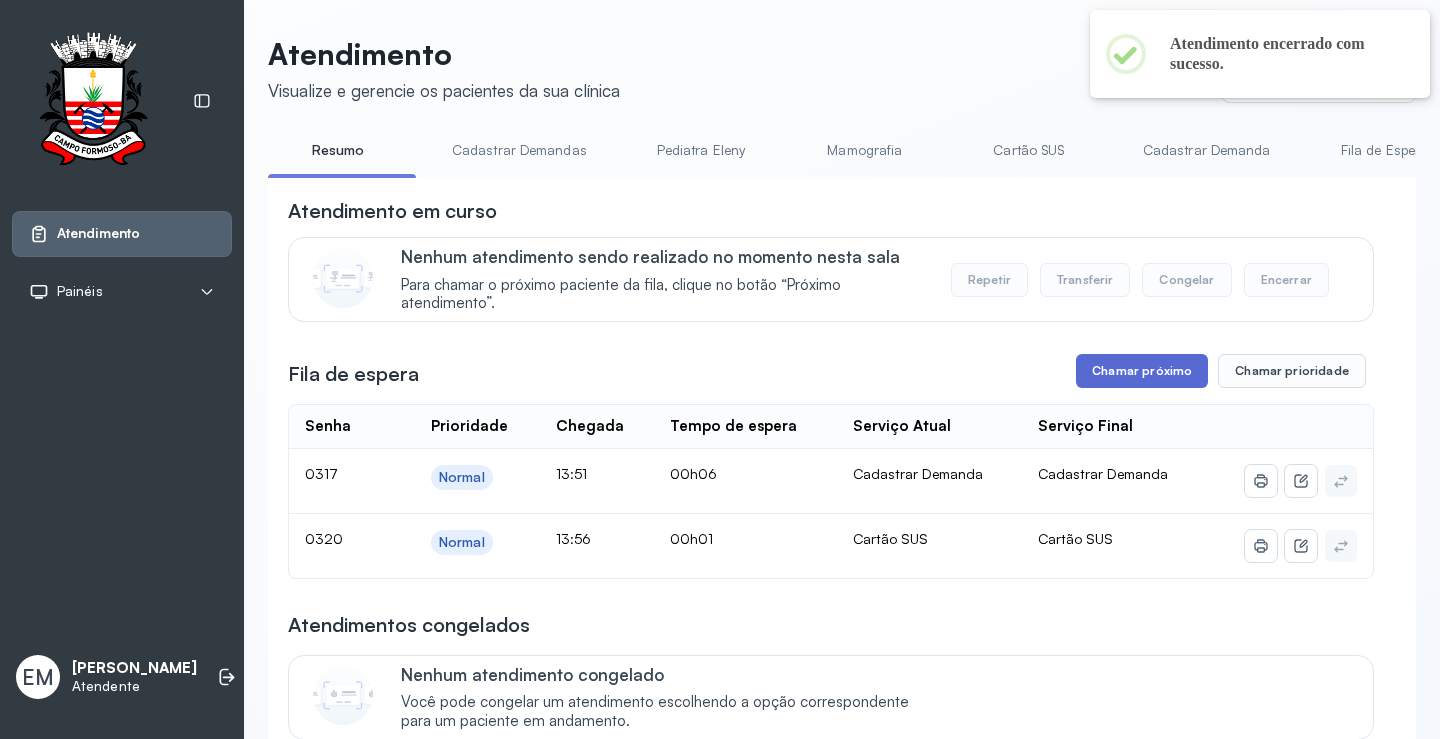 click on "Chamar próximo" at bounding box center [1142, 371] 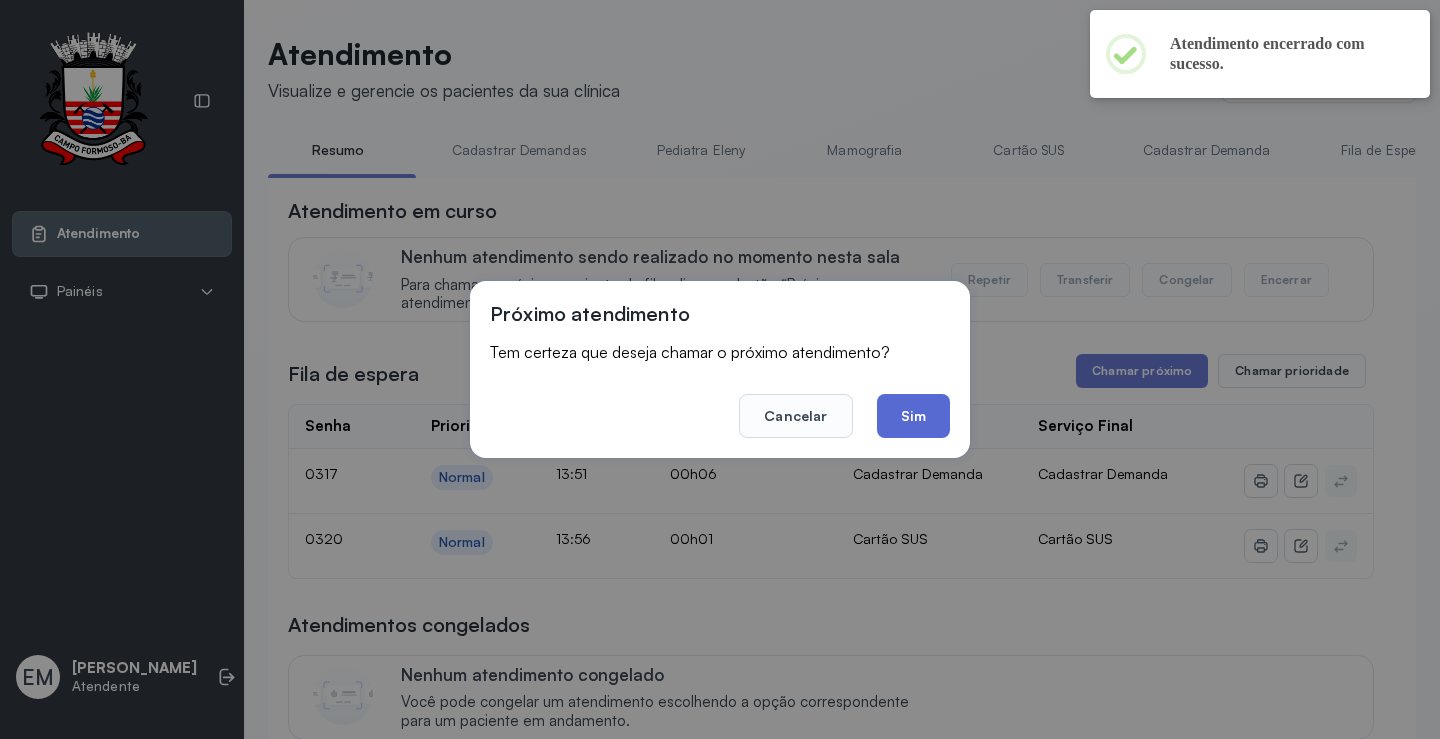 click on "Sim" 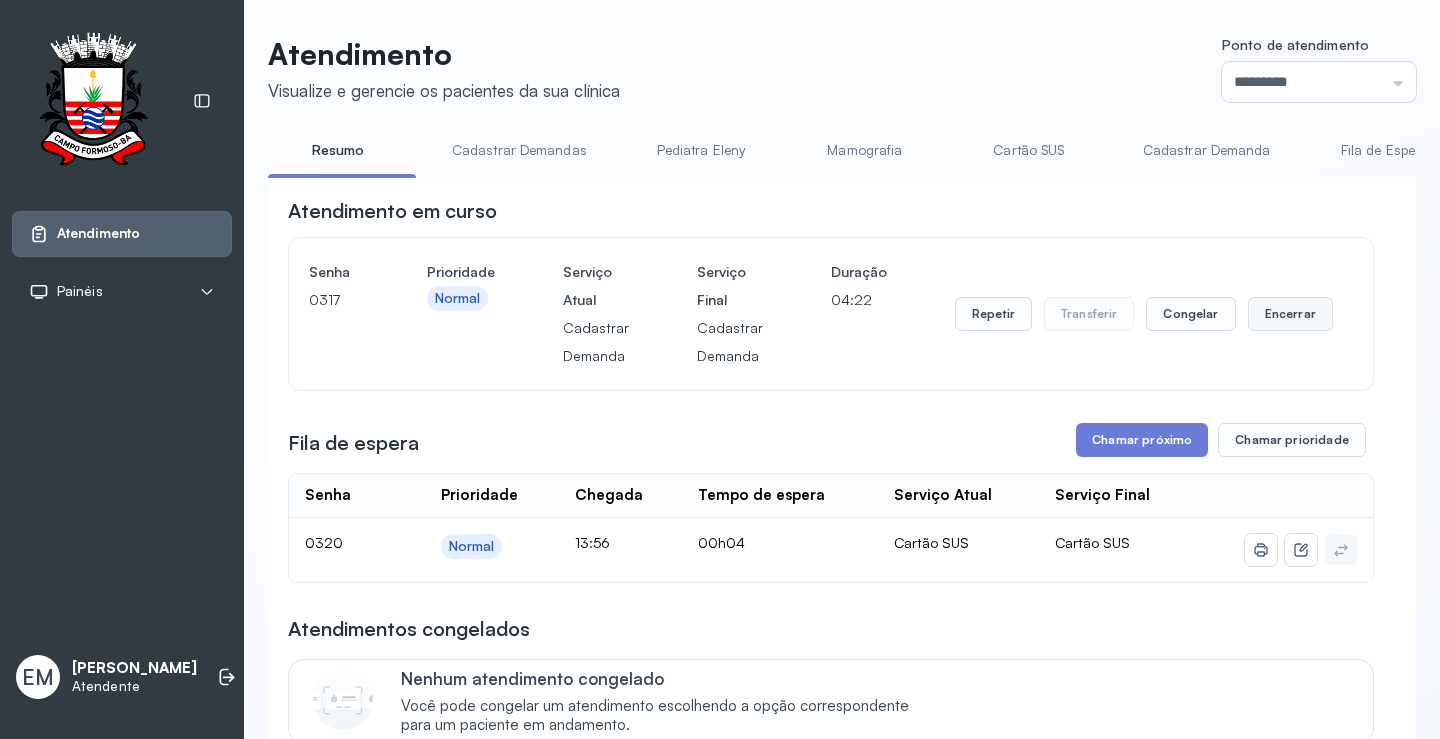 click on "Encerrar" at bounding box center [1290, 314] 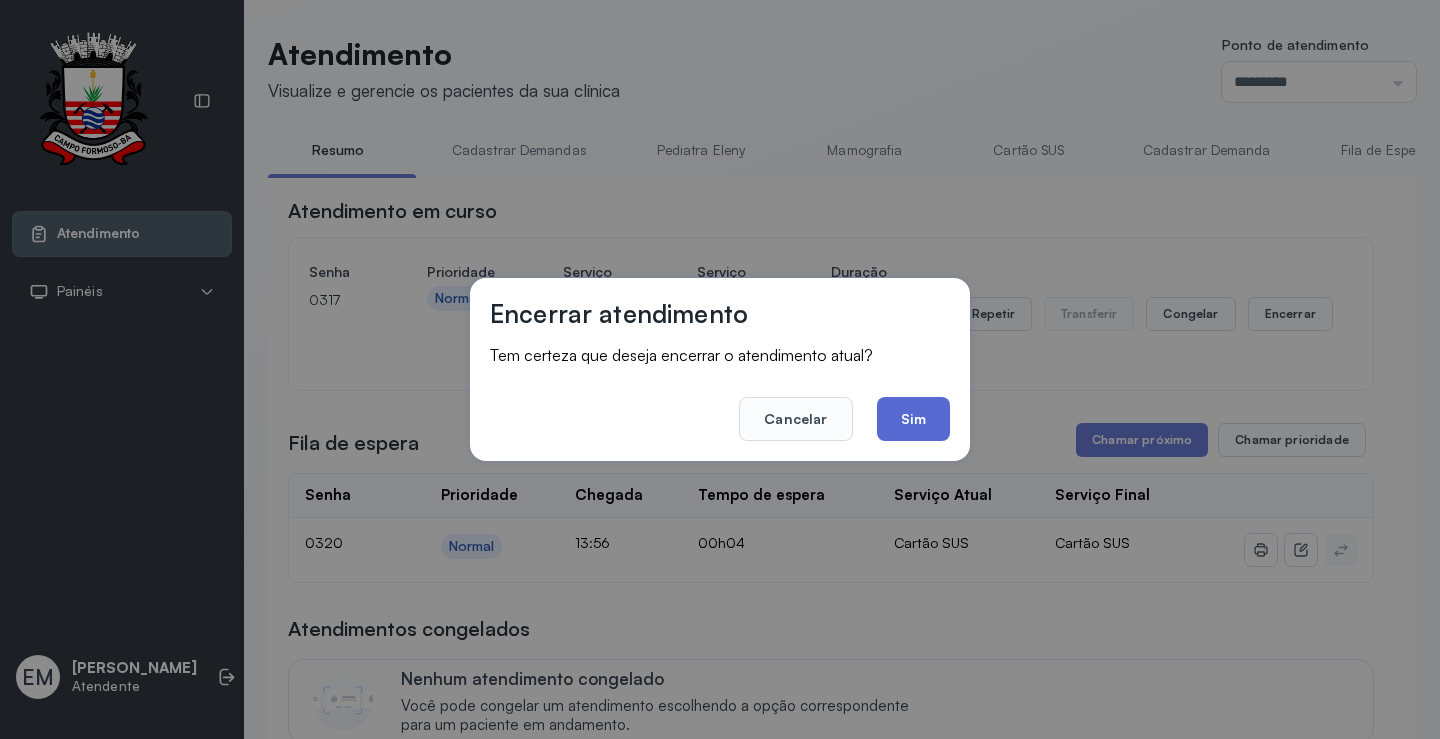 click on "Sim" 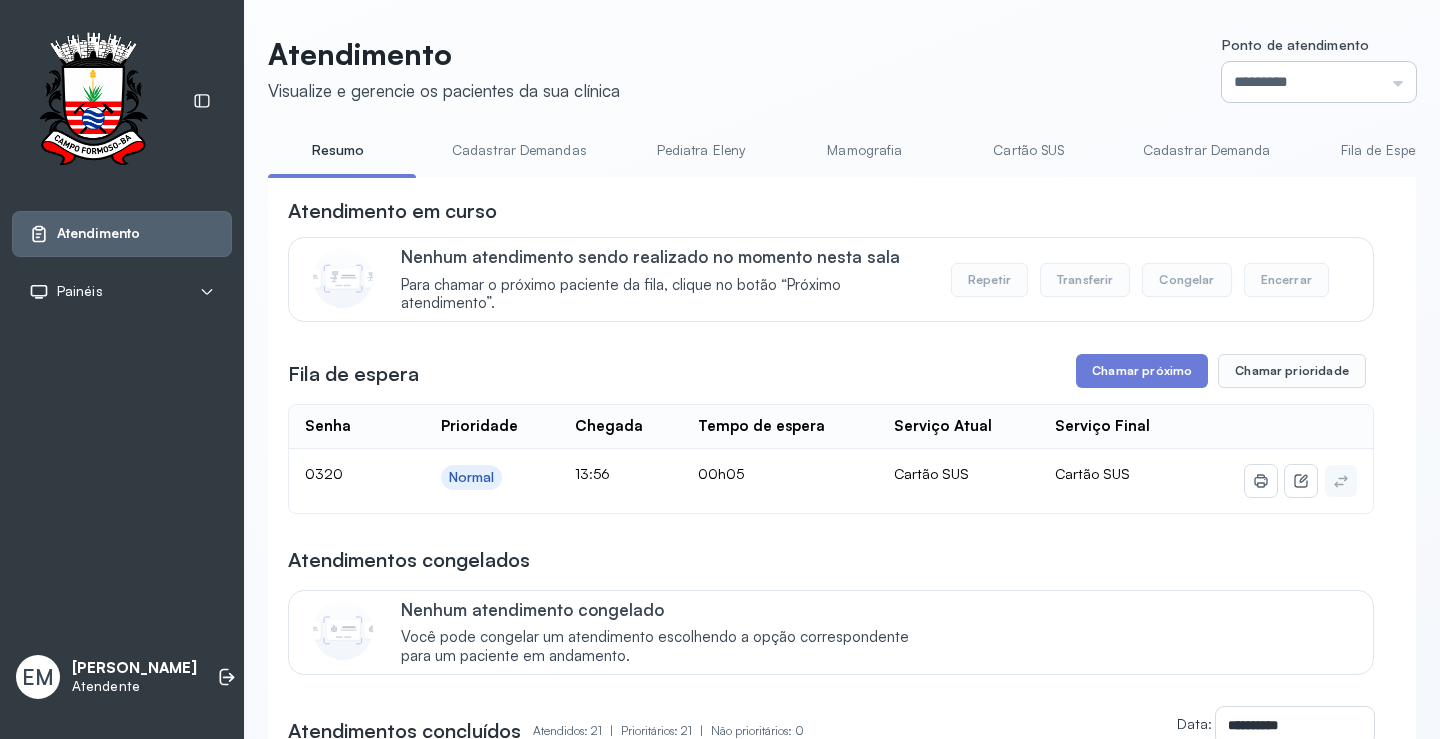 click on "*********" at bounding box center [1319, 82] 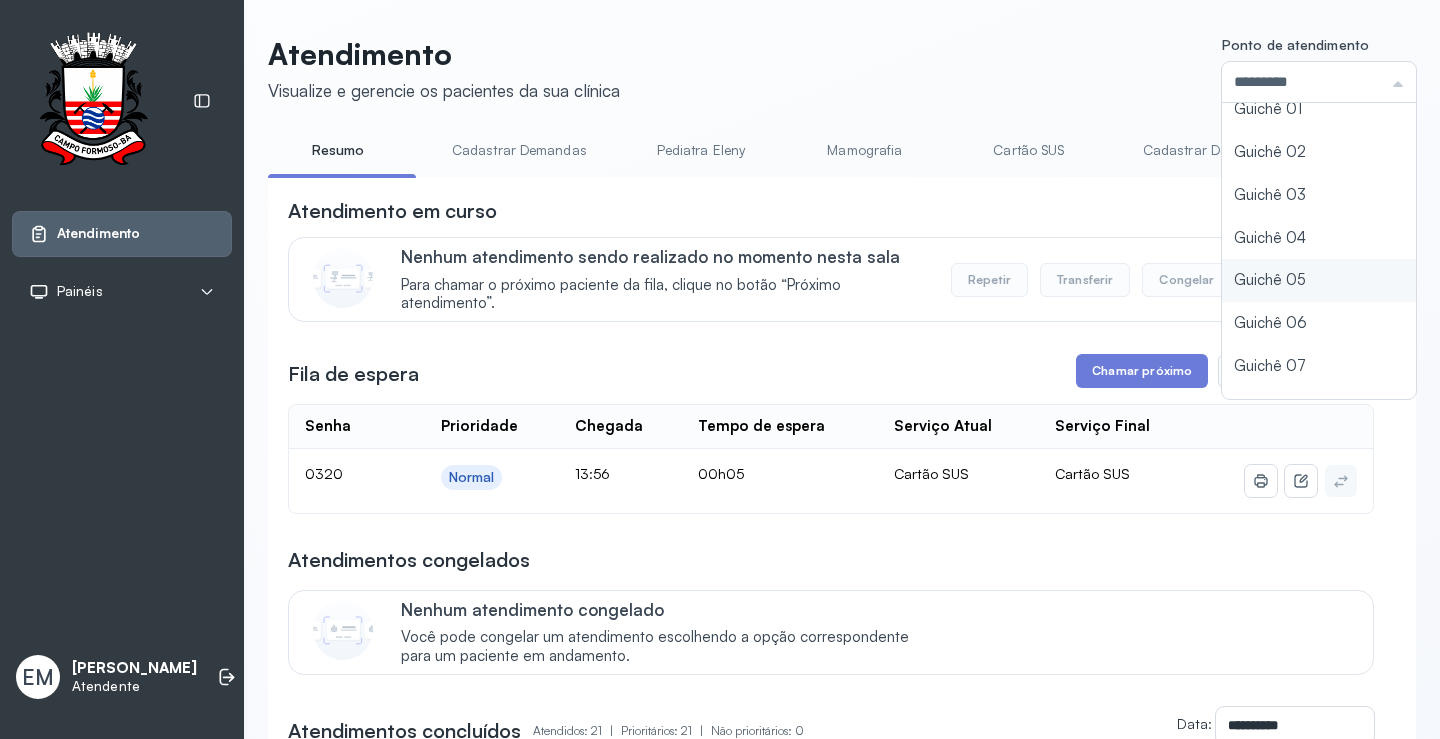 scroll, scrollTop: 88, scrollLeft: 0, axis: vertical 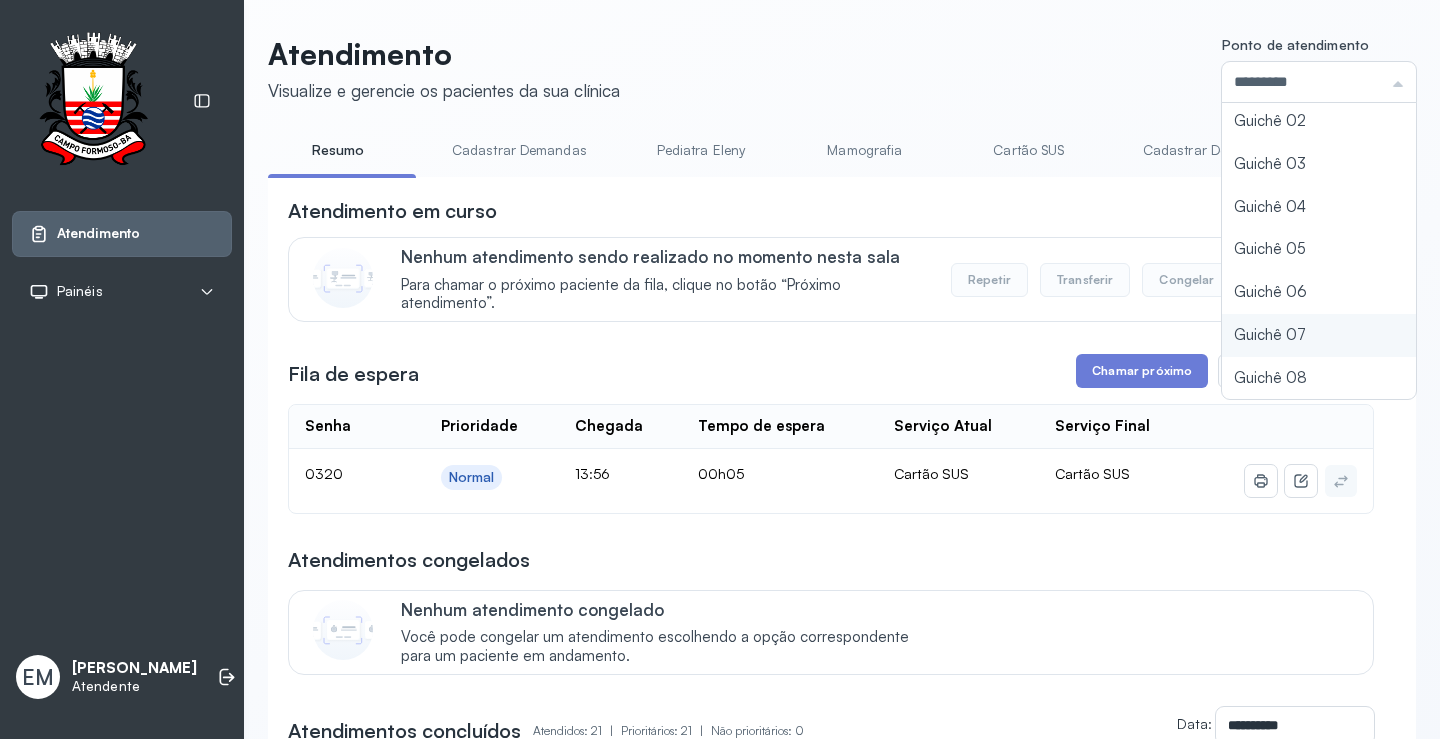 click on "Atendimento Visualize e gerencie os pacientes da sua clínica Ponto de atendimento ********* Nenhum Guichê 01 Guichê 02 Guichê 03 Guichê 04 Guichê 05 Guichê 06 Guichê 07 Guichê 08 Resumo Cadastrar Demandas Pediatra Eleny Mamografia Cartão SUS Cadastrar Demanda Fila de Espera Pediatra Ubaldina Pediatra Hamilton Ortopedista Mauricio Ortopedista Ramon Ginecologista Luana Ginecologista Amilton Endocrinologista Poliercio Endocrinologista Washington Obstetra Nefrologista Laboratório INFECTOLOGISTA GERIATRA Atendimento em curso Nenhum atendimento sendo realizado no momento nesta sala Para chamar o próximo paciente da fila, clique no botão “Próximo atendimento”. Repetir Transferir Congelar Encerrar Fila de espera Chamar próximo Chamar prioridade Senha    Prioridade  Chegada  Tempo de espera  Serviço Atual  Serviço Final    0320 Normal 13:56 00h05 Cartão SUS Cartão SUS Atendimentos congelados Nenhum atendimento congelado Atendimentos concluídos  Atendidos: 21  |  Prioritários: 21  | Data:" 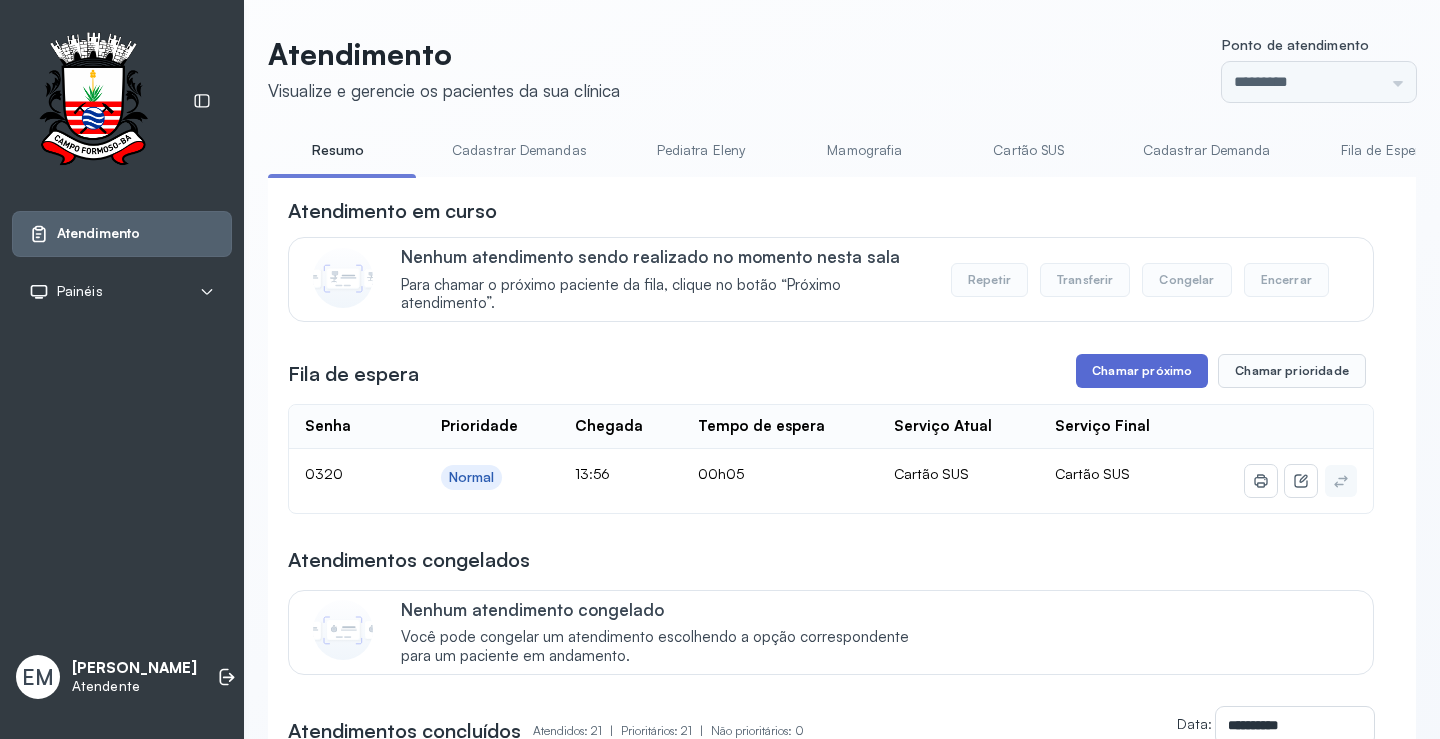 click on "Chamar próximo" at bounding box center [1142, 371] 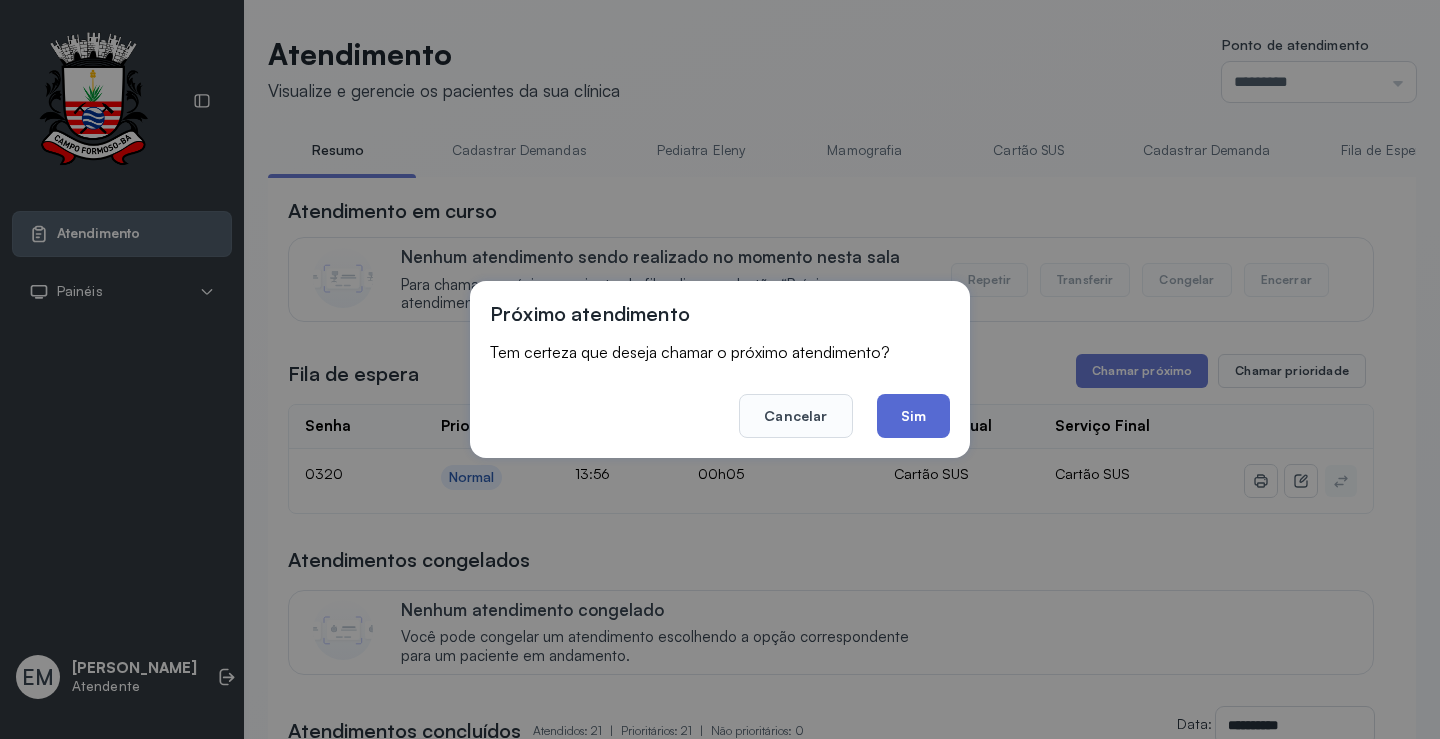 click on "Sim" 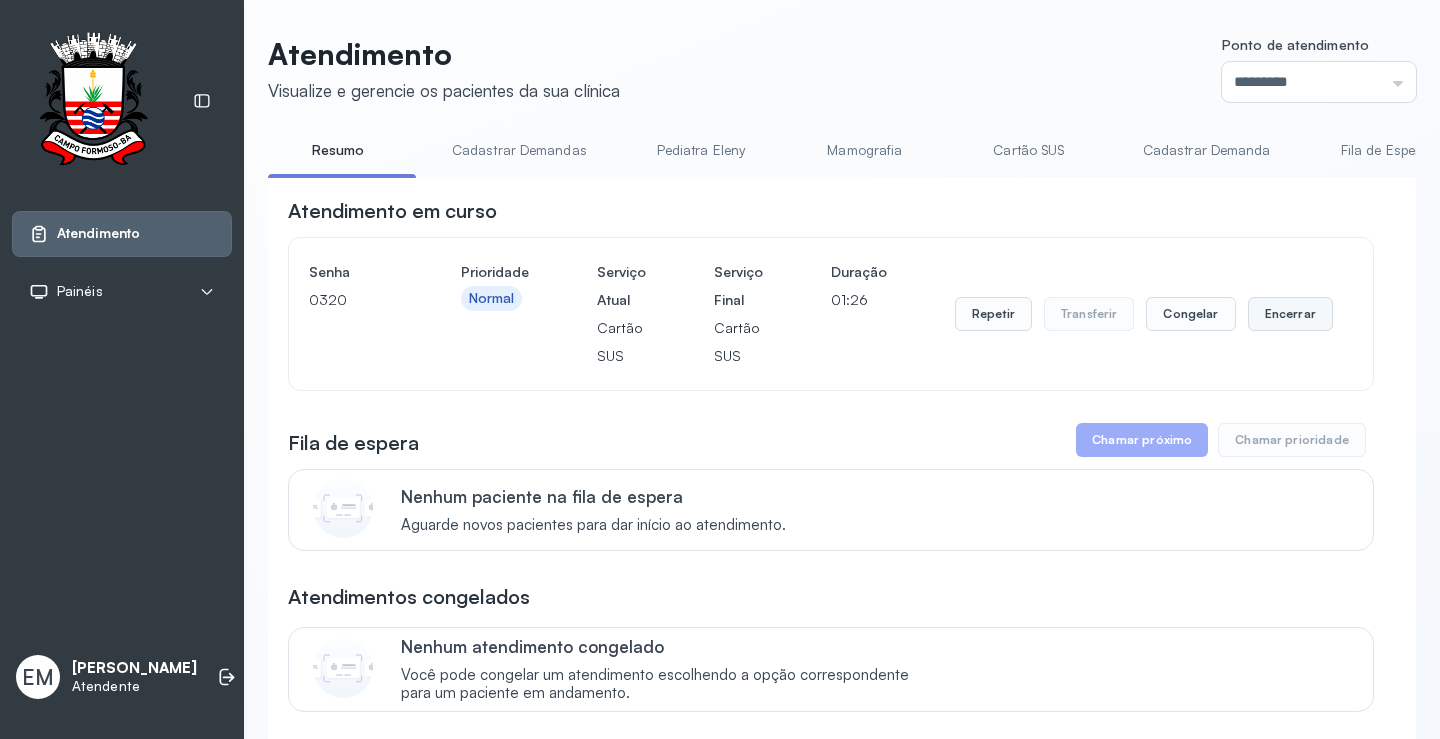 click on "Encerrar" at bounding box center [1290, 314] 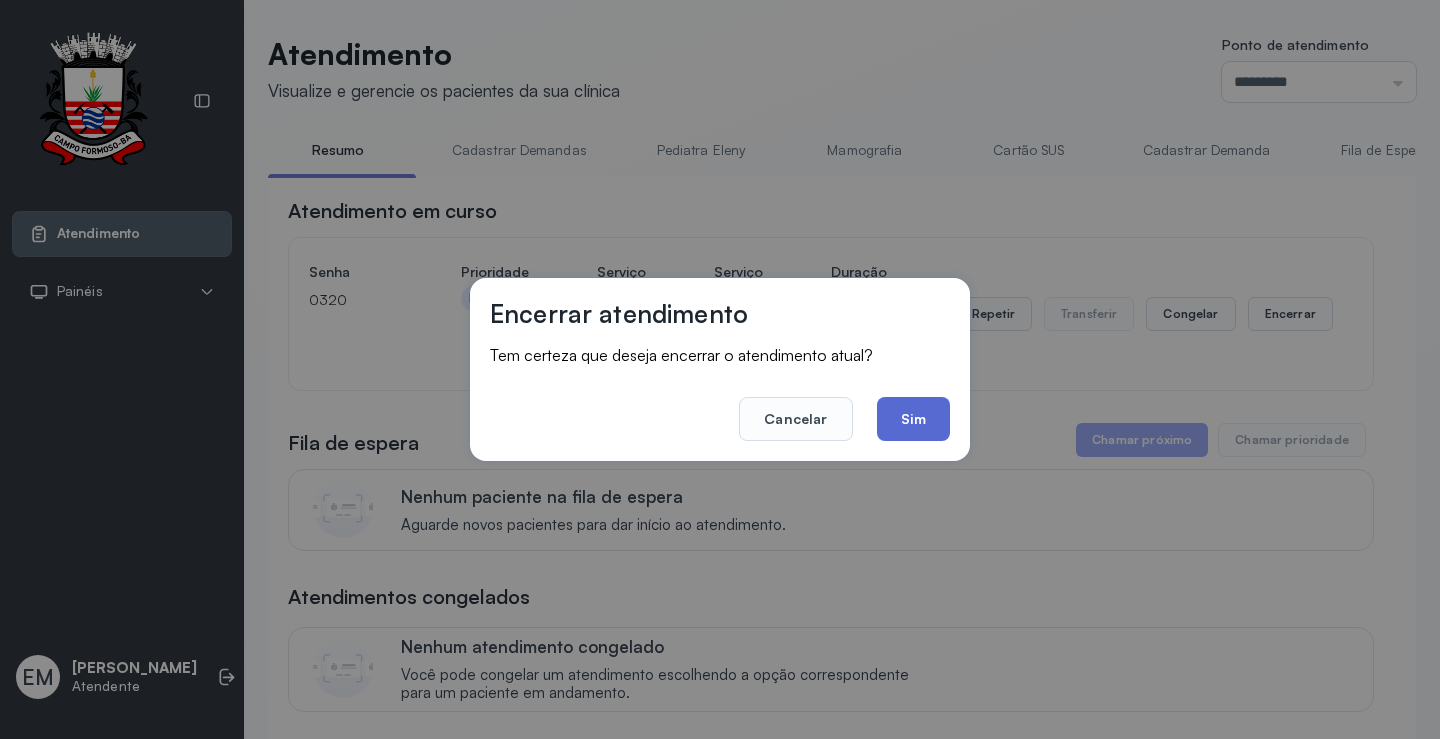 click on "Sim" 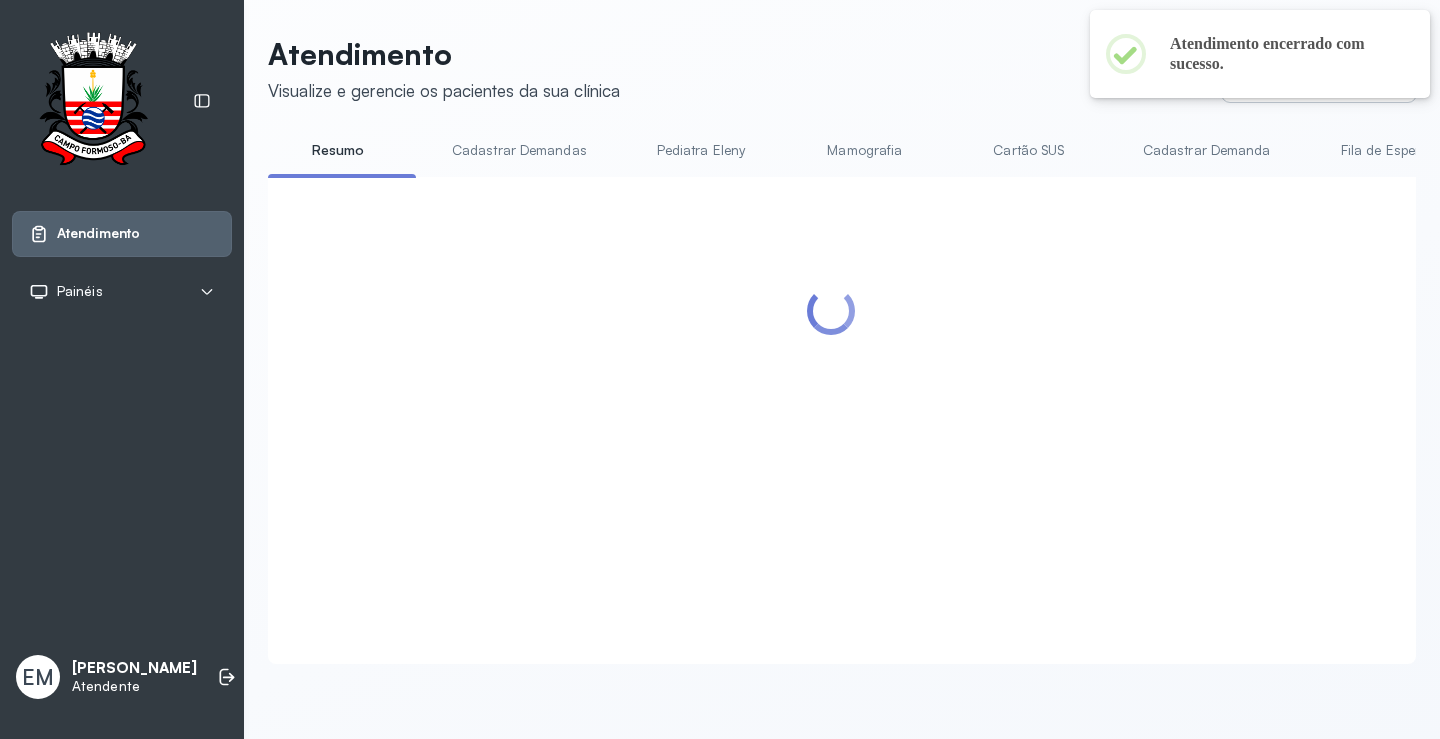 click on "×
Atendimento encerrado com sucesso. OK No Cancel" at bounding box center (1260, 54) 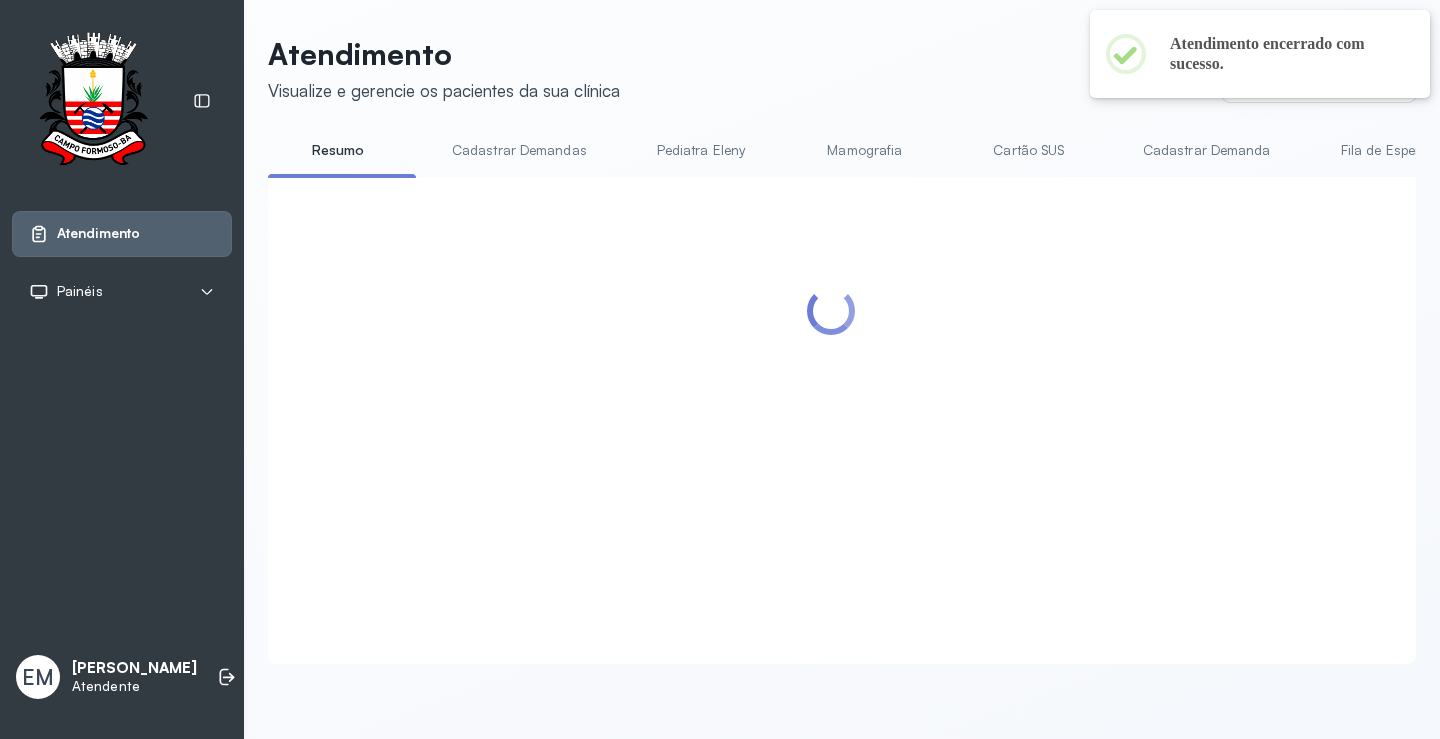 scroll, scrollTop: 0, scrollLeft: 0, axis: both 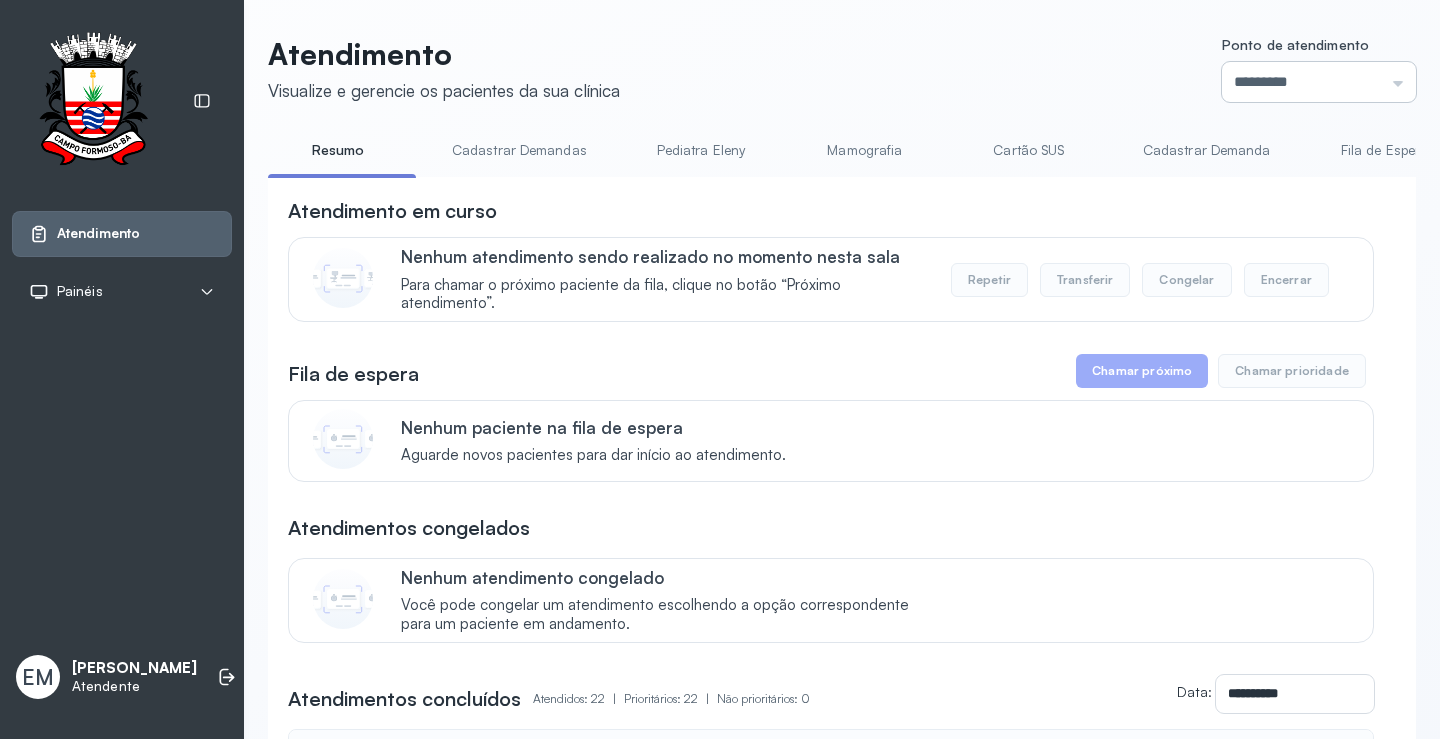 click on "*********" at bounding box center (1319, 82) 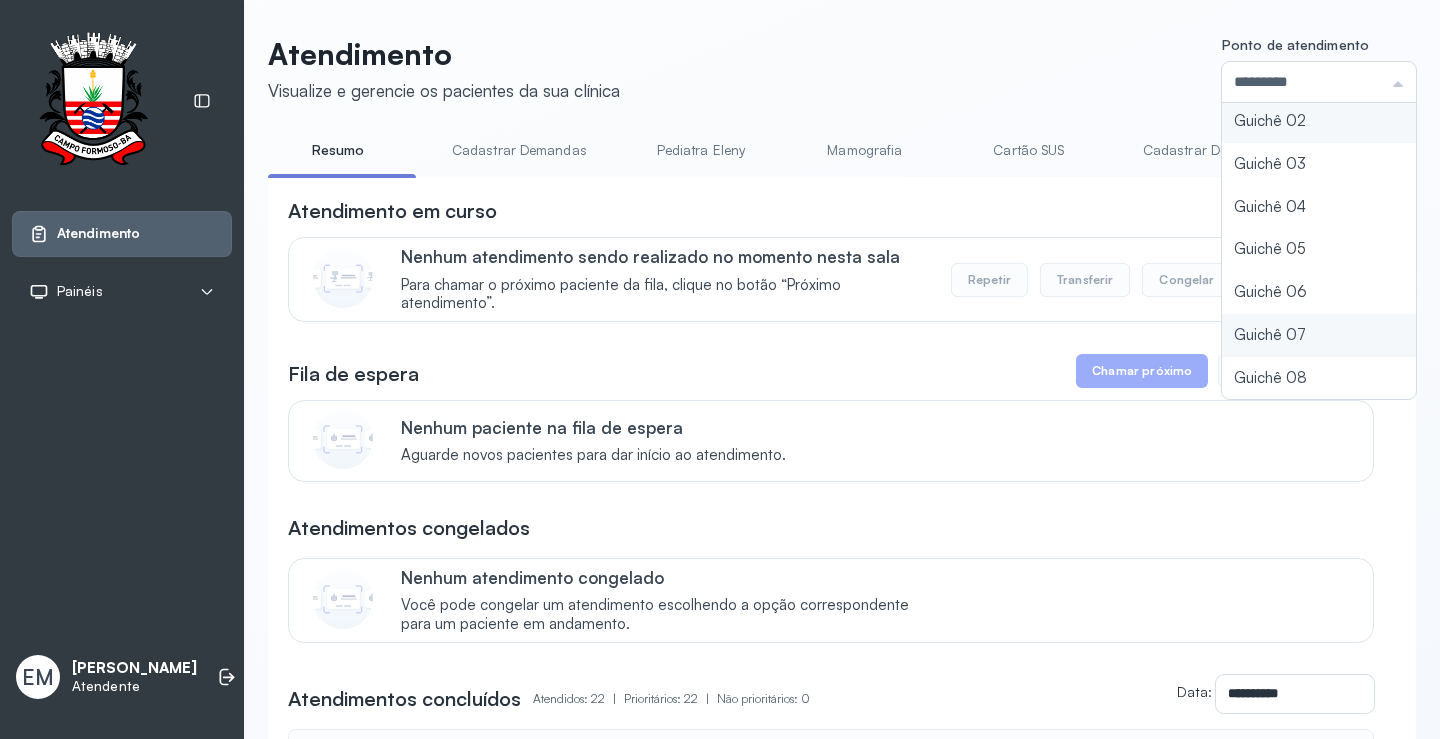 type on "*********" 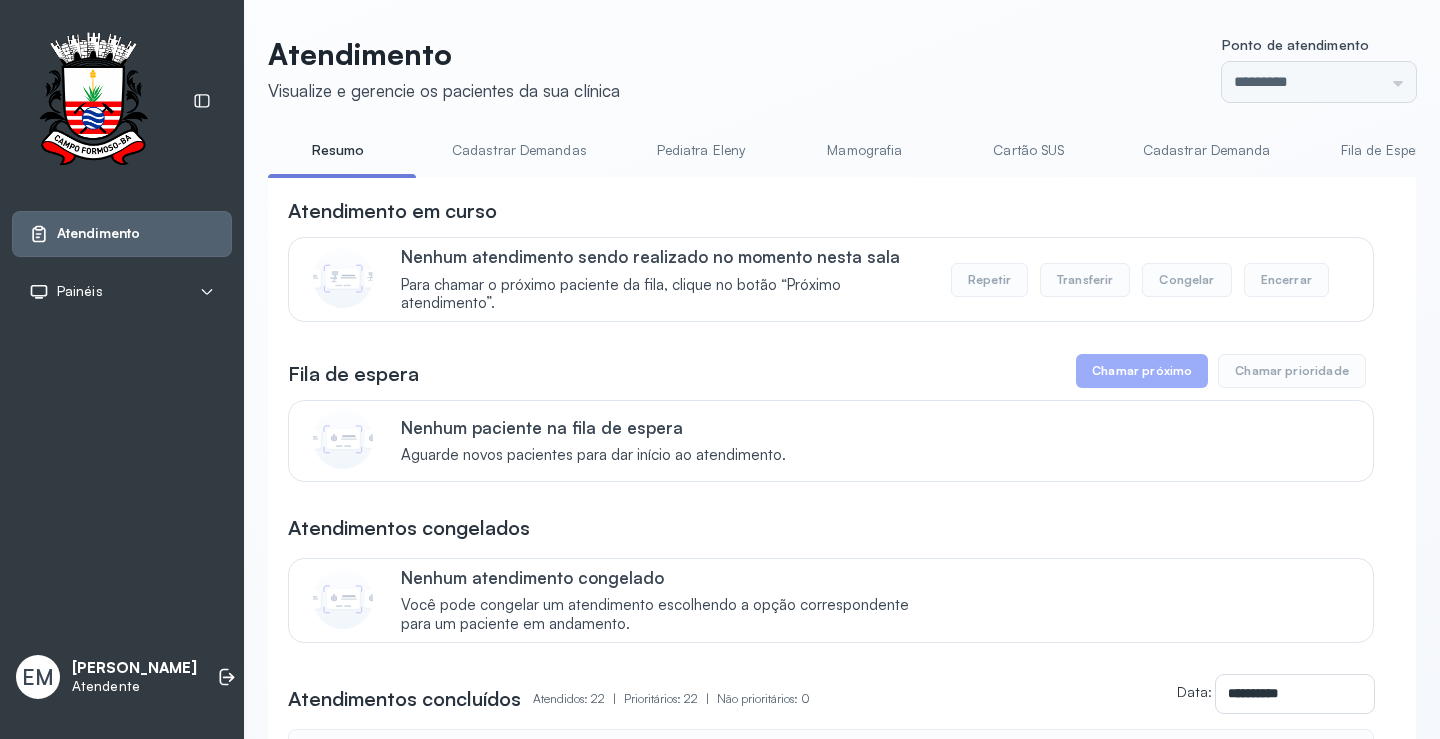 click on "Atendimento Visualize e gerencie os pacientes da sua clínica Ponto de atendimento ********* Nenhum Guichê 01 Guichê 02 Guichê 03 Guichê 04 Guichê 05 Guichê 06 Guichê 07 Guichê 08 Resumo Cadastrar Demandas Pediatra Eleny Mamografia Cartão SUS Cadastrar Demanda Fila de Espera Pediatra Ubaldina Pediatra Hamilton Ortopedista Mauricio Ortopedista Ramon Ginecologista Luana Ginecologista Amilton Endocrinologista Poliercio Endocrinologista Washington Obstetra Nefrologista Laboratório INFECTOLOGISTA GERIATRA Atendimento em curso Nenhum atendimento sendo realizado no momento nesta sala Para chamar o próximo paciente da fila, clique no botão “Próximo atendimento”. Repetir Transferir Congelar Encerrar Fila de espera Chamar próximo Chamar prioridade Nenhum paciente na fila de espera Aguarde novos pacientes para dar início ao atendimento. Atendimentos congelados Nenhum atendimento congelado Você pode congelar um atendimento escolhendo a opção correspondente para um paciente em andamento. | | Data:" 